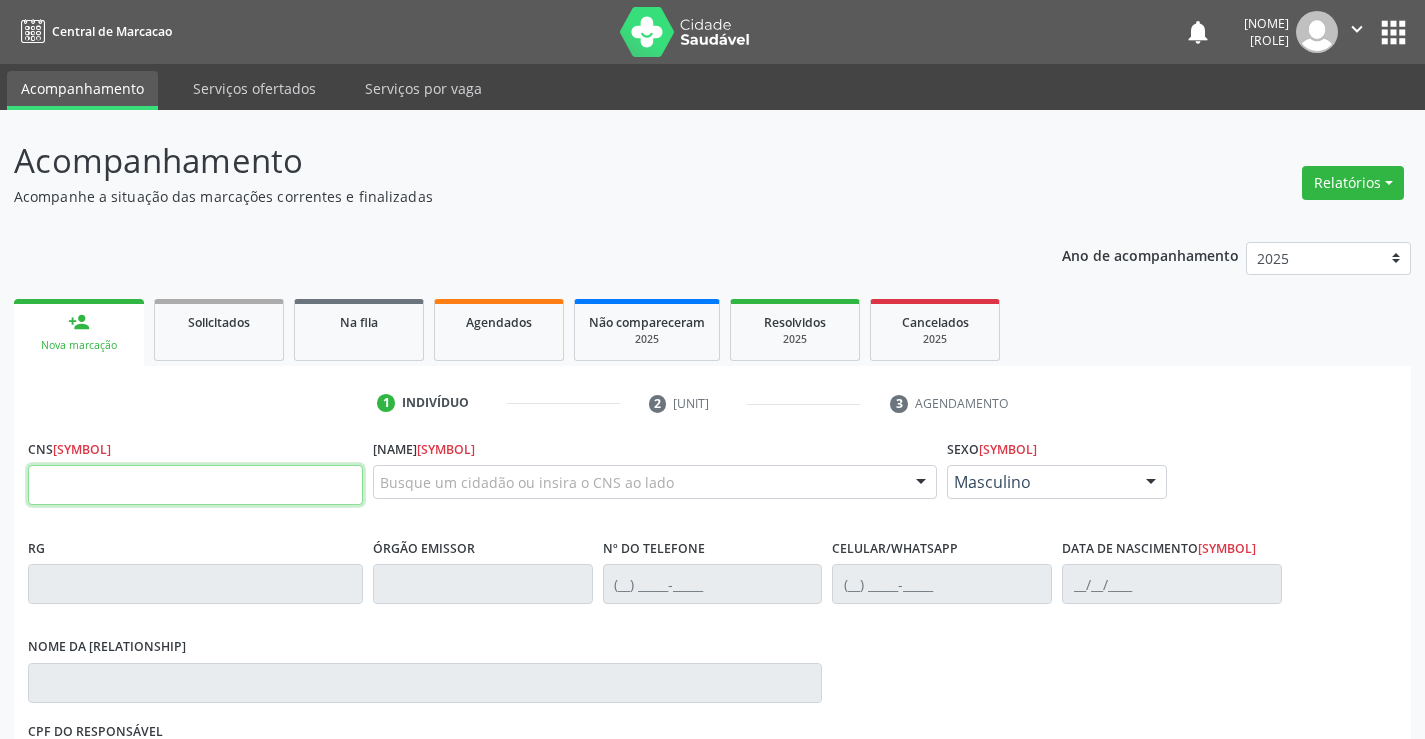 drag, startPoint x: 0, startPoint y: 0, endPoint x: 120, endPoint y: 491, distance: 505.4513 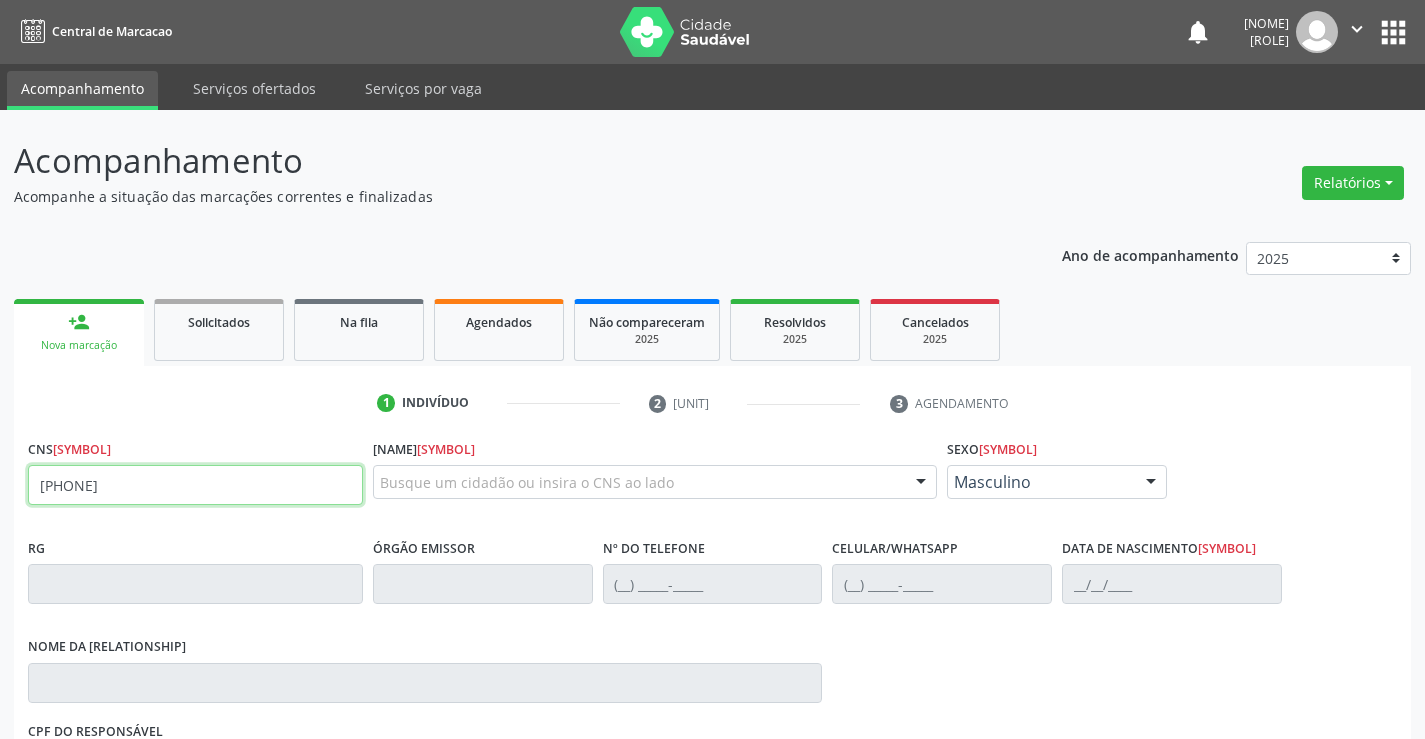type on "[PHONE]" 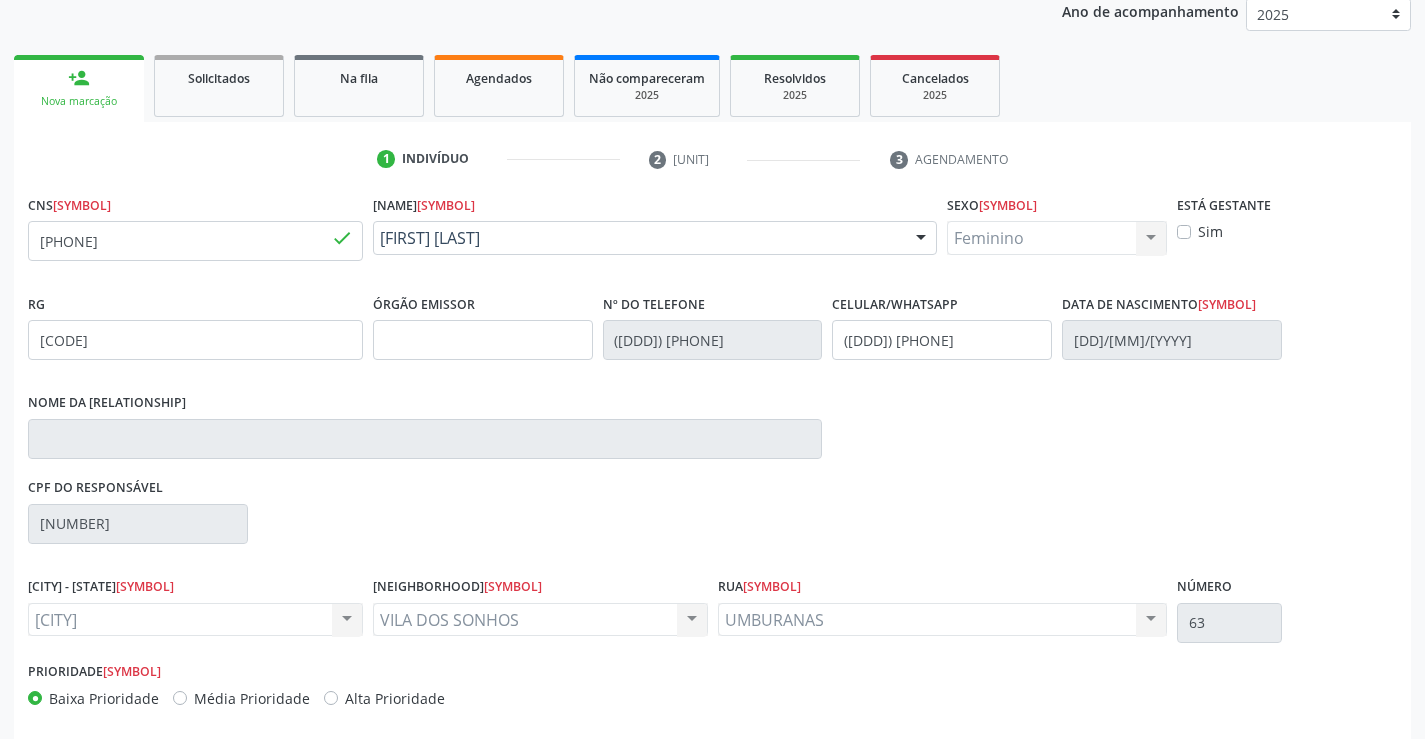 scroll, scrollTop: 300, scrollLeft: 0, axis: vertical 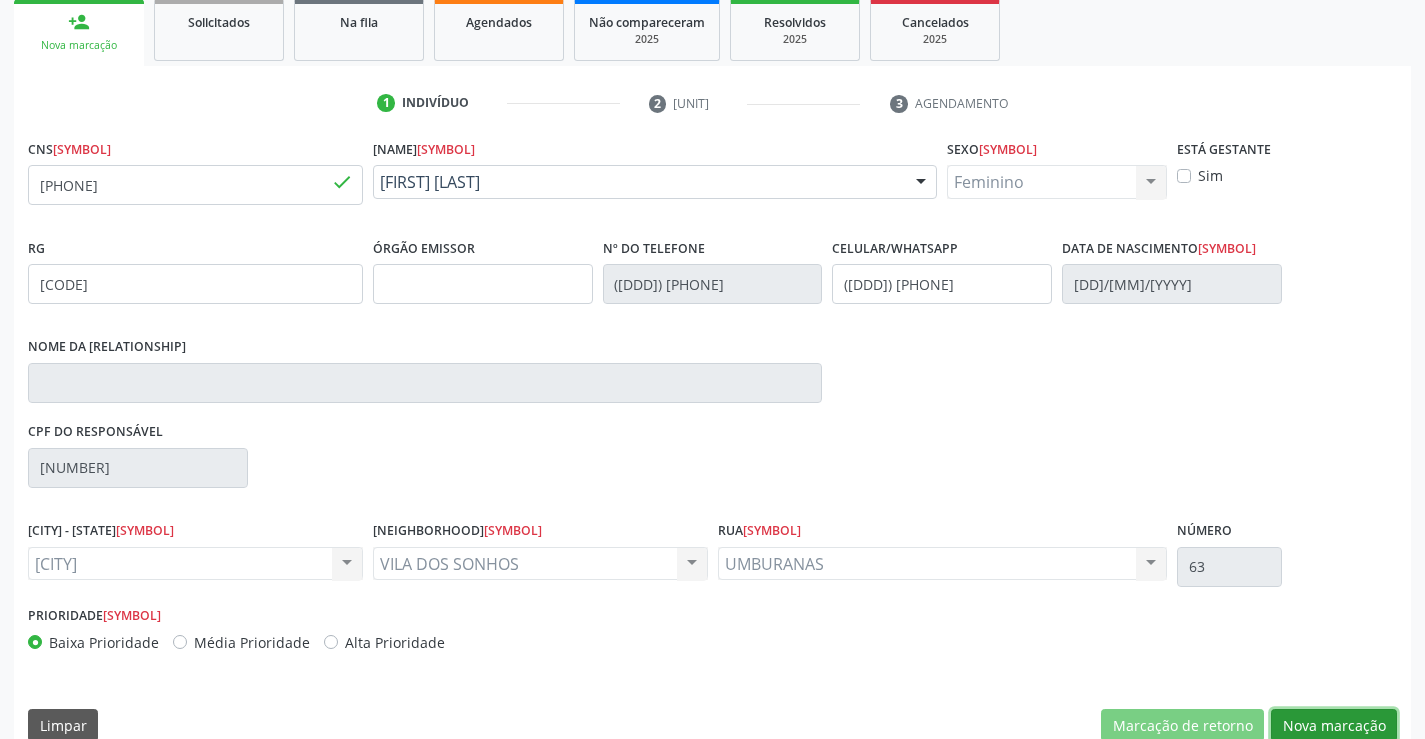 click on "Nova marcação" at bounding box center (1182, 726) 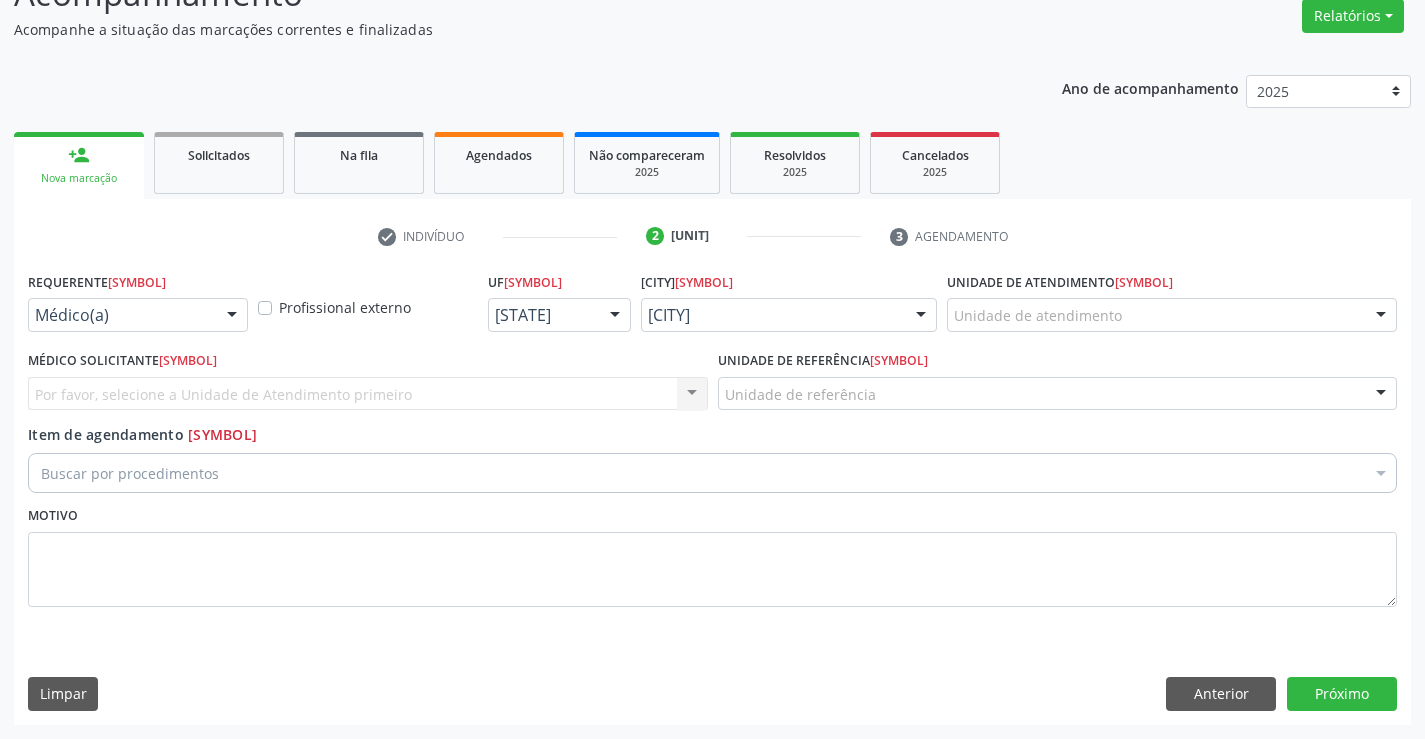 scroll, scrollTop: 167, scrollLeft: 0, axis: vertical 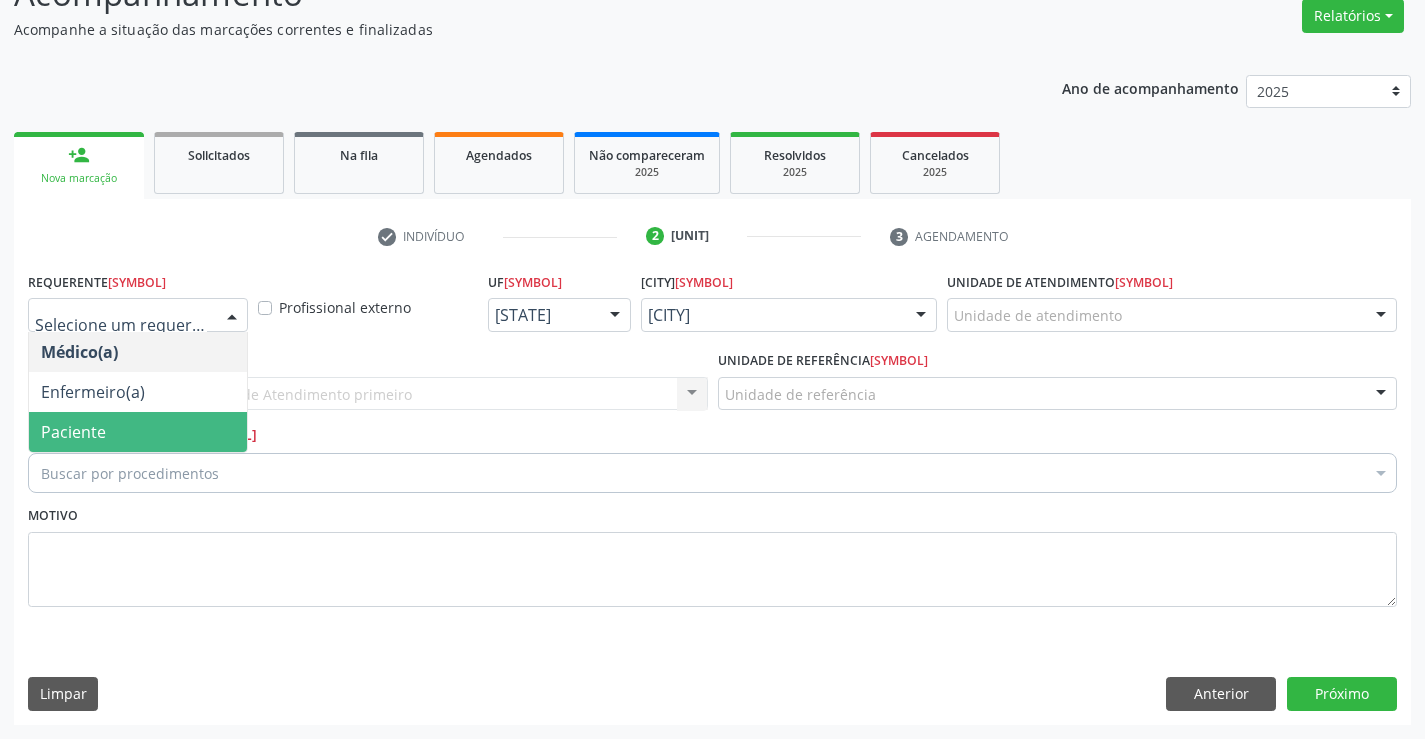click on "Paciente" at bounding box center [138, 432] 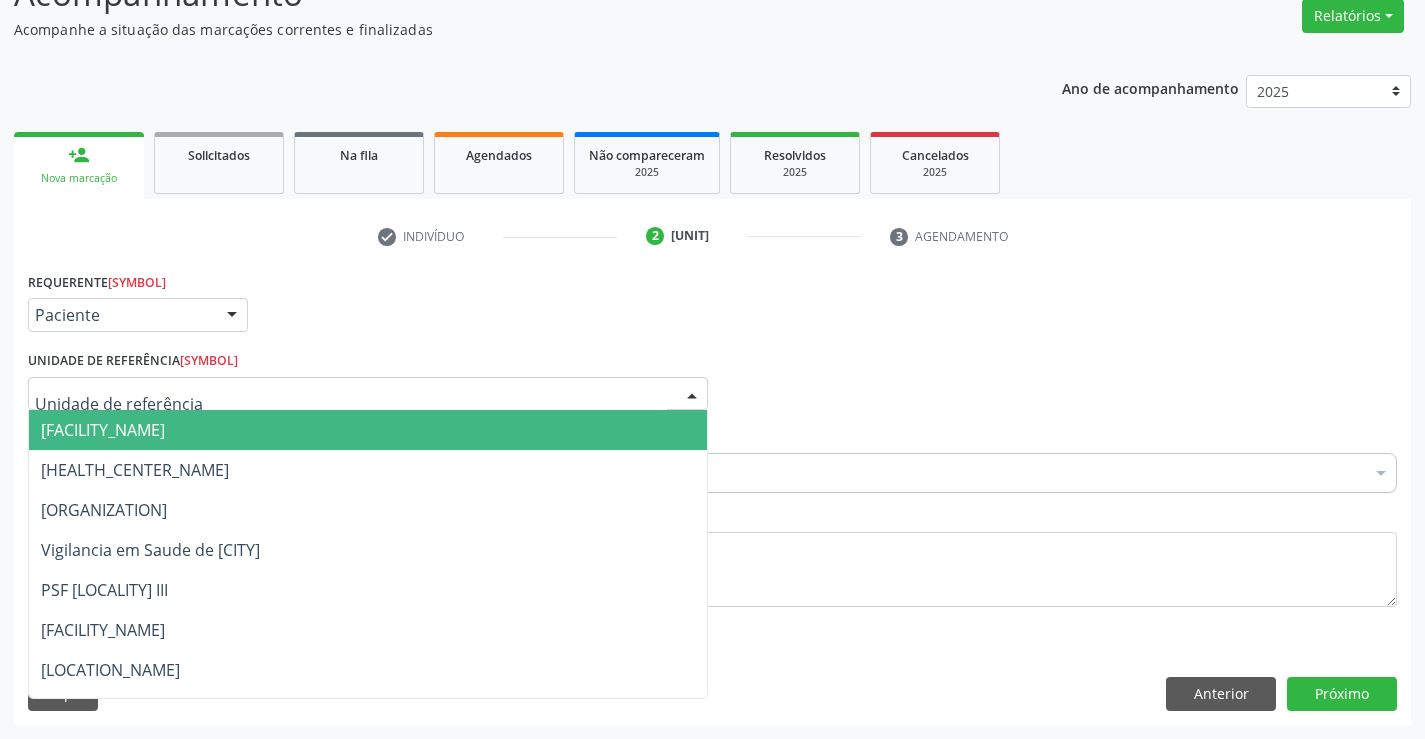 click on "[FACILITY_NAME]" at bounding box center [103, 430] 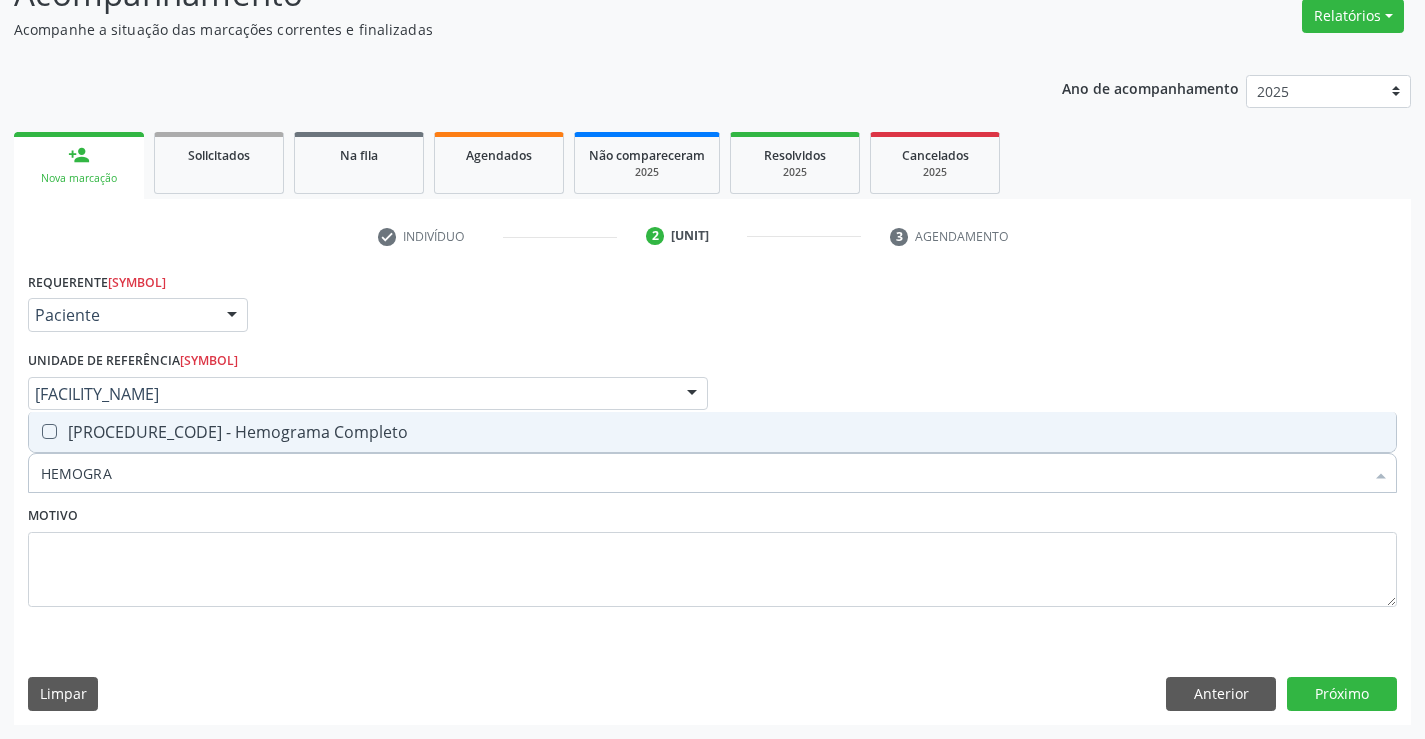 click on "[PROCEDURE_CODE] - Hemograma Completo" at bounding box center [712, 432] 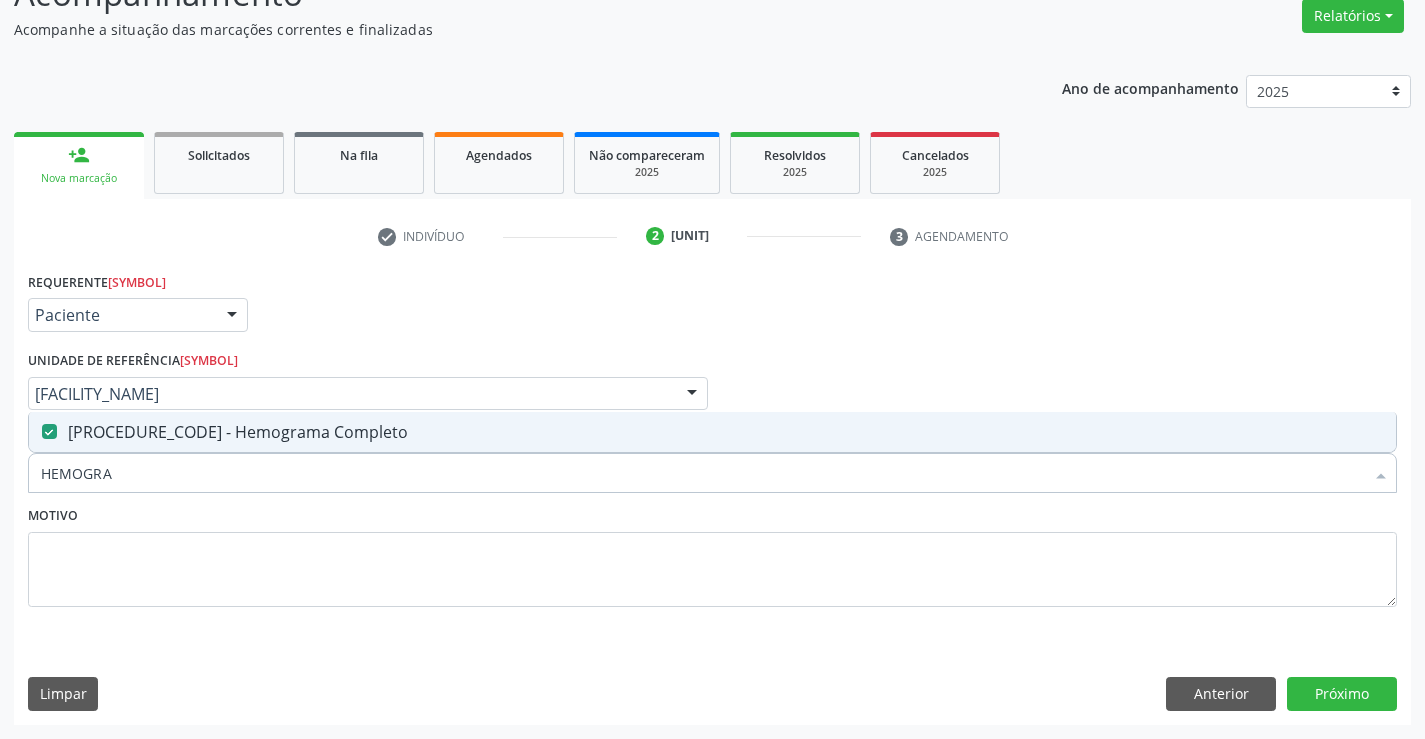 click on "Motivo" at bounding box center [712, 554] 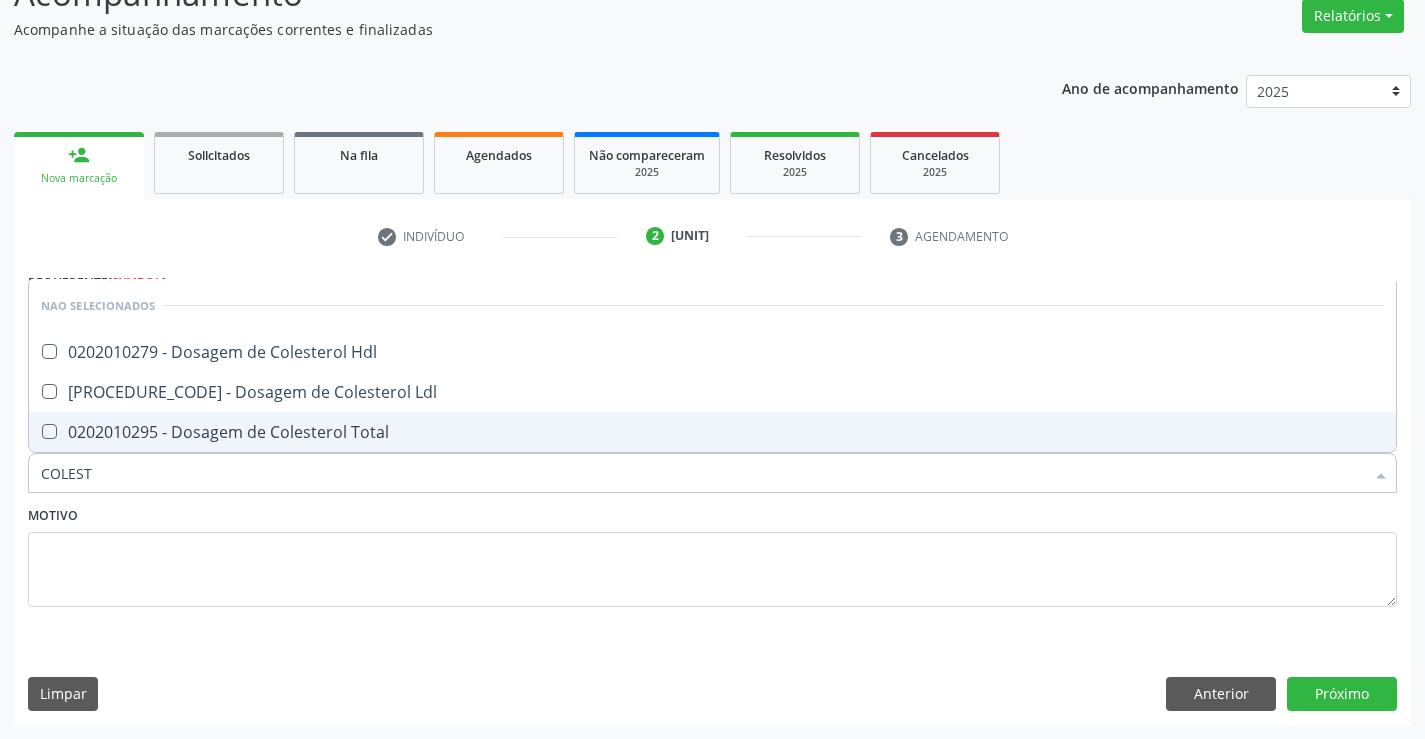 click on "0202010295 - Dosagem de Colesterol Total" at bounding box center (712, 432) 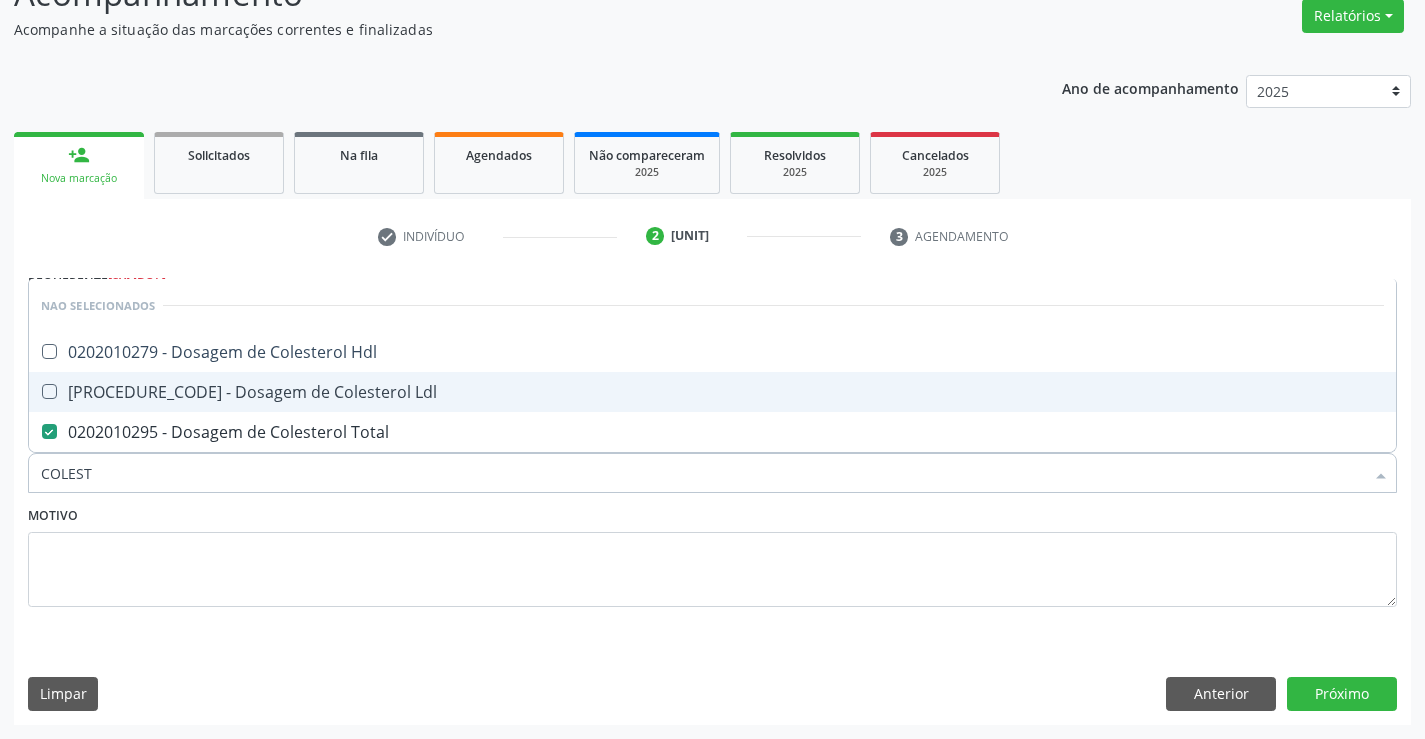 click on "[PROCEDURE_CODE] - Dosagem de Colesterol Ldl" at bounding box center [712, 392] 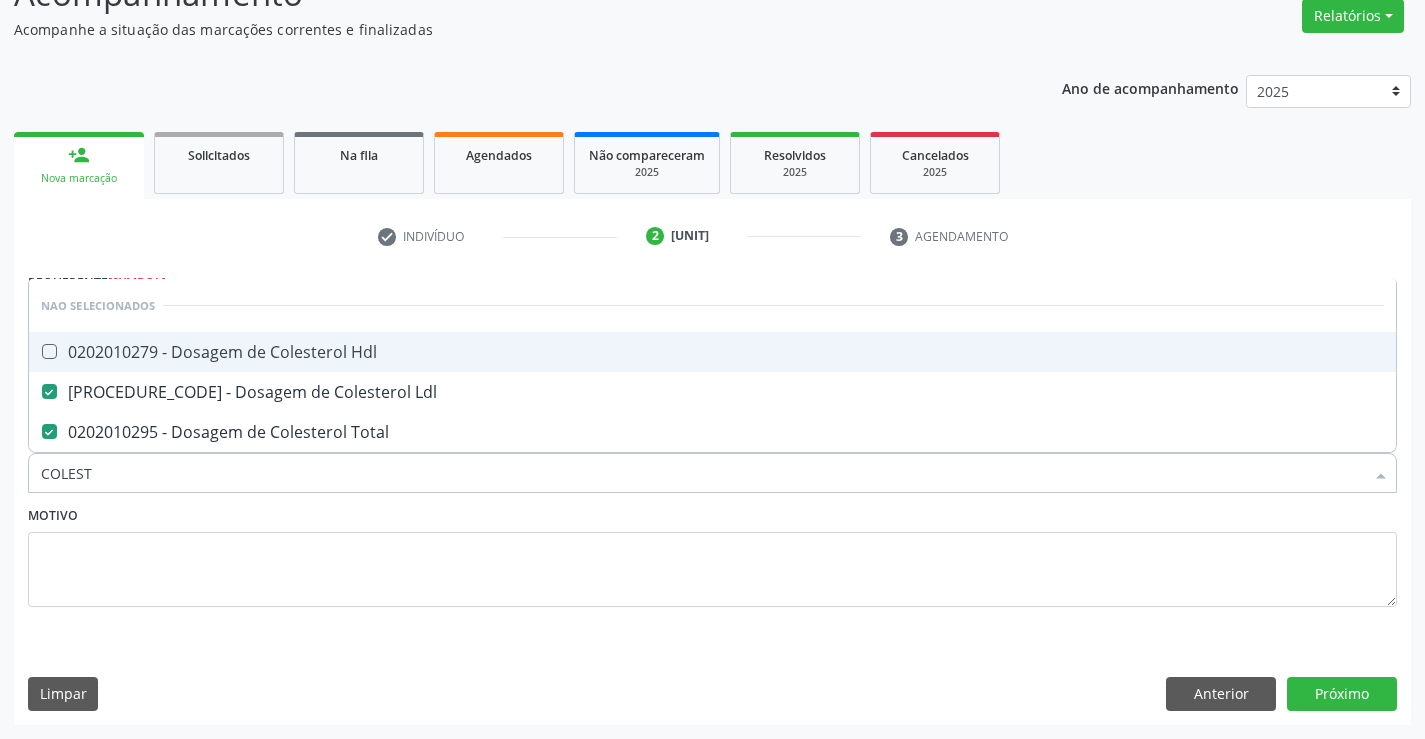 click on "0202010279 - Dosagem de Colesterol Hdl" at bounding box center [712, 352] 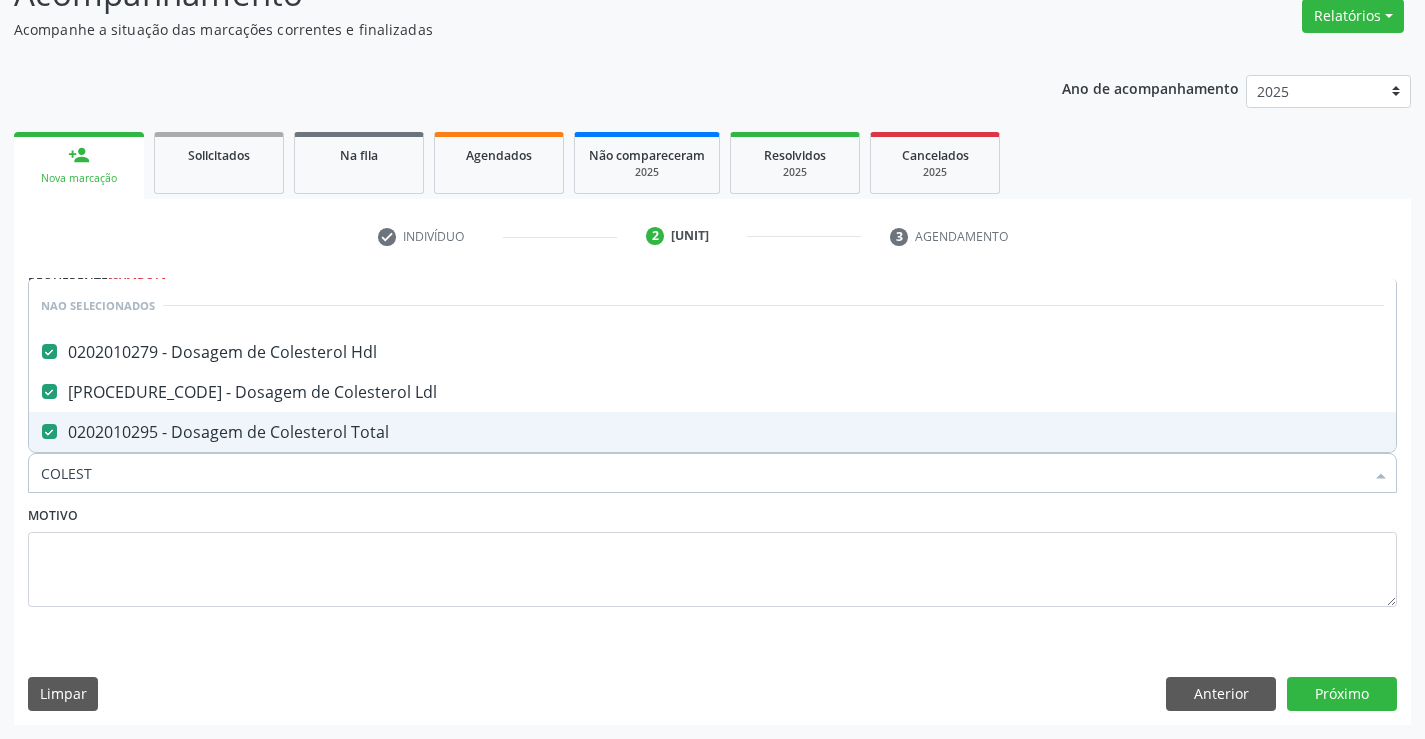click on "Motivo" at bounding box center [712, 554] 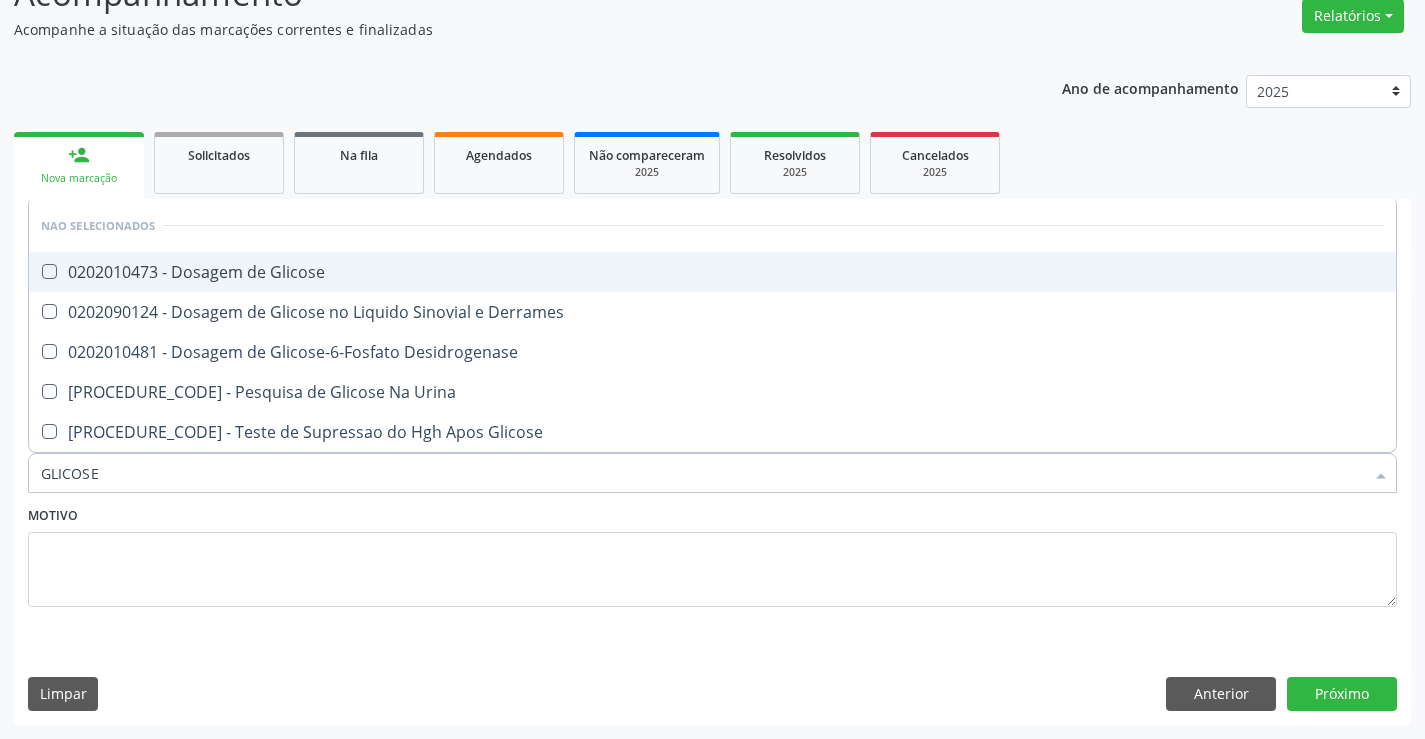 click on "0202010473 - Dosagem de Glicose" at bounding box center [712, 272] 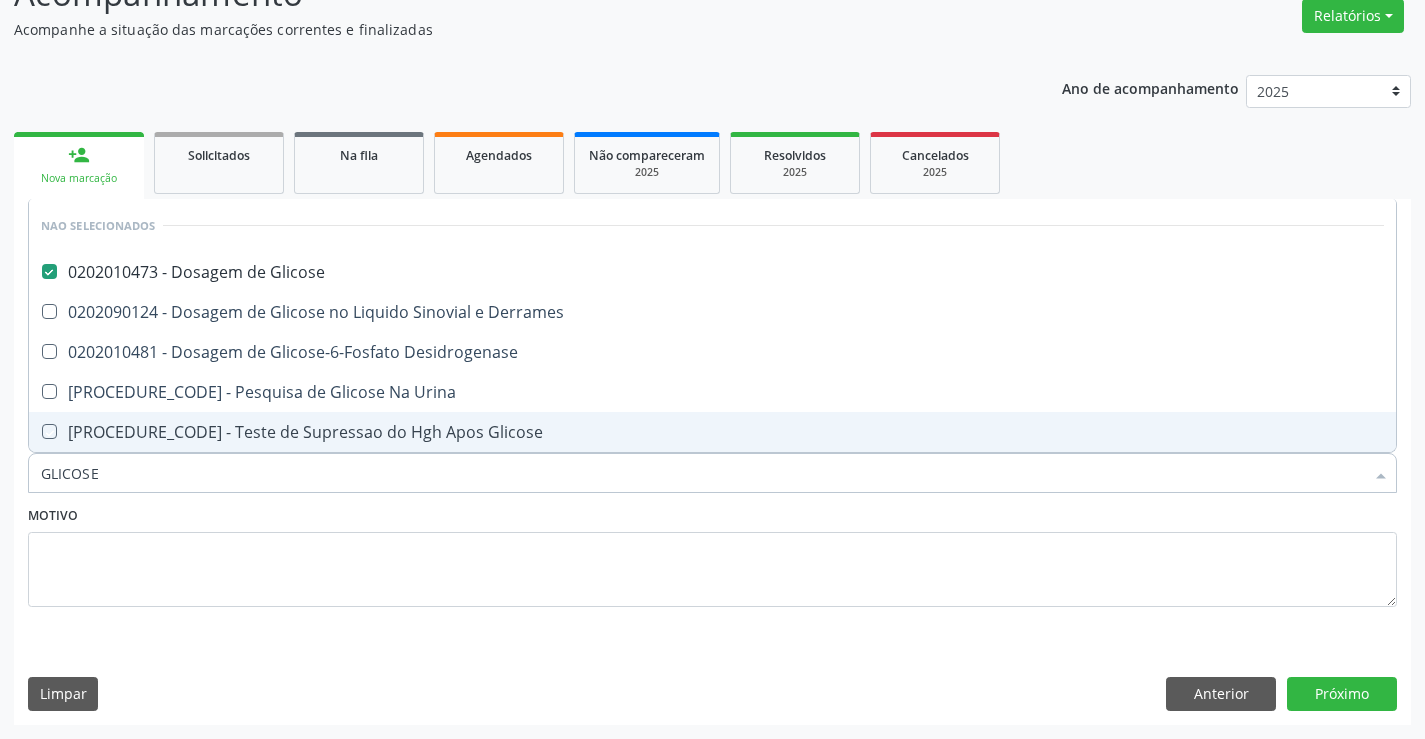 click on "Motivo" at bounding box center (712, 554) 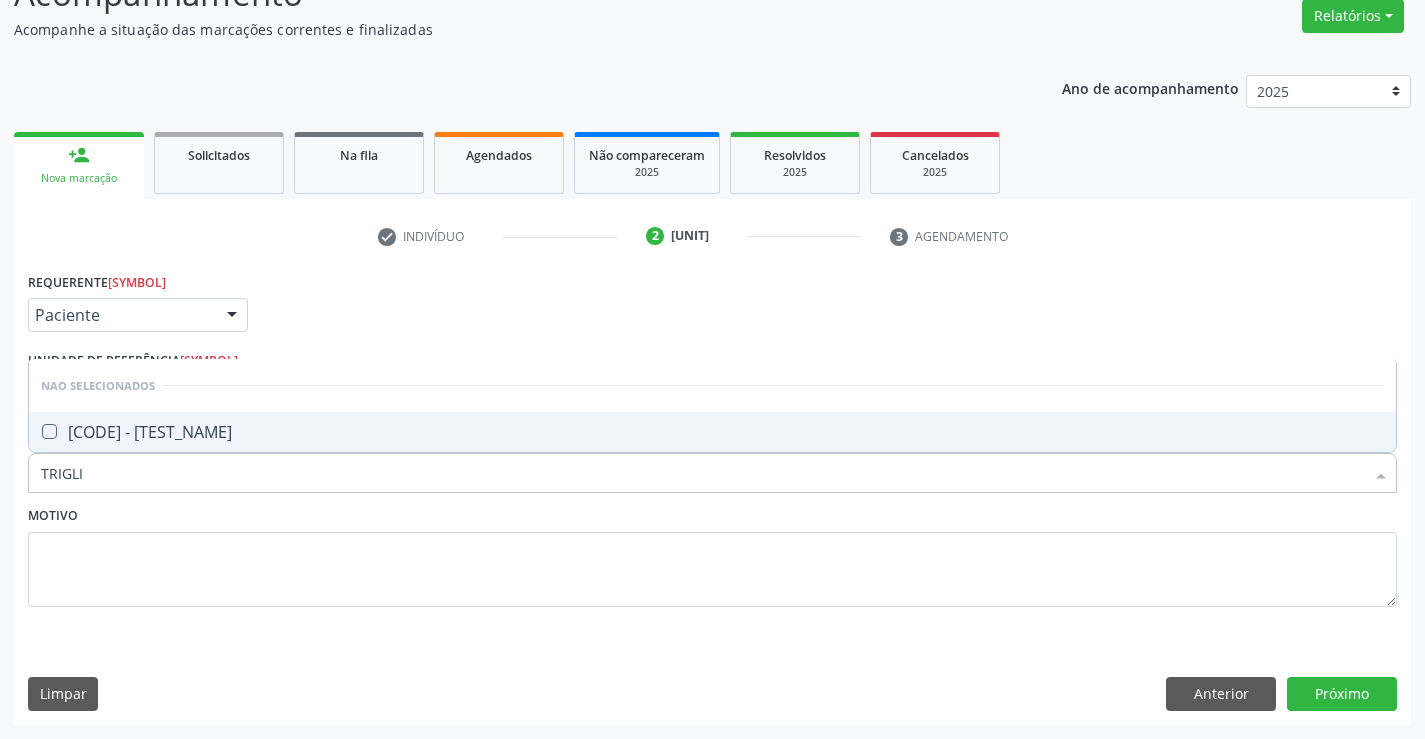 click on "[CODE] - [TEST_NAME]" at bounding box center [712, 432] 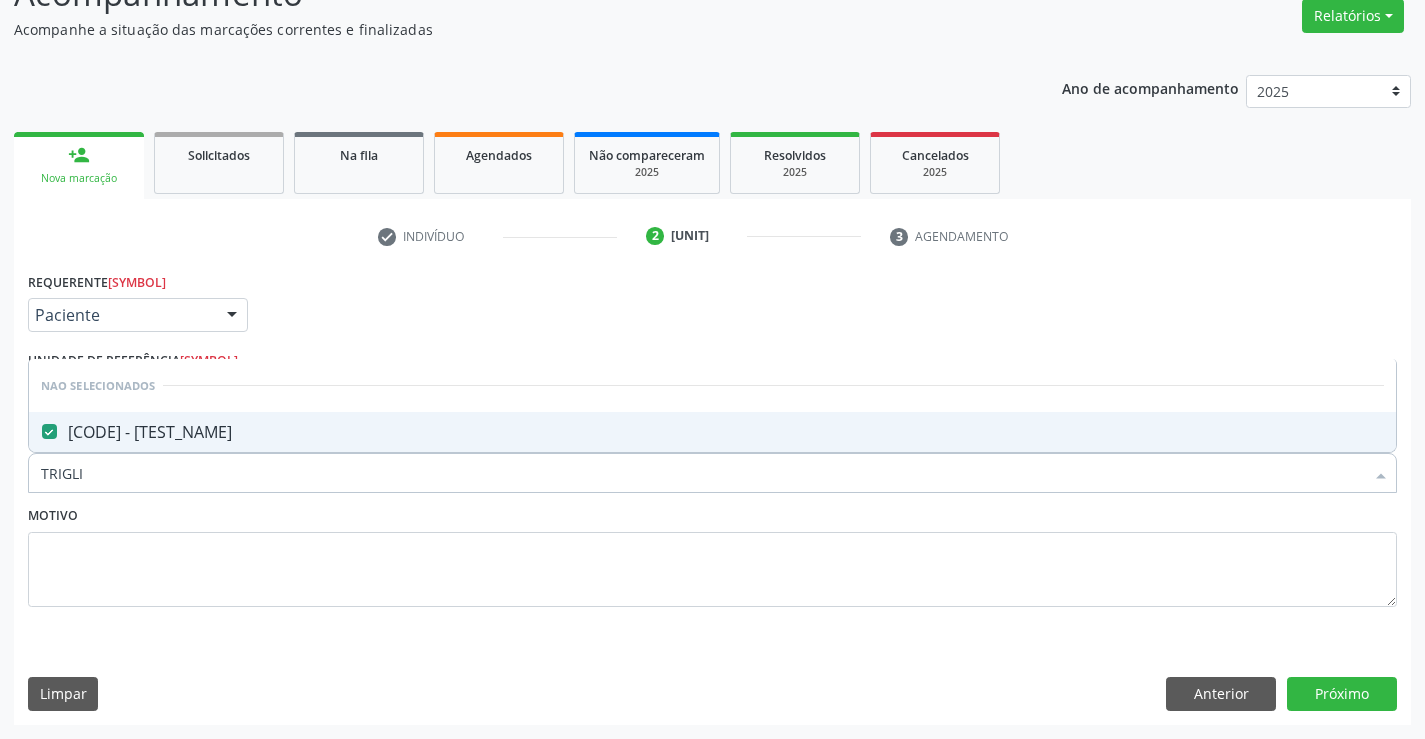 click on "Motivo" at bounding box center (712, 554) 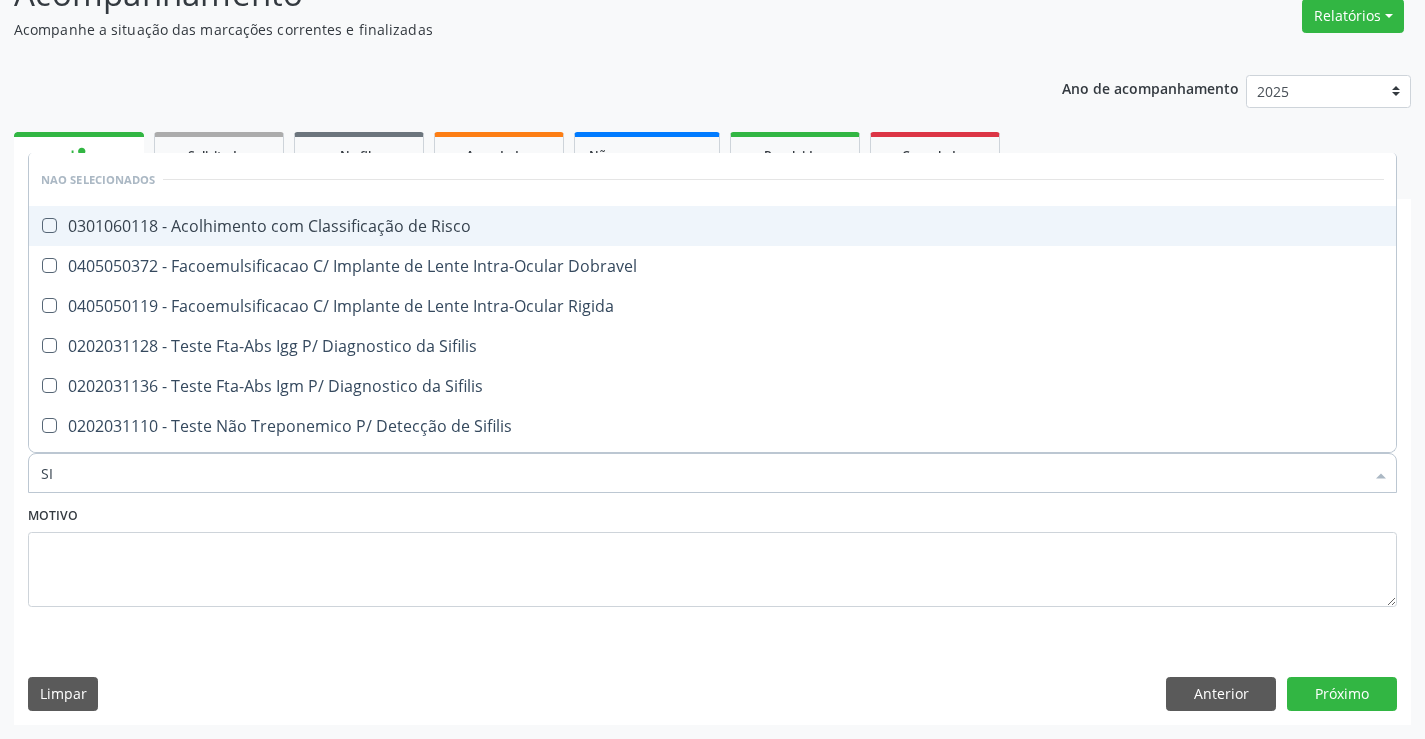 type on "S" 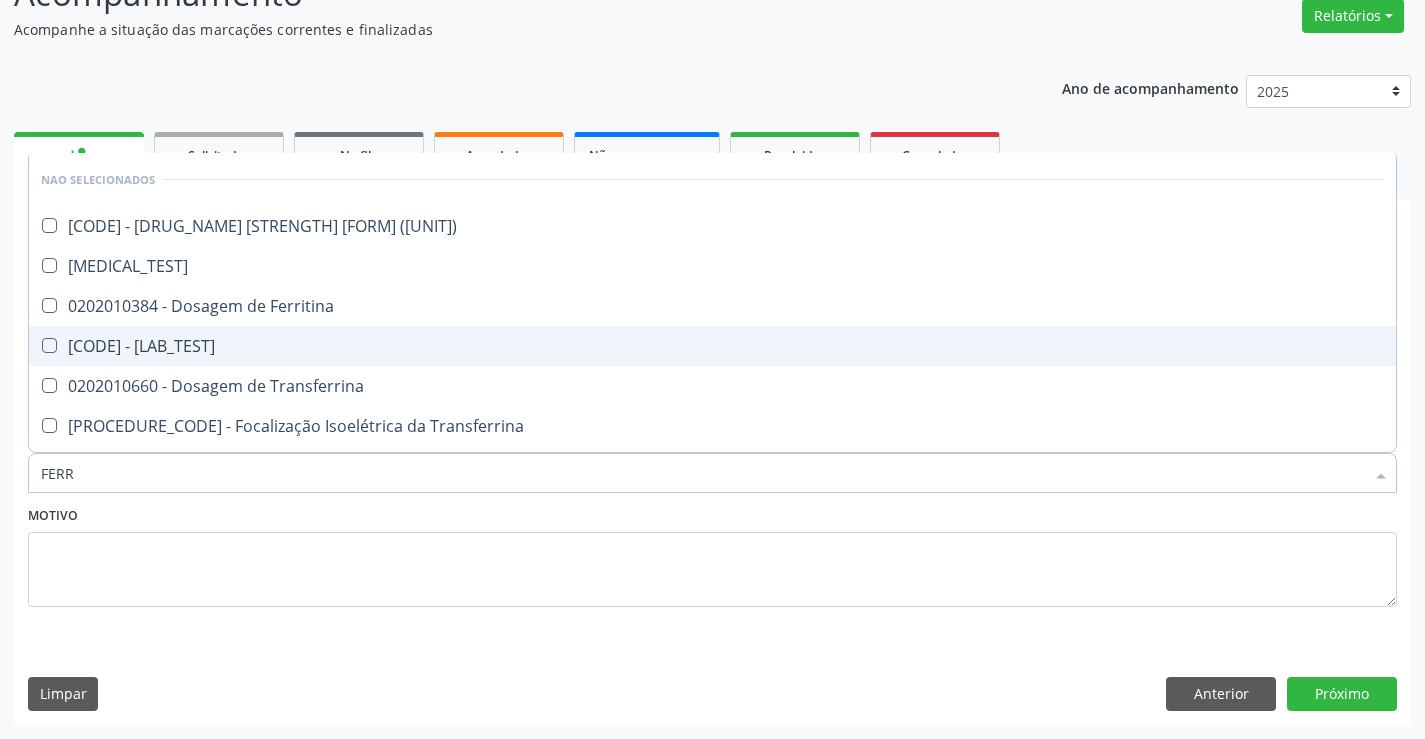 click on "[CODE] - [LAB_TEST]" at bounding box center (712, 346) 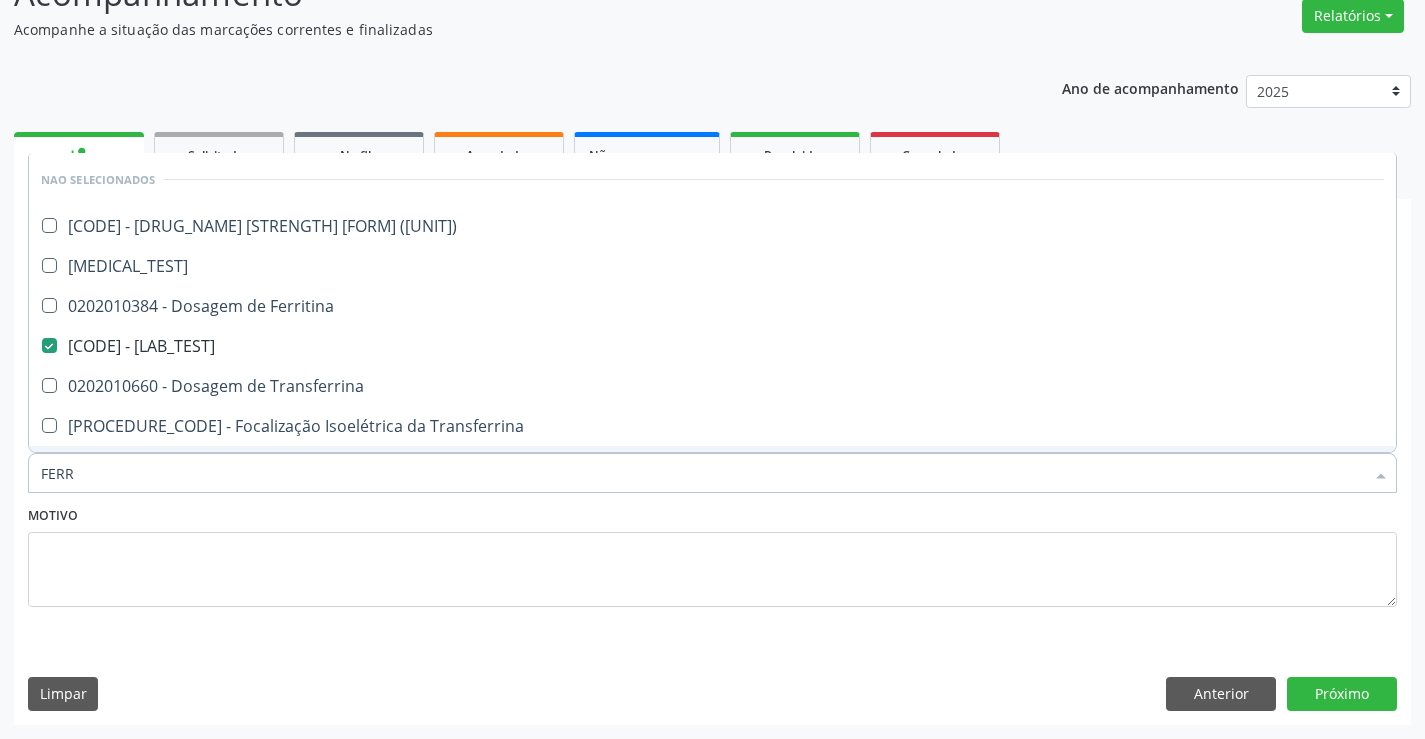 click on "Motivo" at bounding box center [712, 554] 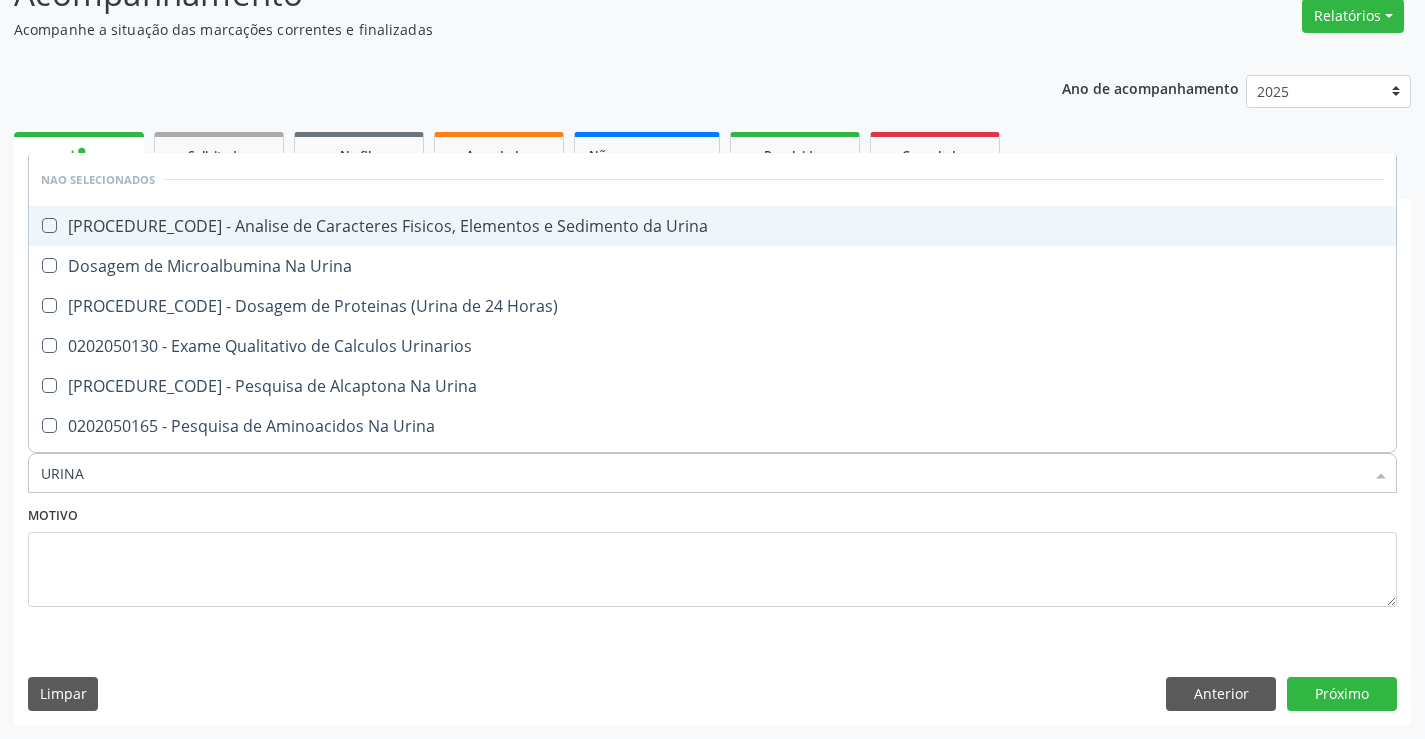 click on "[PROCEDURE_CODE] - Analise de Caracteres Fisicos, Elementos e Sedimento da Urina" at bounding box center [712, 226] 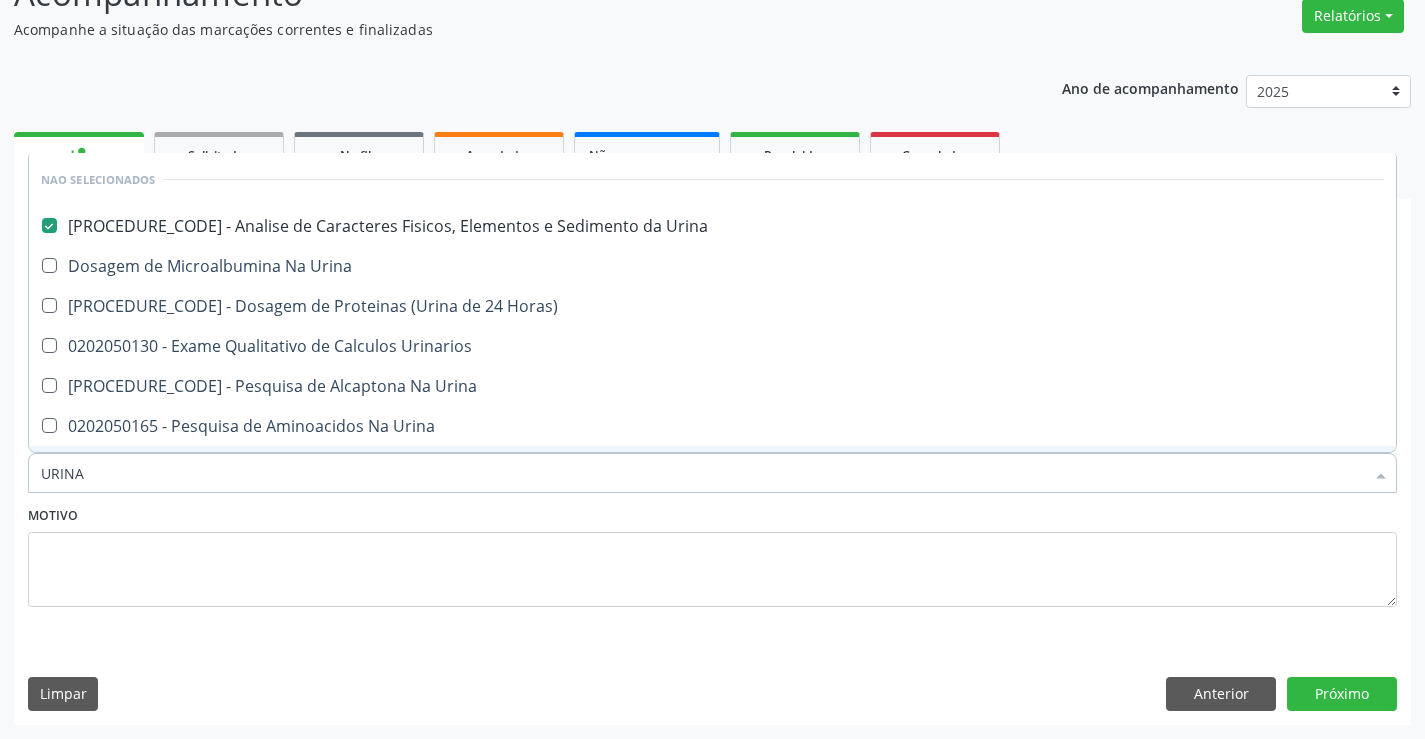 click on "Motivo" at bounding box center (712, 554) 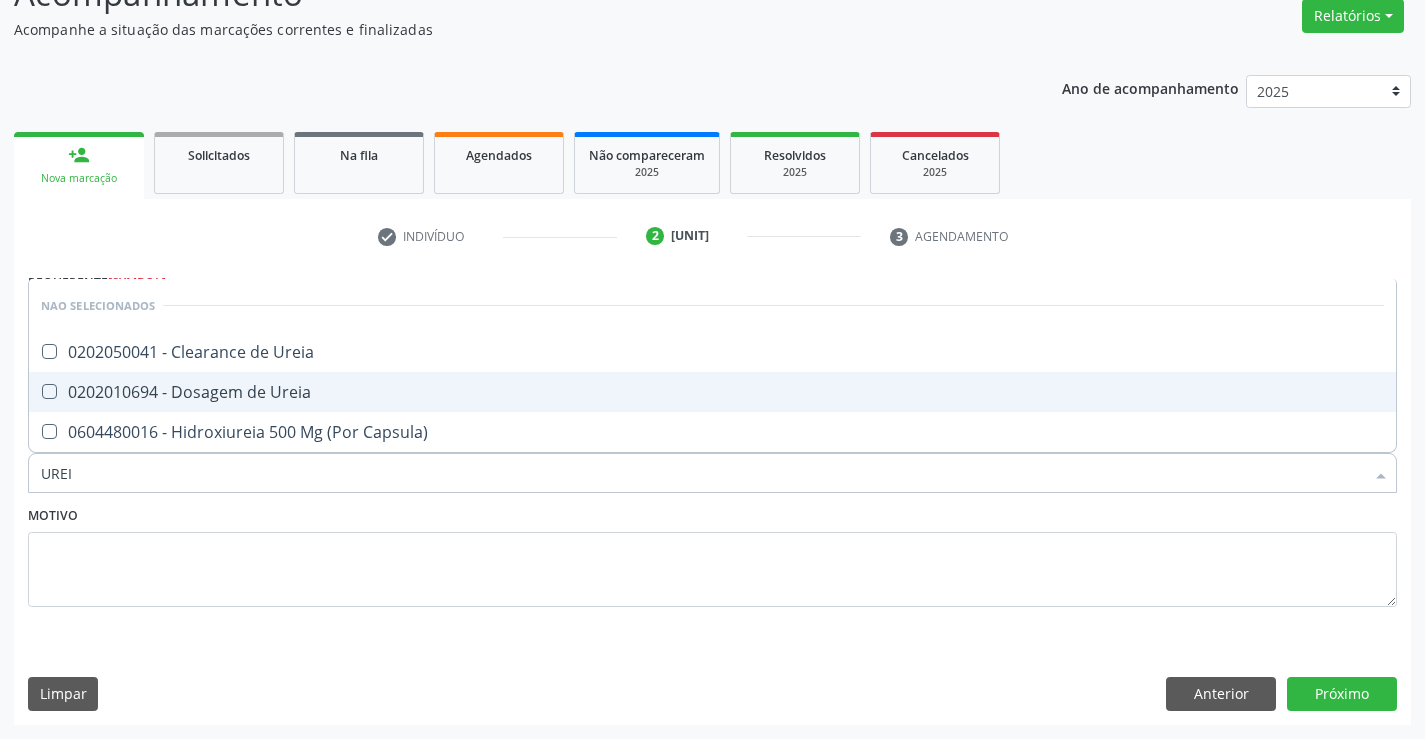 click on "0202010694 - Dosagem de Ureia" at bounding box center [712, 392] 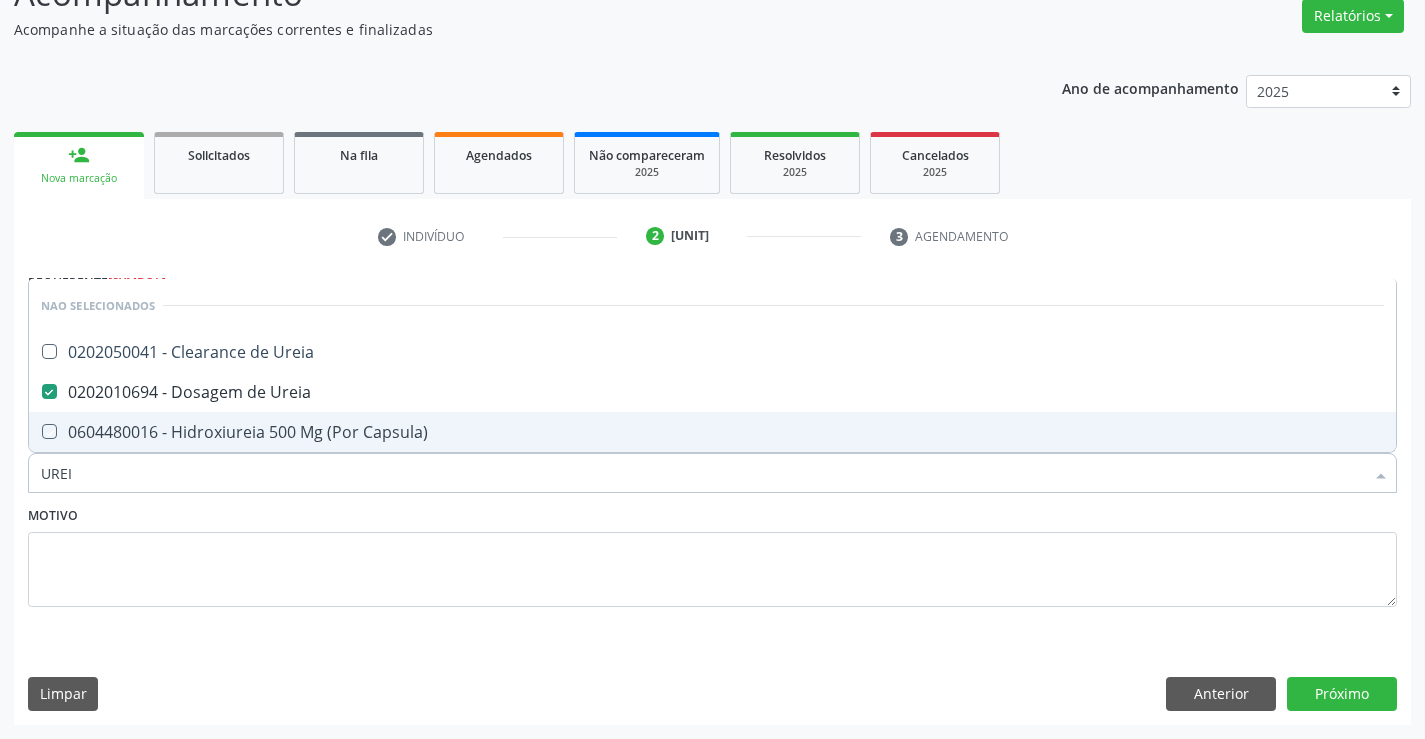 click on "Motivo" at bounding box center [712, 554] 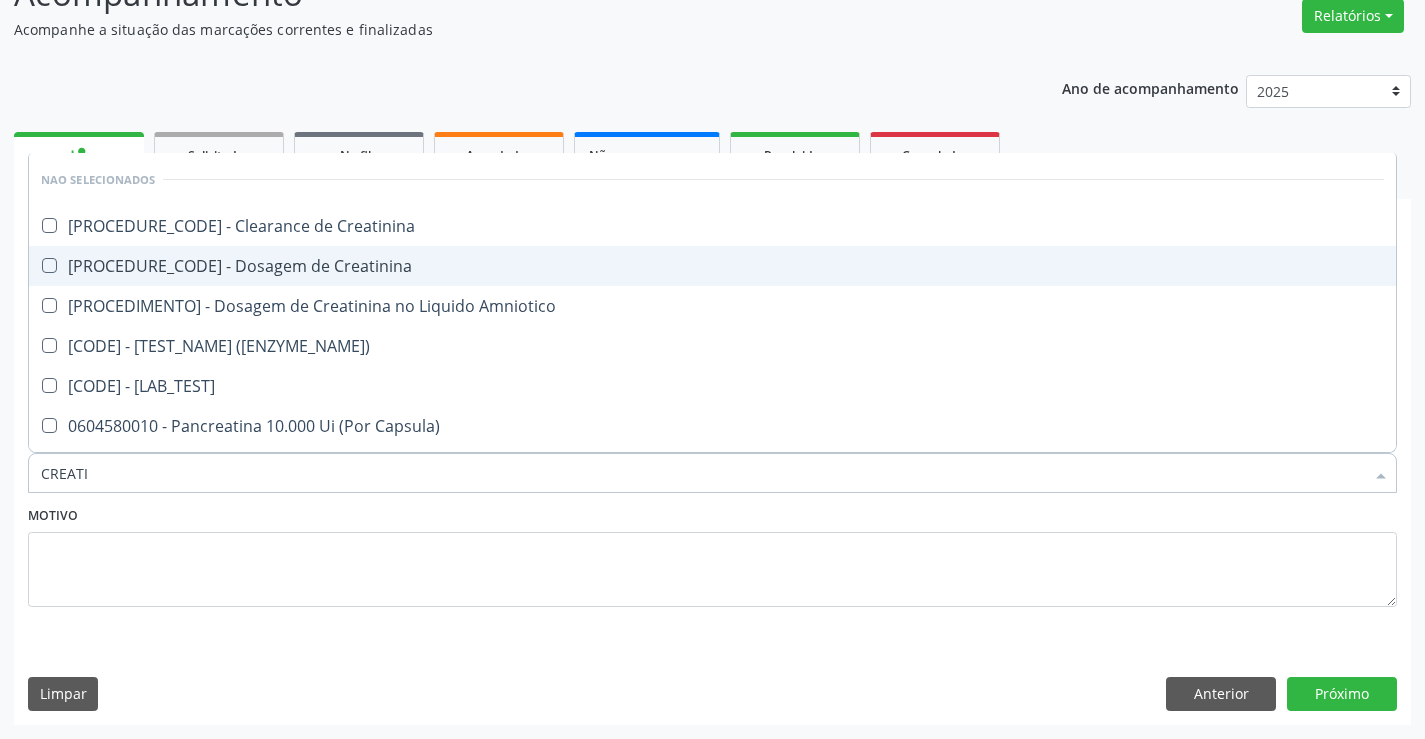 click on "[PROCEDURE_CODE] - Dosagem de Creatinina" at bounding box center [712, 266] 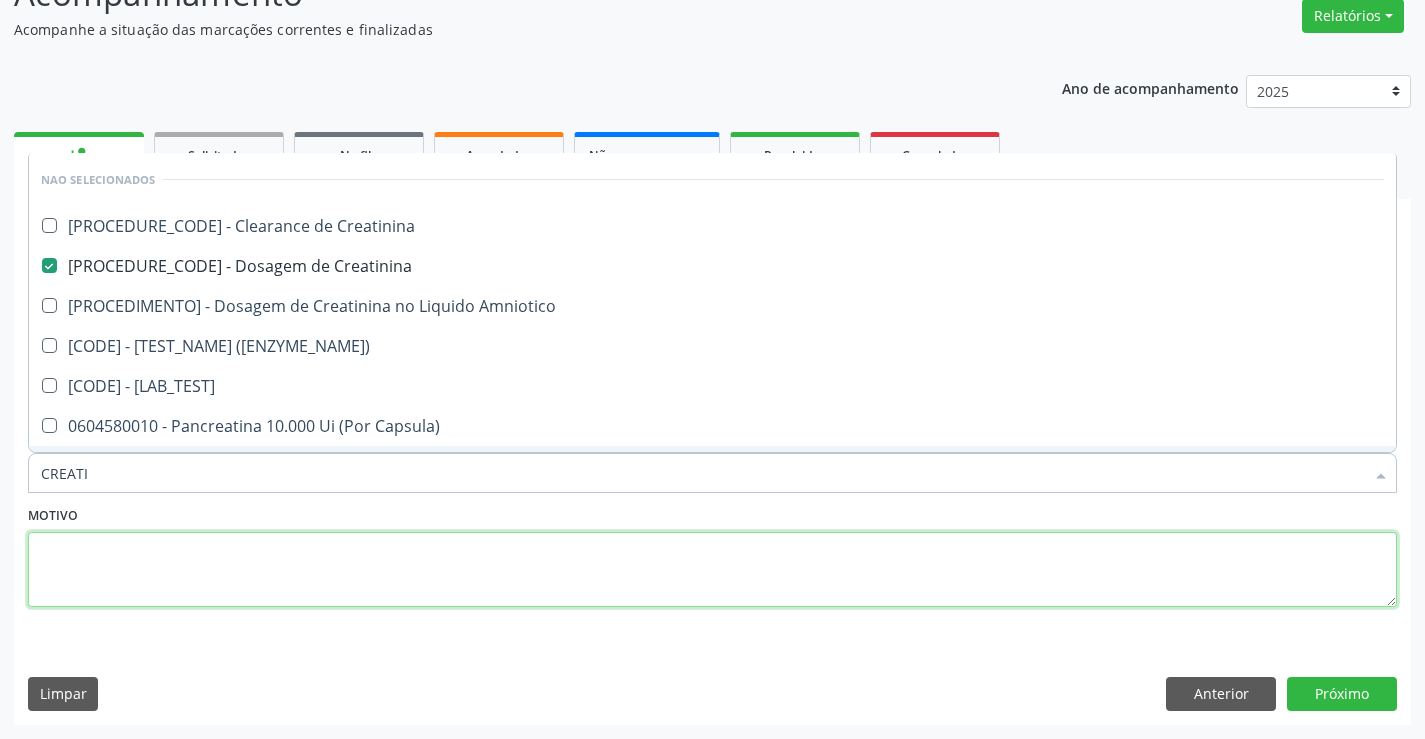 click at bounding box center (712, 570) 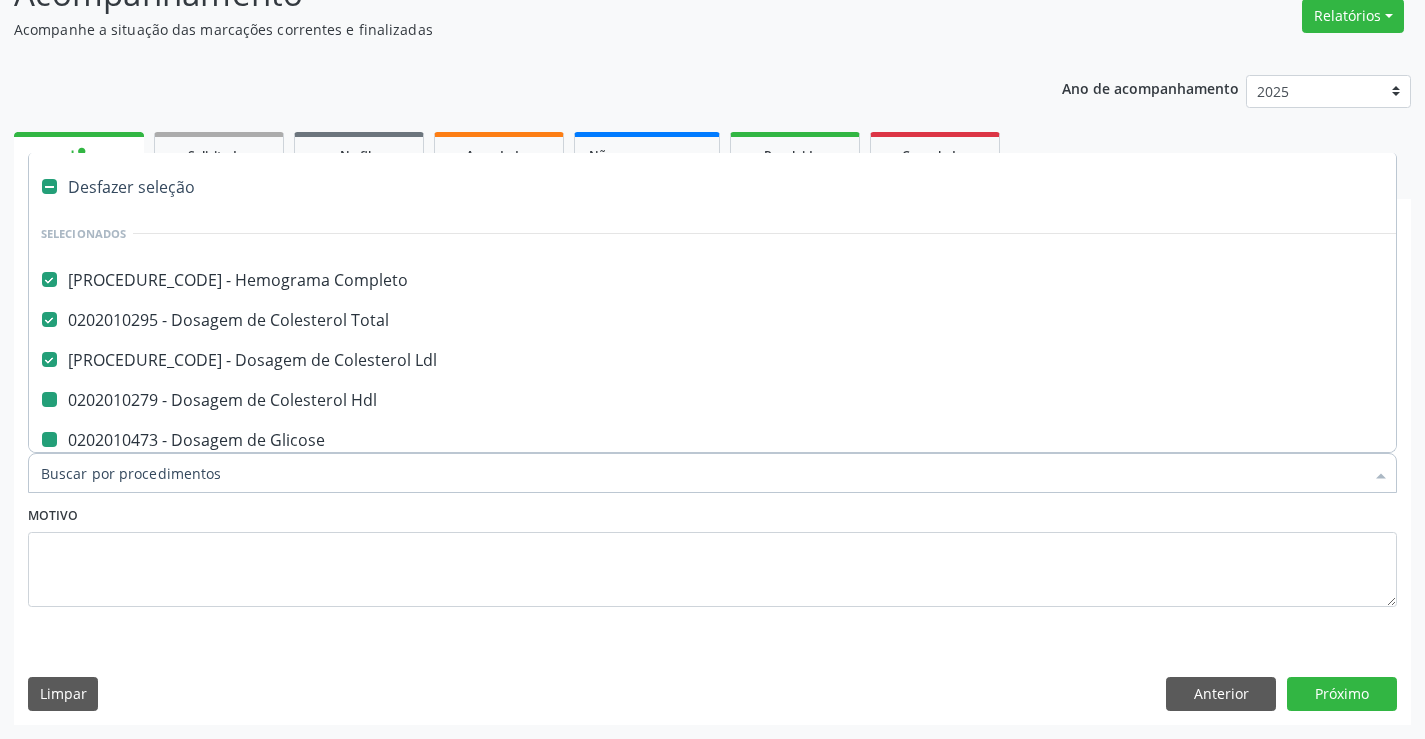 type on "U" 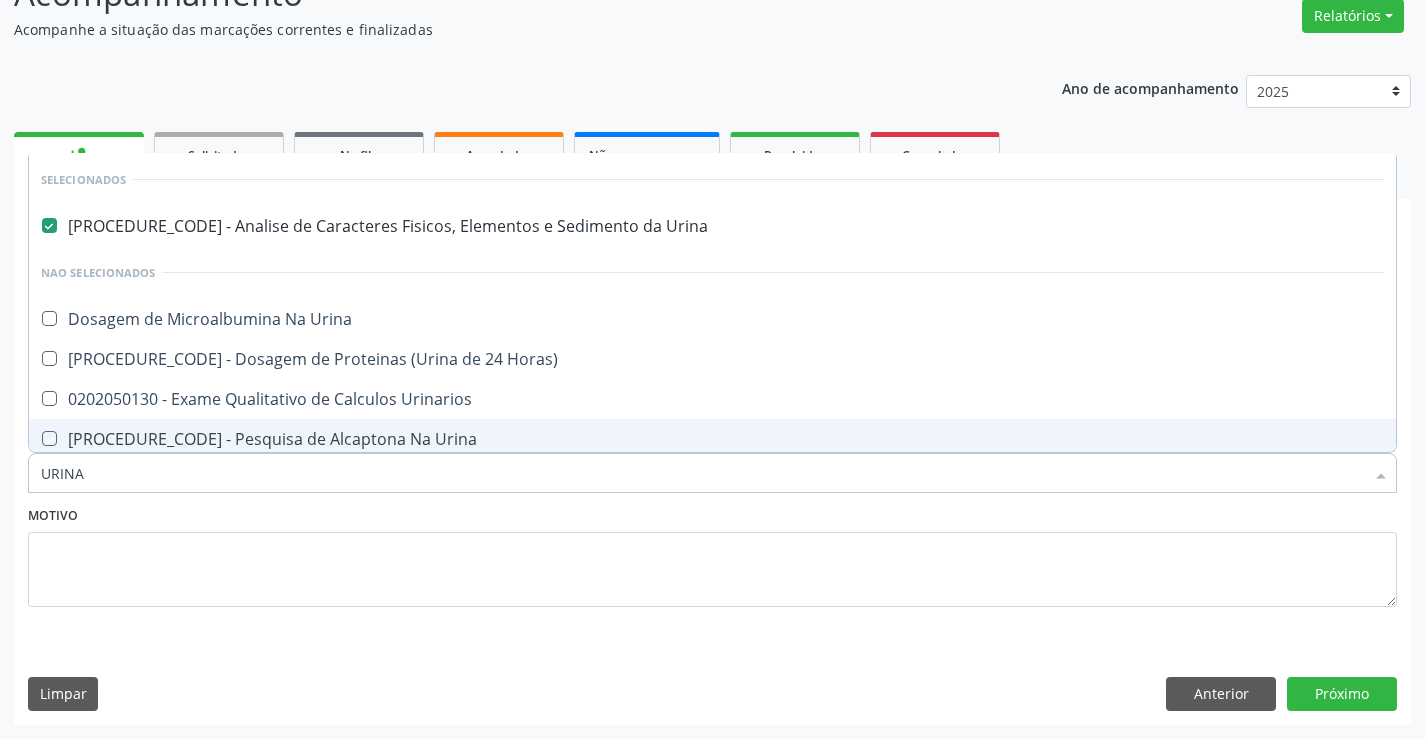 click on "Motivo" at bounding box center [712, 554] 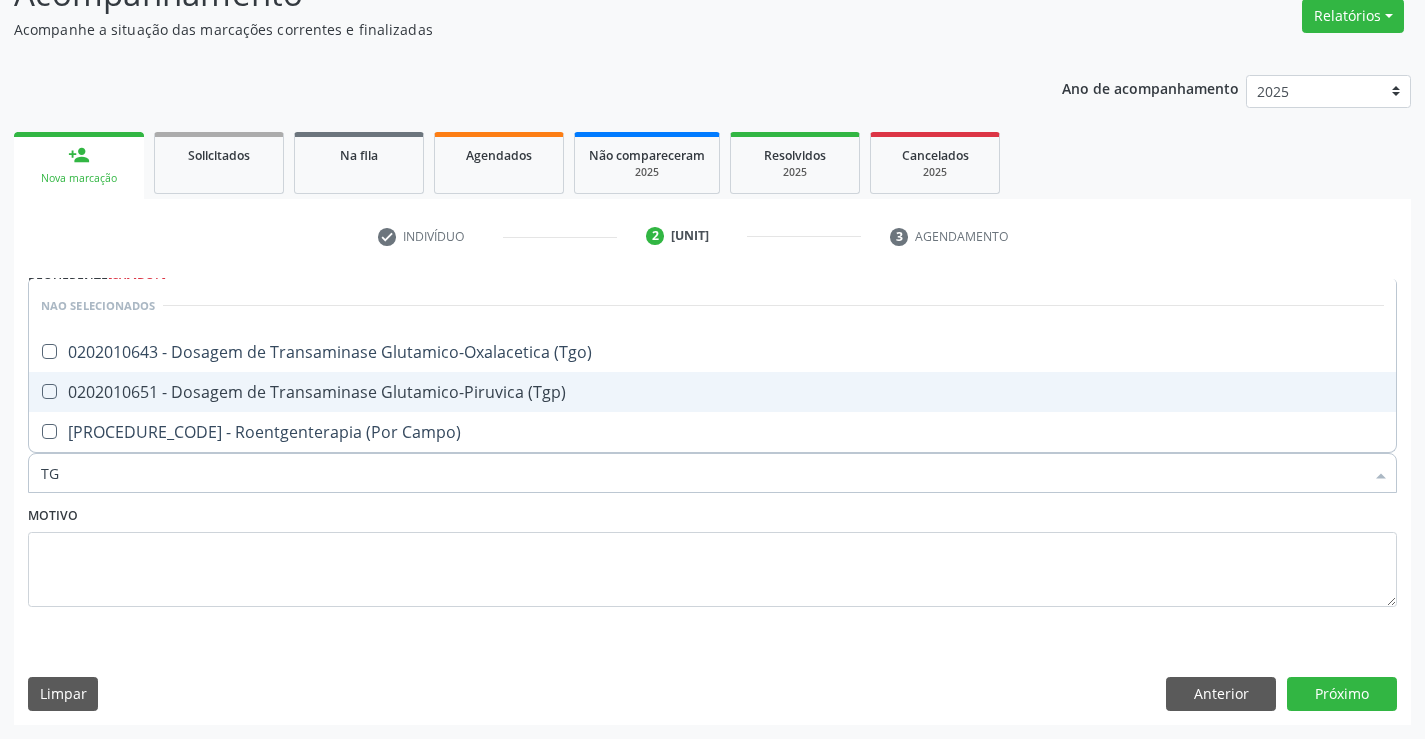 click on "0202010651 - Dosagem de Transaminase Glutamico-Piruvica (Tgp)" at bounding box center [712, 392] 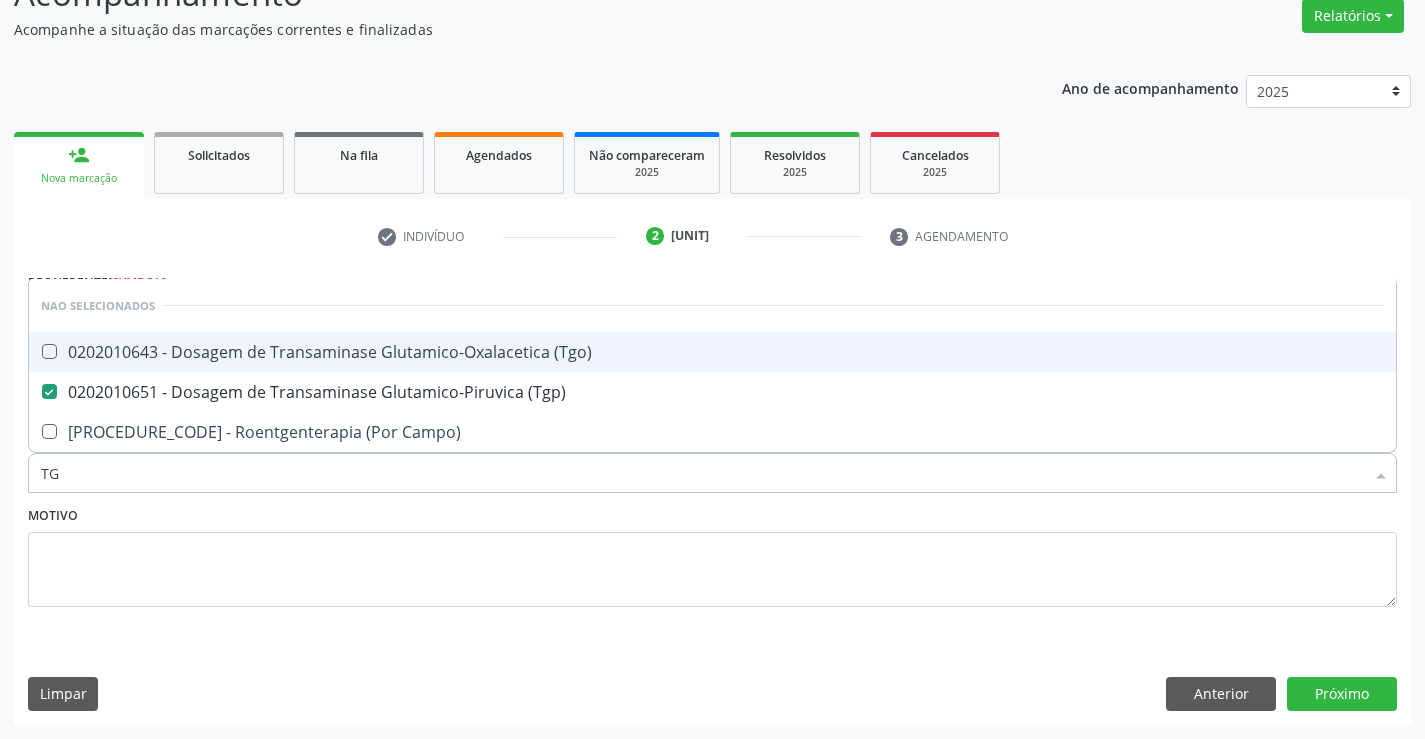 click on "0202010643 - Dosagem de Transaminase Glutamico-Oxalacetica (Tgo)" at bounding box center [712, 352] 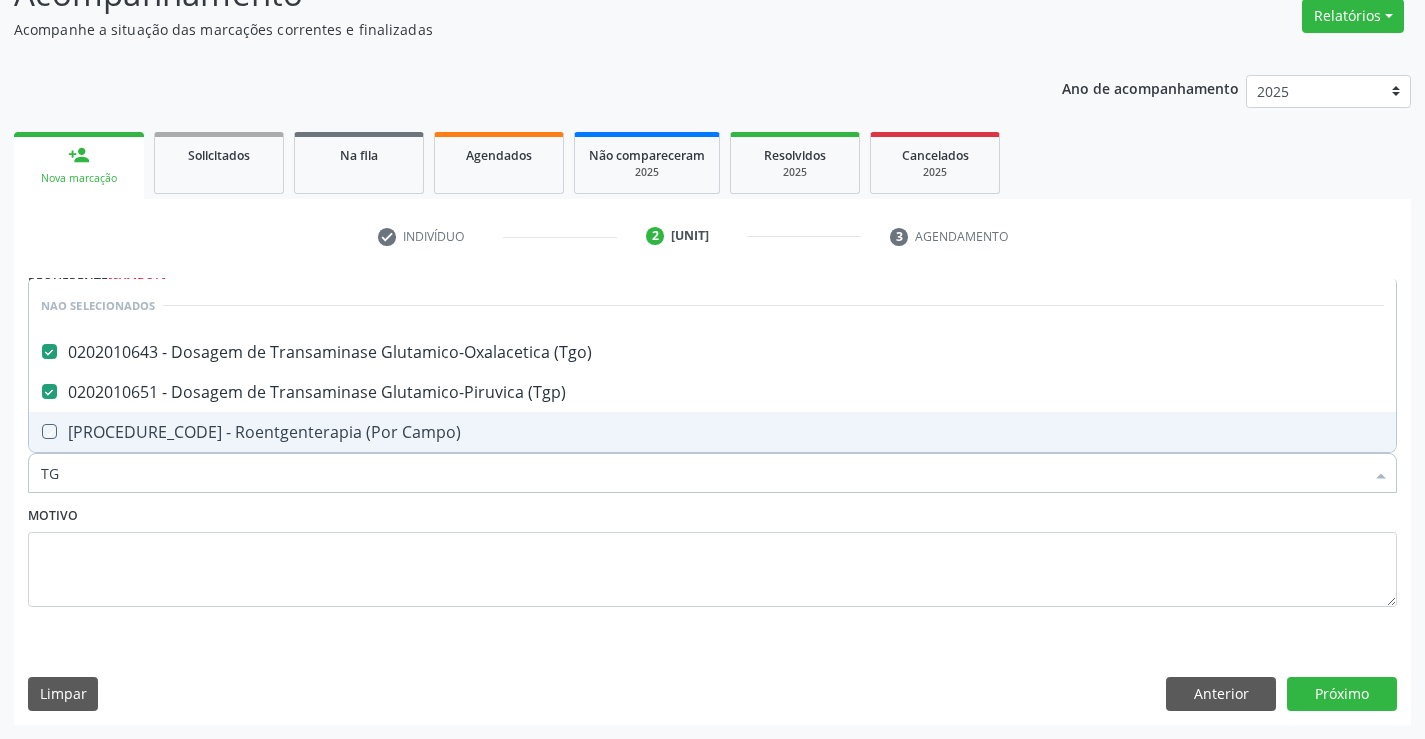 click on "Motivo" at bounding box center (712, 554) 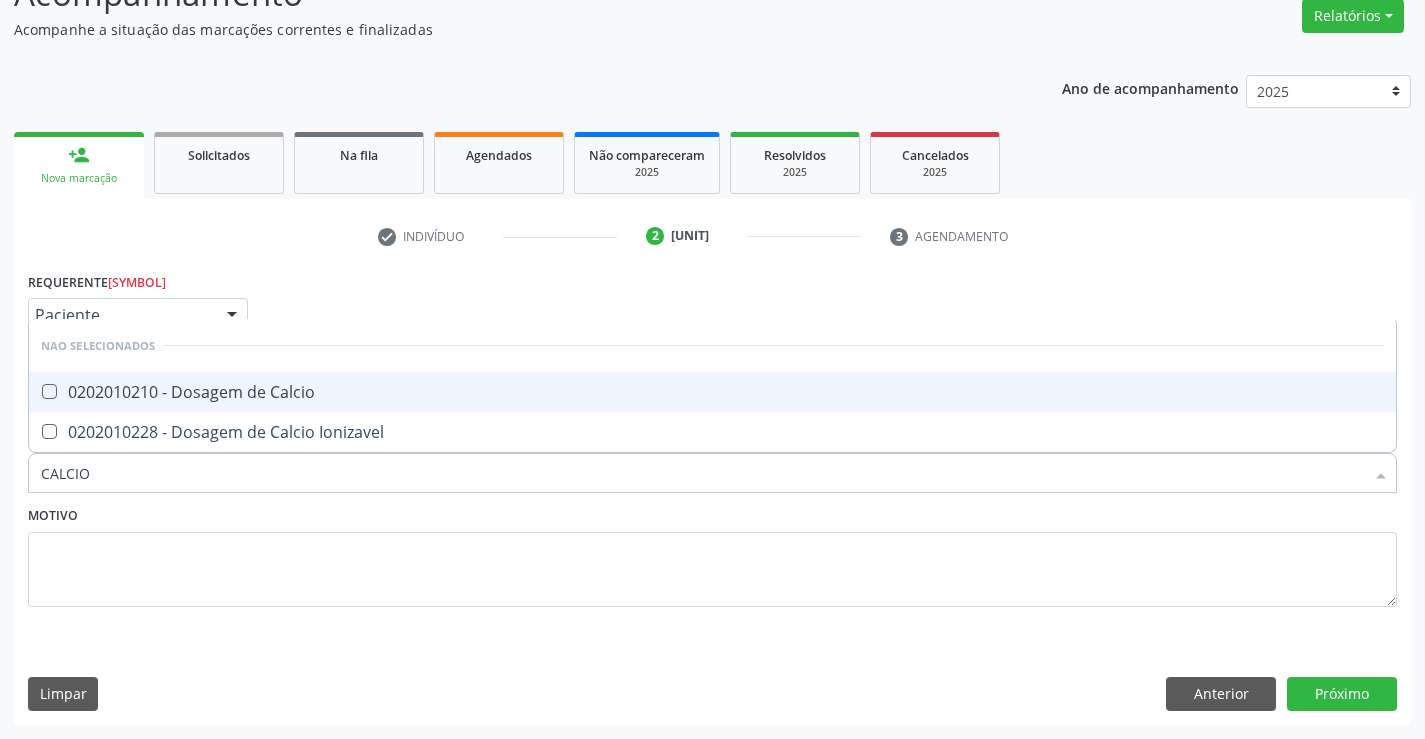 click on "0202010210 - Dosagem de Calcio" at bounding box center (712, 392) 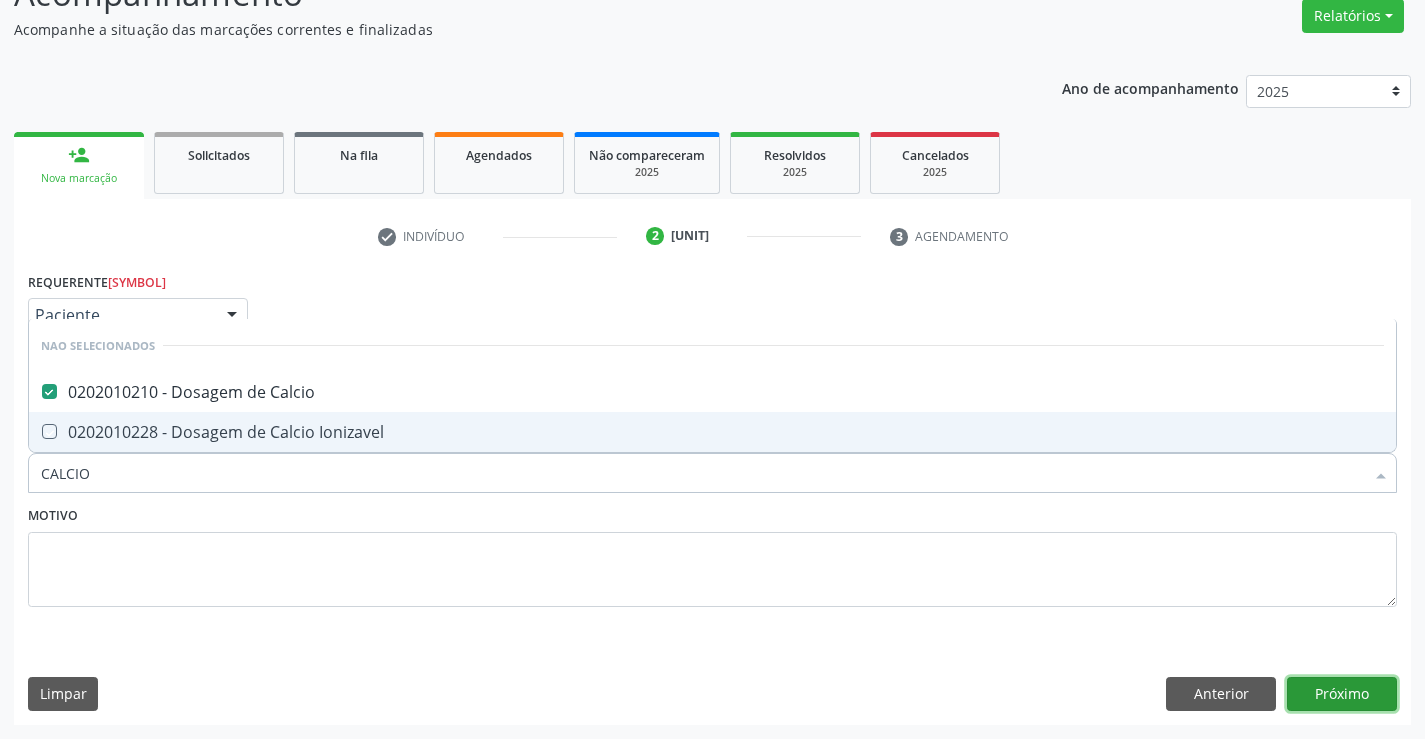 click on "Próximo" at bounding box center (1342, 694) 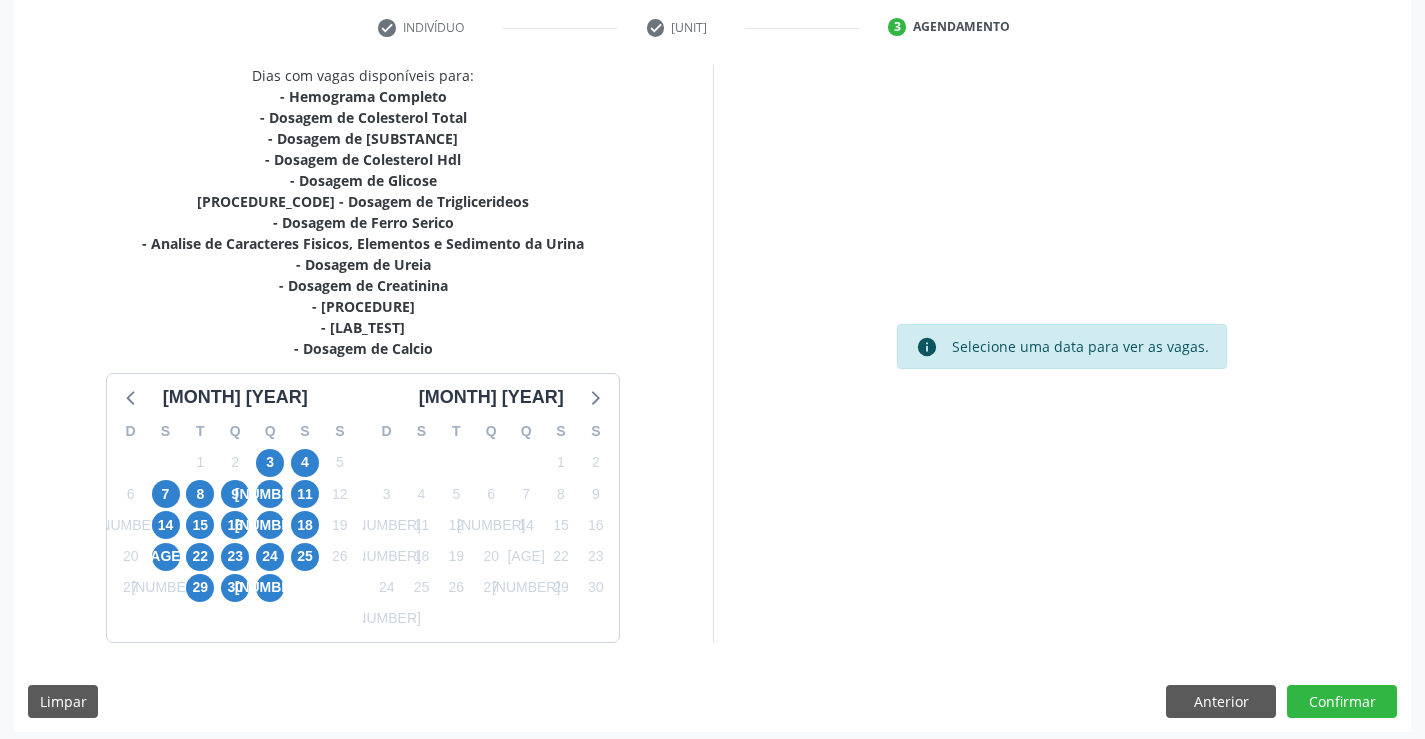 scroll, scrollTop: 383, scrollLeft: 0, axis: vertical 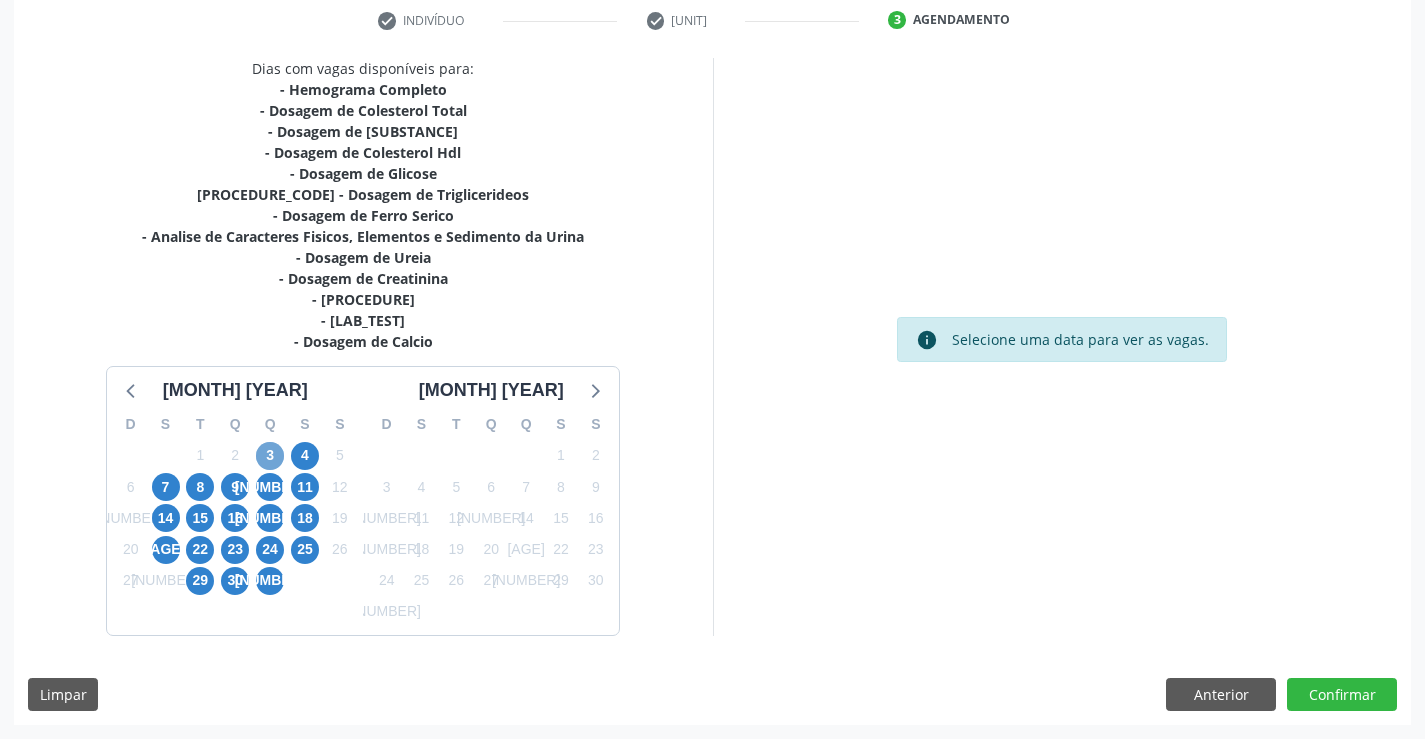 click on "3" at bounding box center [270, 456] 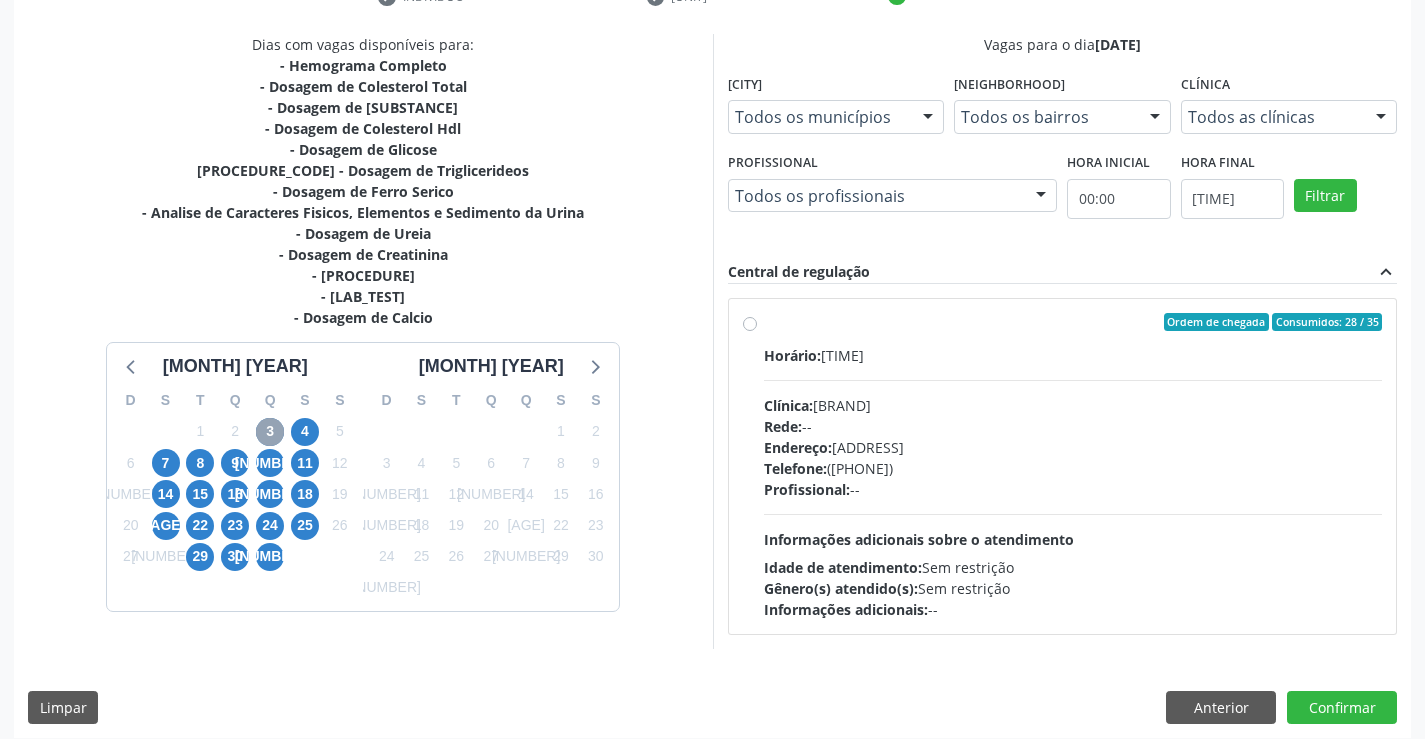 scroll, scrollTop: 420, scrollLeft: 0, axis: vertical 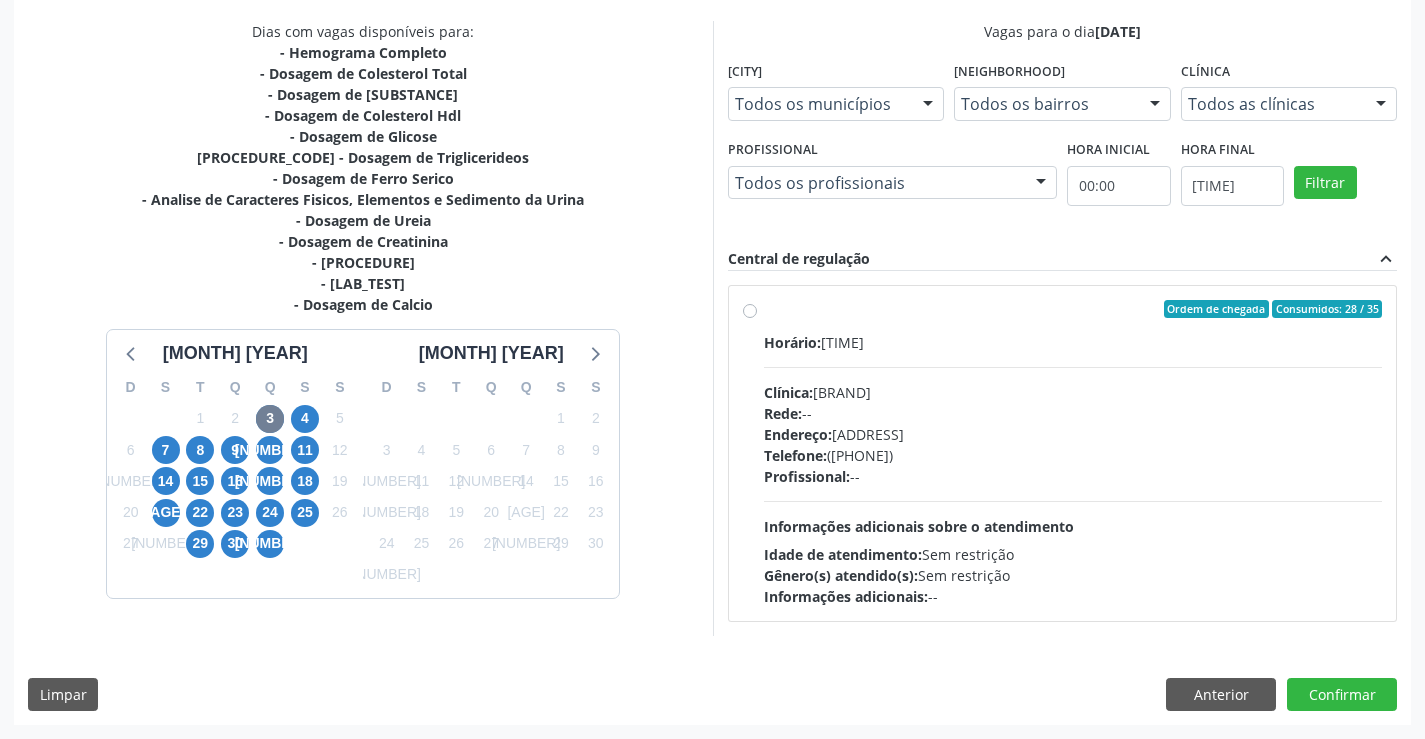 click on "Ordem de chegada
Consumidos: 28 / 35
Horário:   [TIME]
Clínica:  Laboratorio de Analises Clinicas Sao Francisco
Rede:
--
Endereço:   Terreo, nº 258, Centro, [CITY], [STATE]
Telefone:   [PHONE]
Profissional:
--
Informações adicionais sobre o atendimento
Idade de atendimento:
Sem restrição
Gênero(s) atendido(s):
Sem restrição
Informações adicionais:
--" at bounding box center (1073, 453) 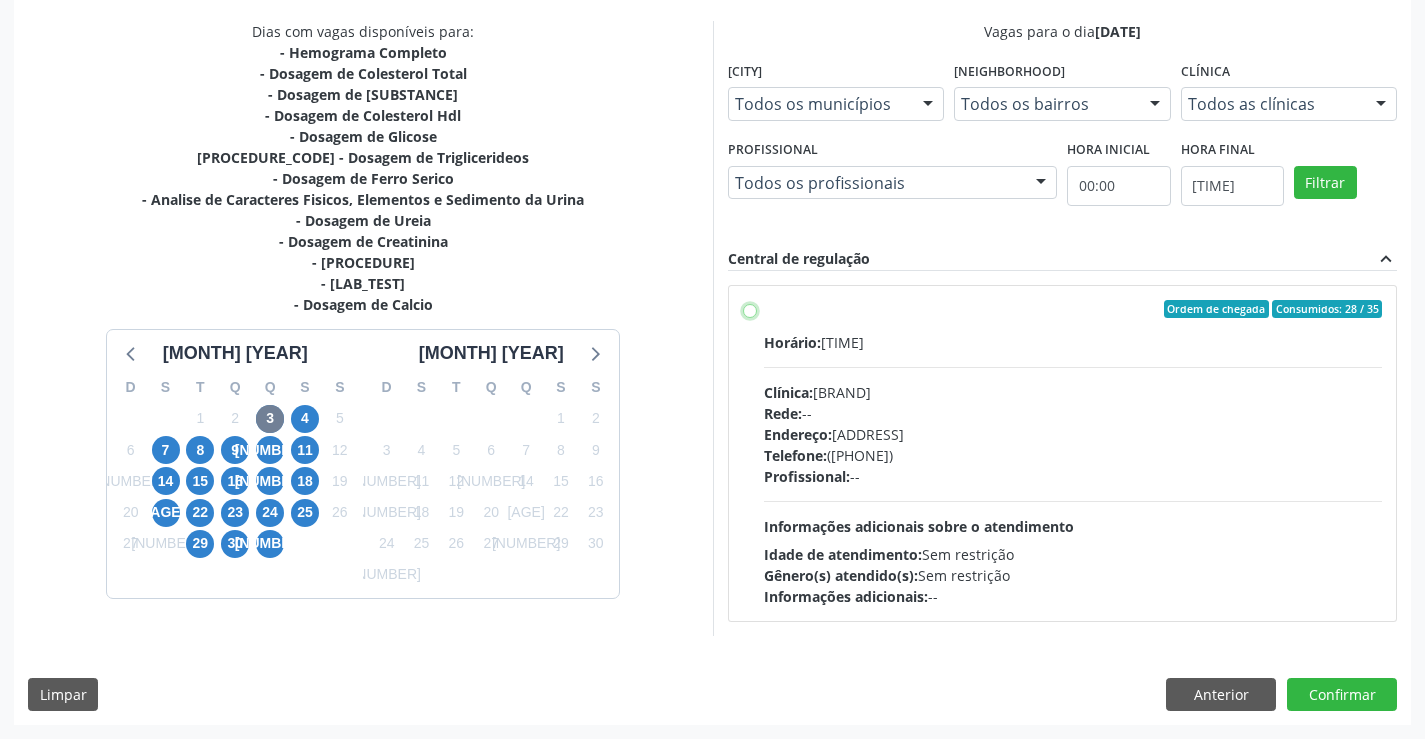 click on "Ordem de chegada
Consumidos: 28 / 35
Horário:   [TIME]
Clínica:  Laboratorio de Analises Clinicas Sao Francisco
Rede:
--
Endereço:   Terreo, nº 258, Centro, [CITY], [STATE]
Telefone:   [PHONE]
Profissional:
--
Informações adicionais sobre o atendimento
Idade de atendimento:
Sem restrição
Gênero(s) atendido(s):
Sem restrição
Informações adicionais:
--" at bounding box center [750, 309] 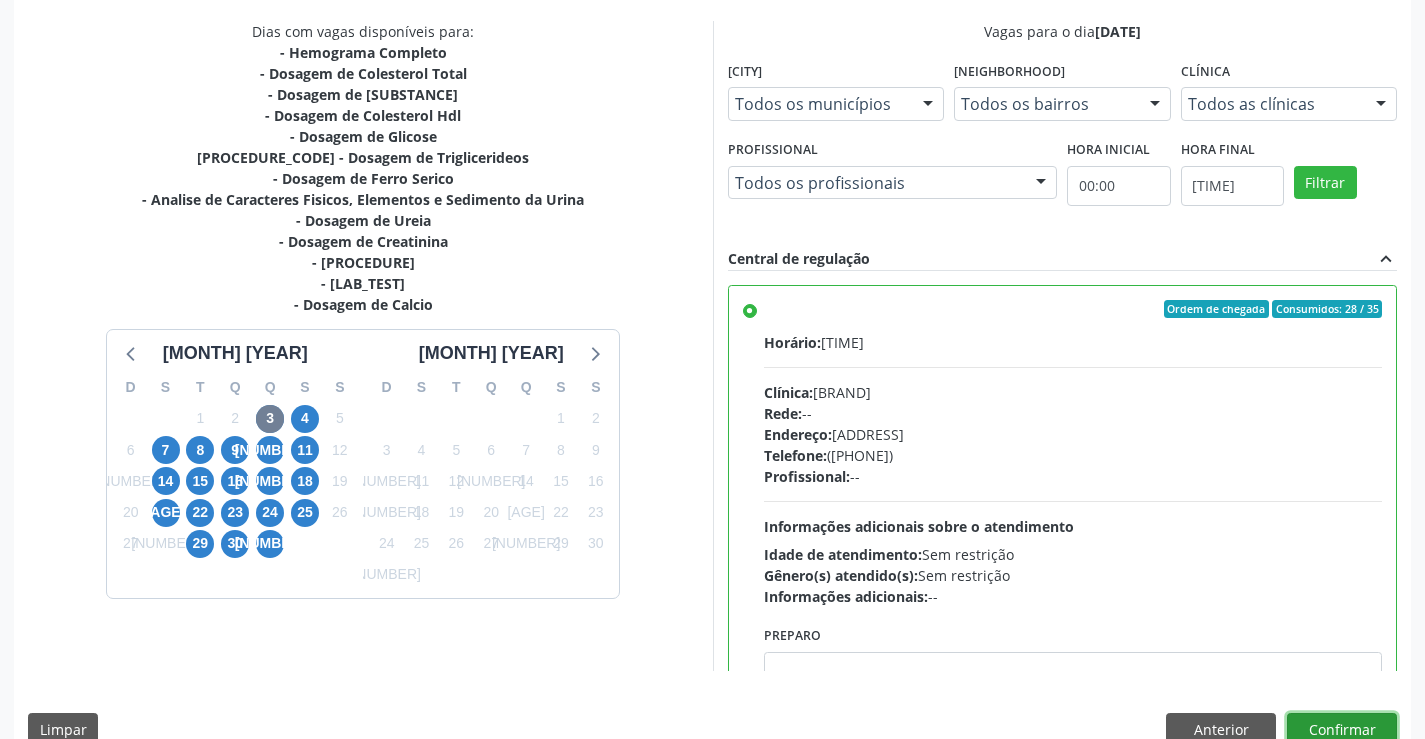 click on "Confirmar" at bounding box center (1342, 730) 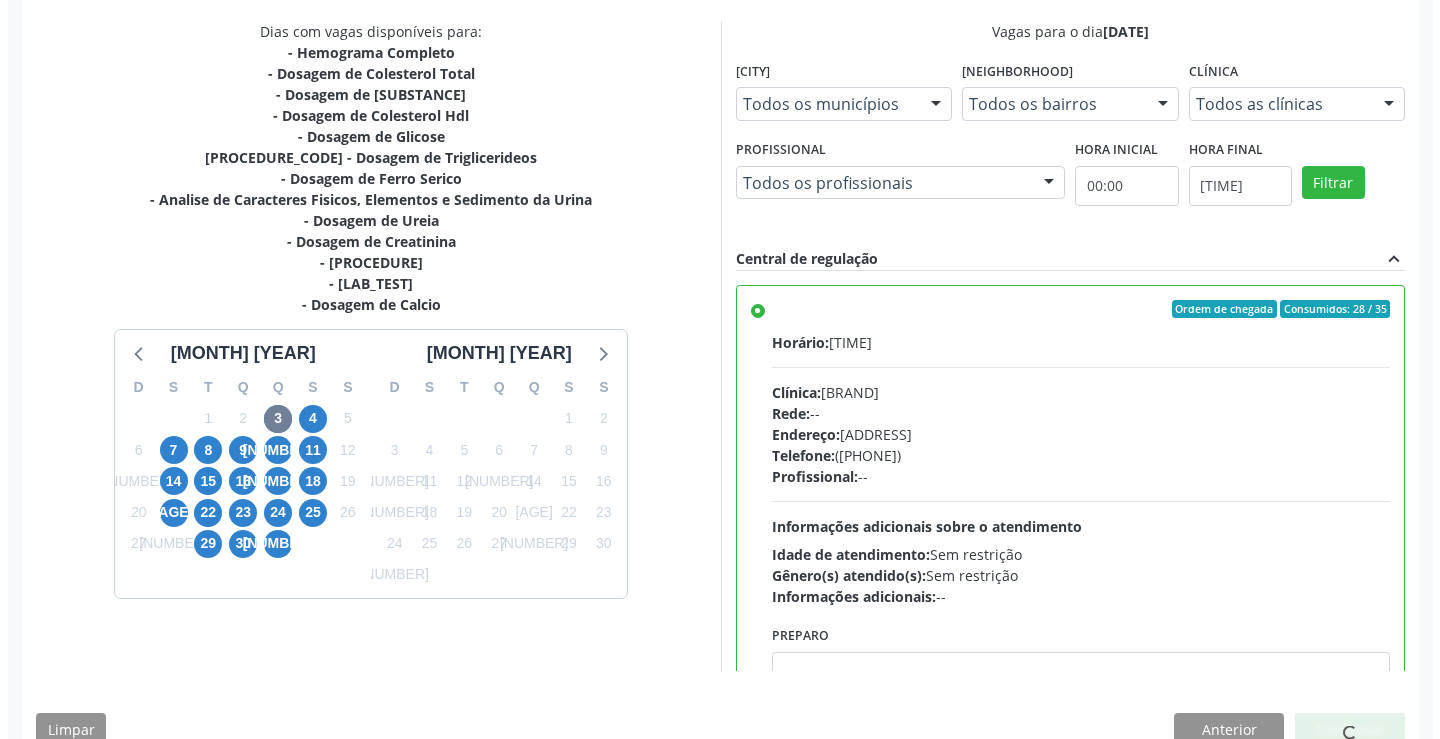 scroll, scrollTop: 0, scrollLeft: 0, axis: both 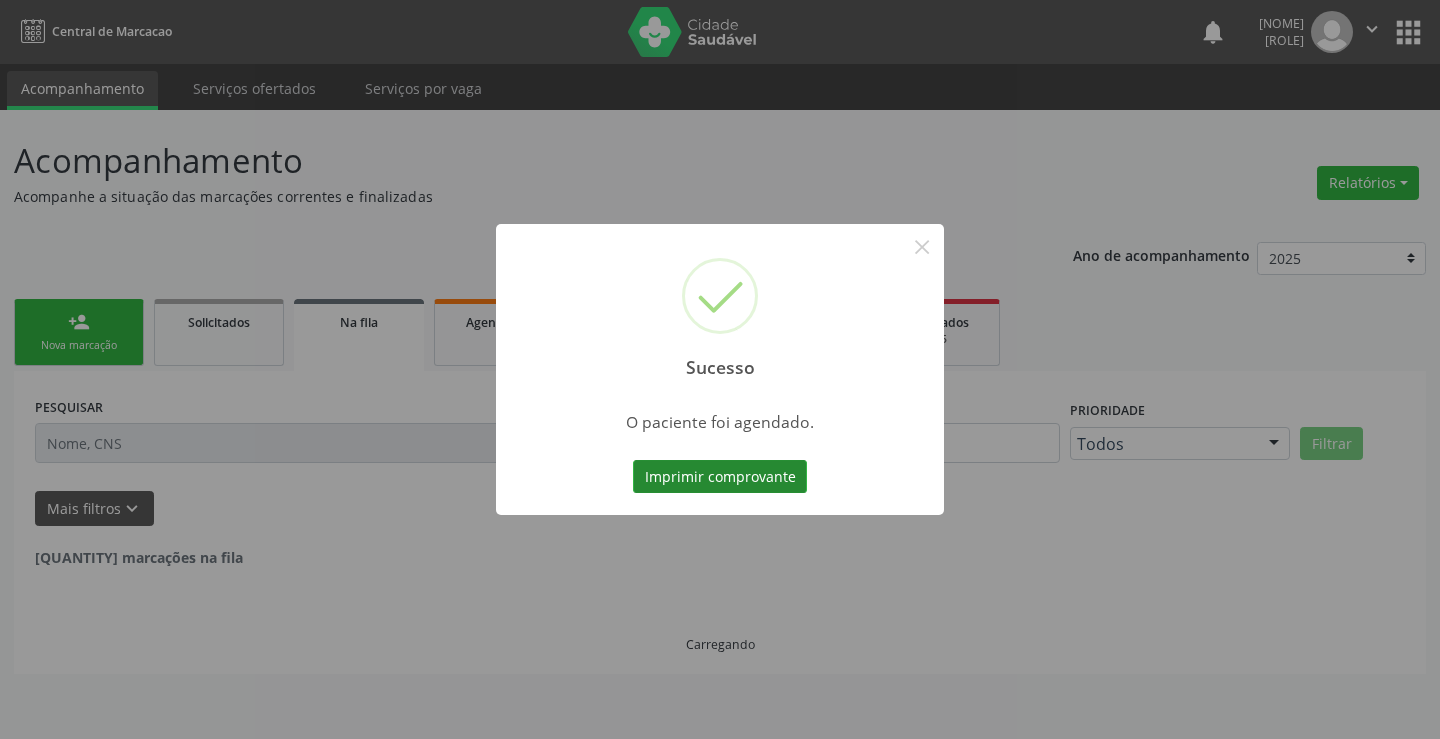 click on "Imprimir comprovante" at bounding box center [720, 477] 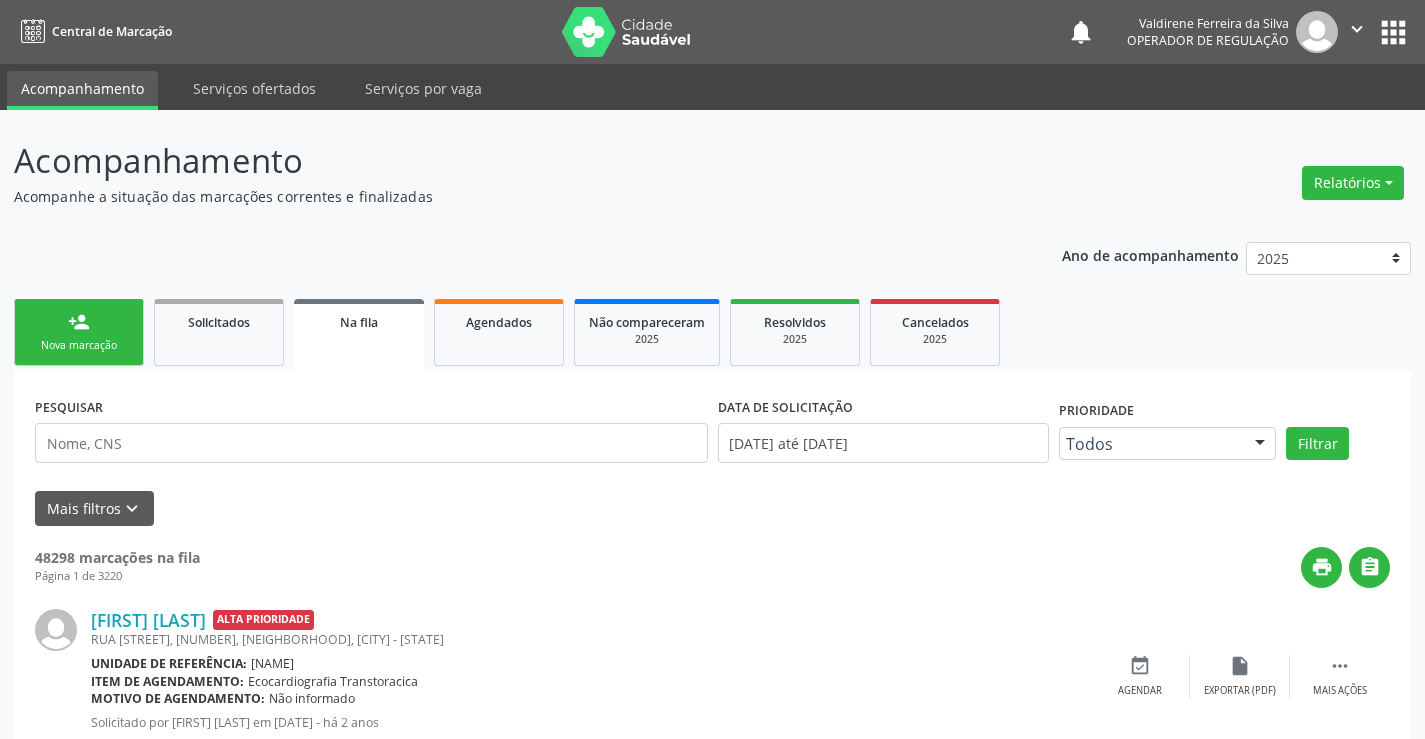scroll, scrollTop: 0, scrollLeft: 0, axis: both 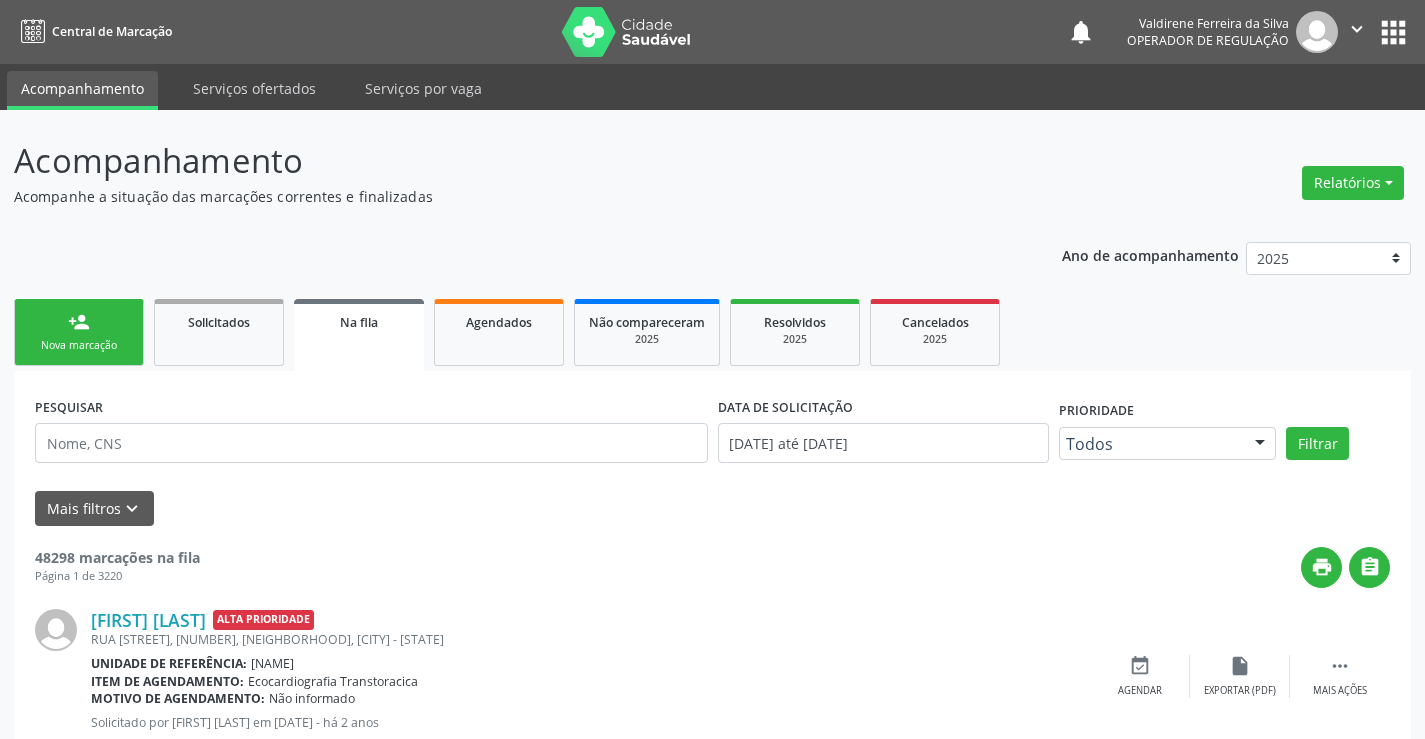 click on "person_add
Nova marcação" at bounding box center (79, 332) 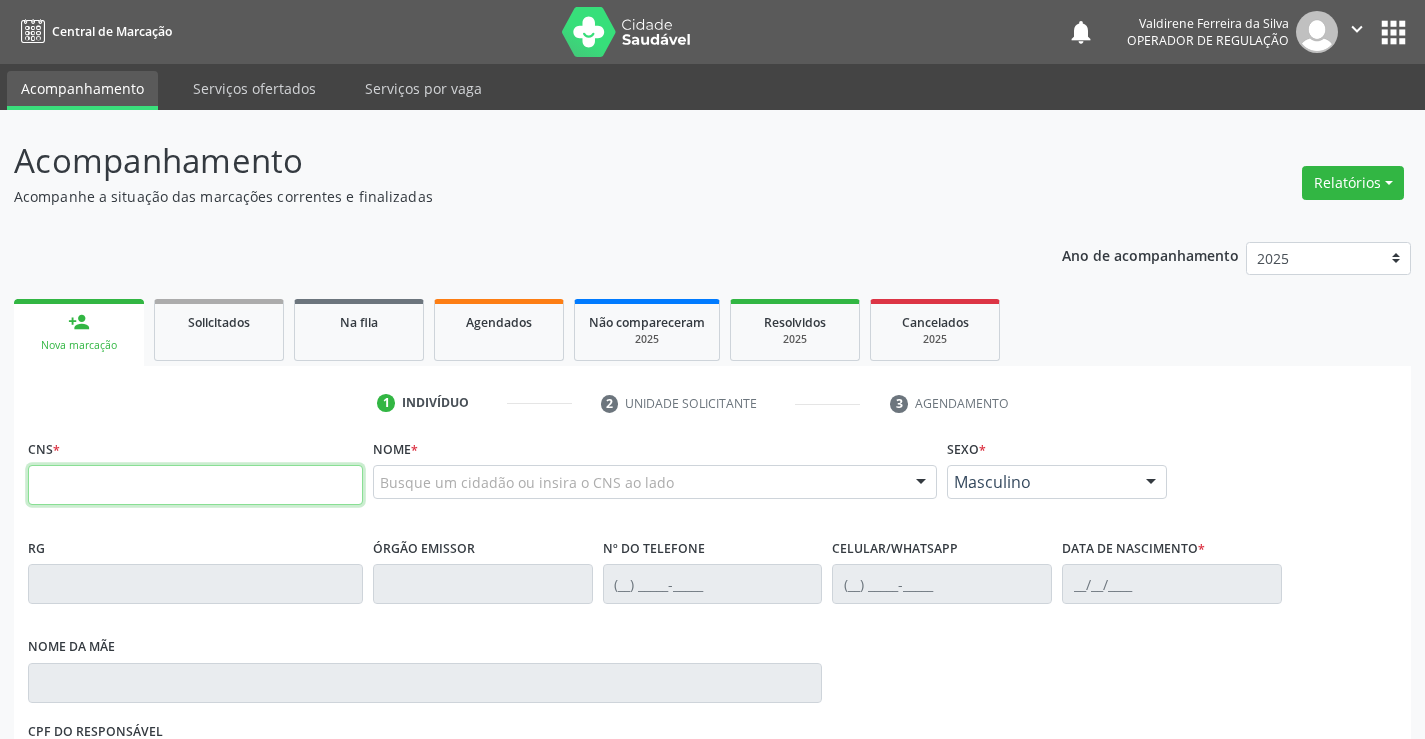 click at bounding box center [195, 485] 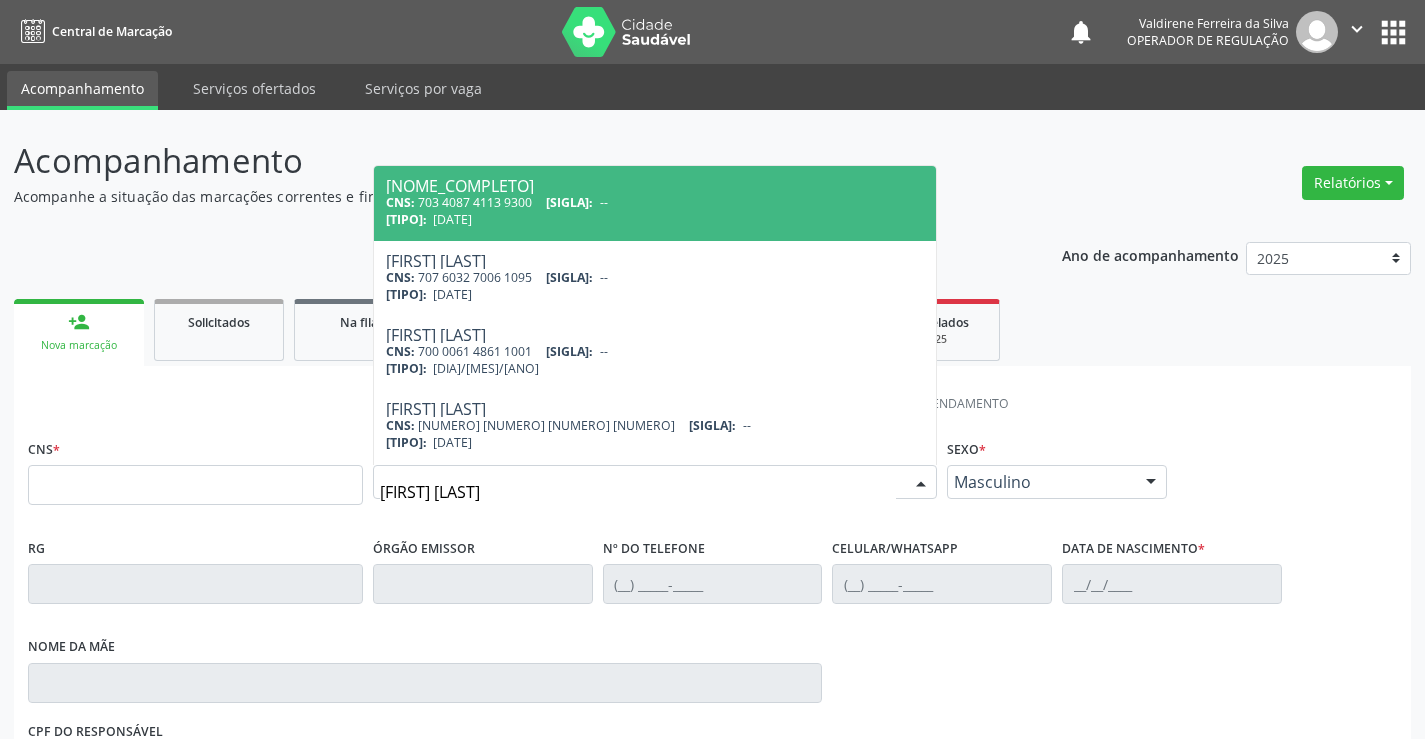 type on "MARINALVA DE SAL" 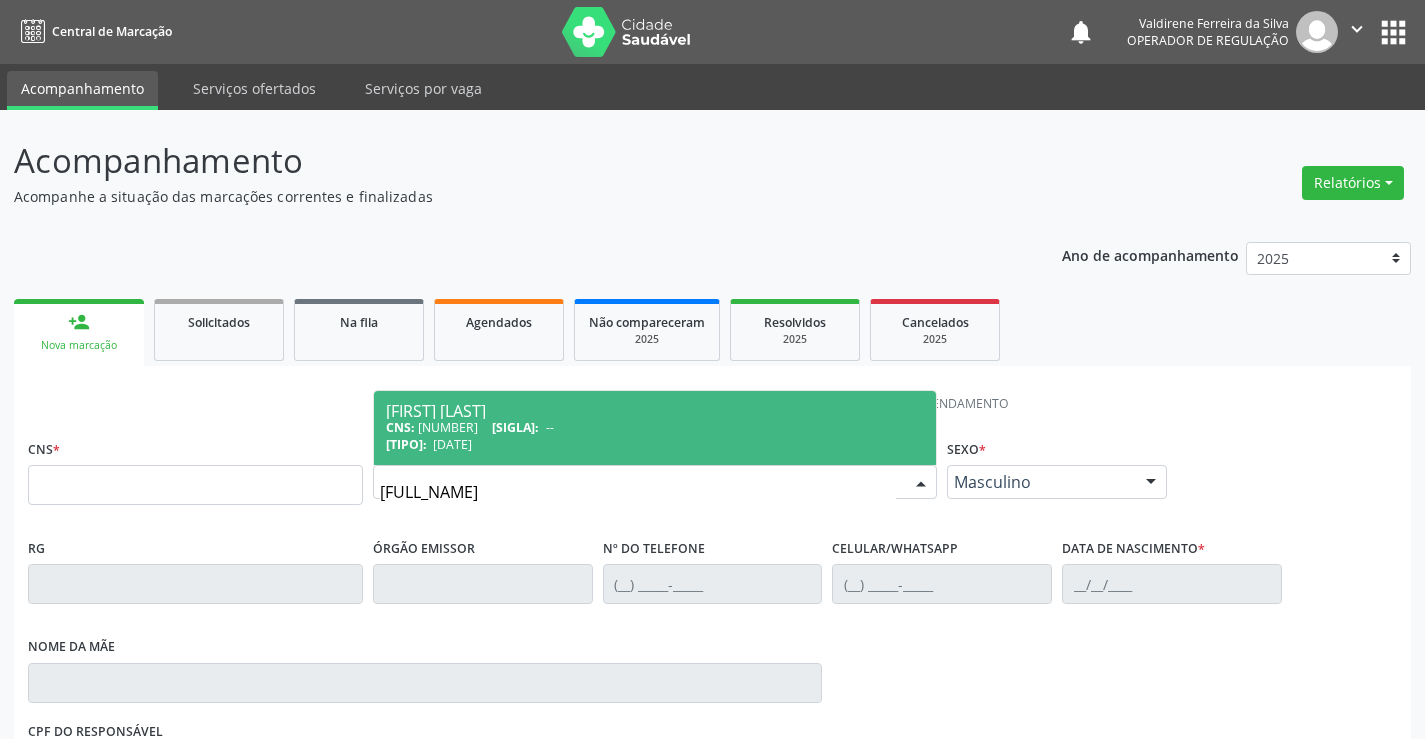 click on "[FIRST] [LAST]" at bounding box center (655, 411) 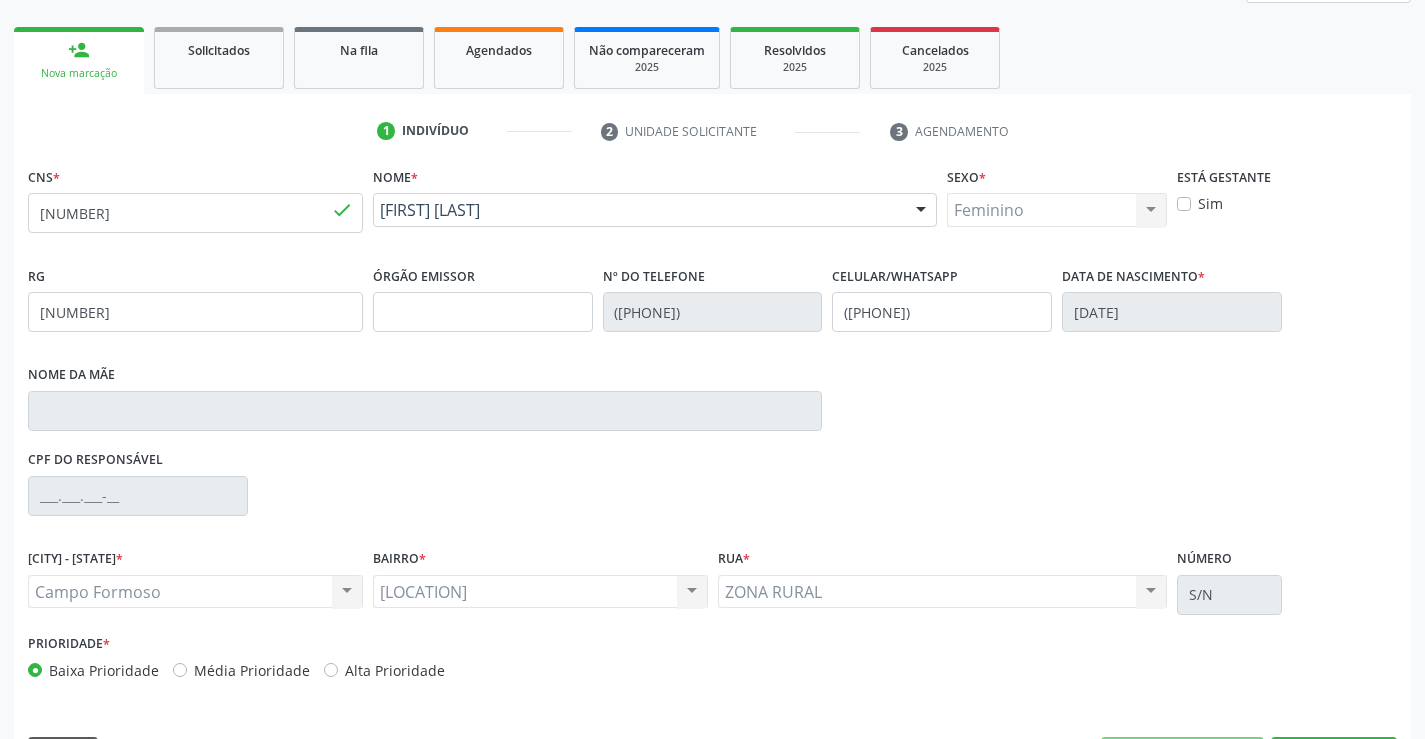 scroll, scrollTop: 300, scrollLeft: 0, axis: vertical 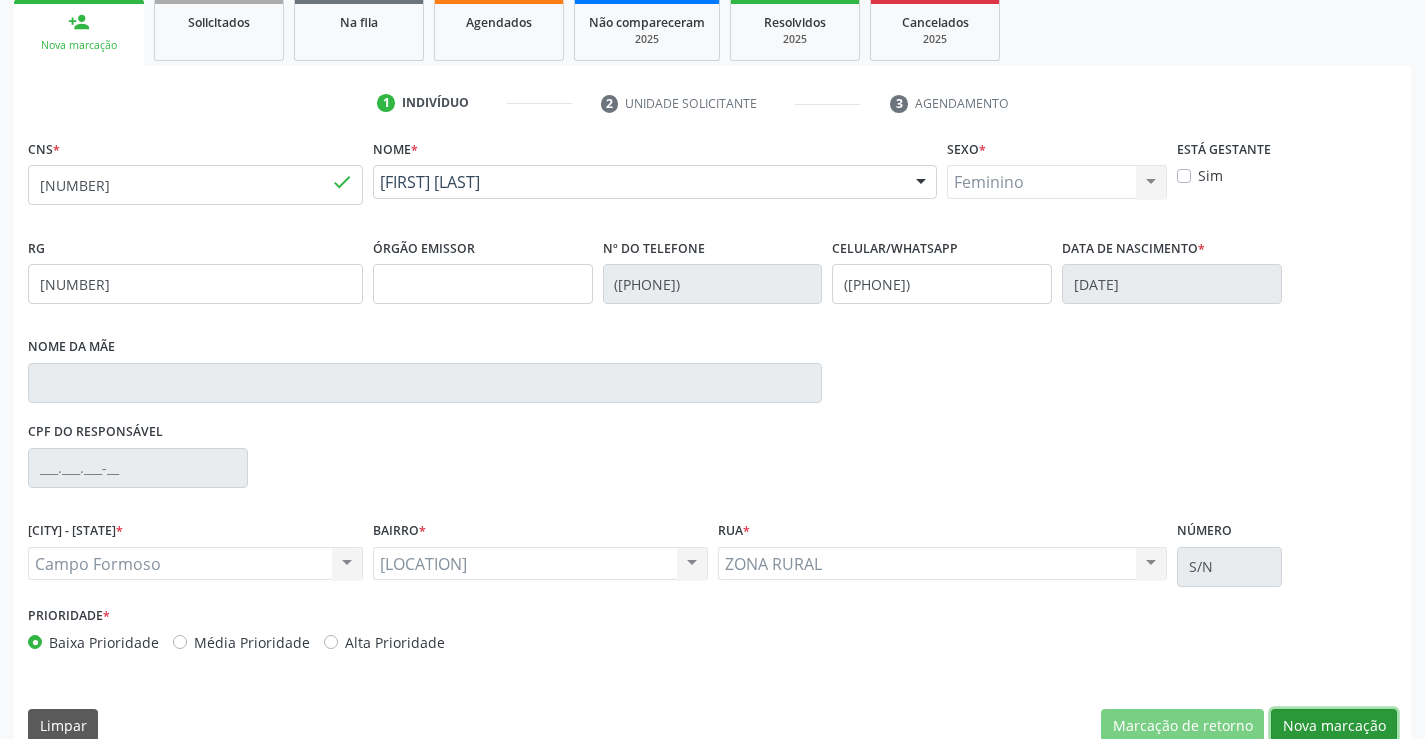 click on "Nova marcação" at bounding box center [1182, 726] 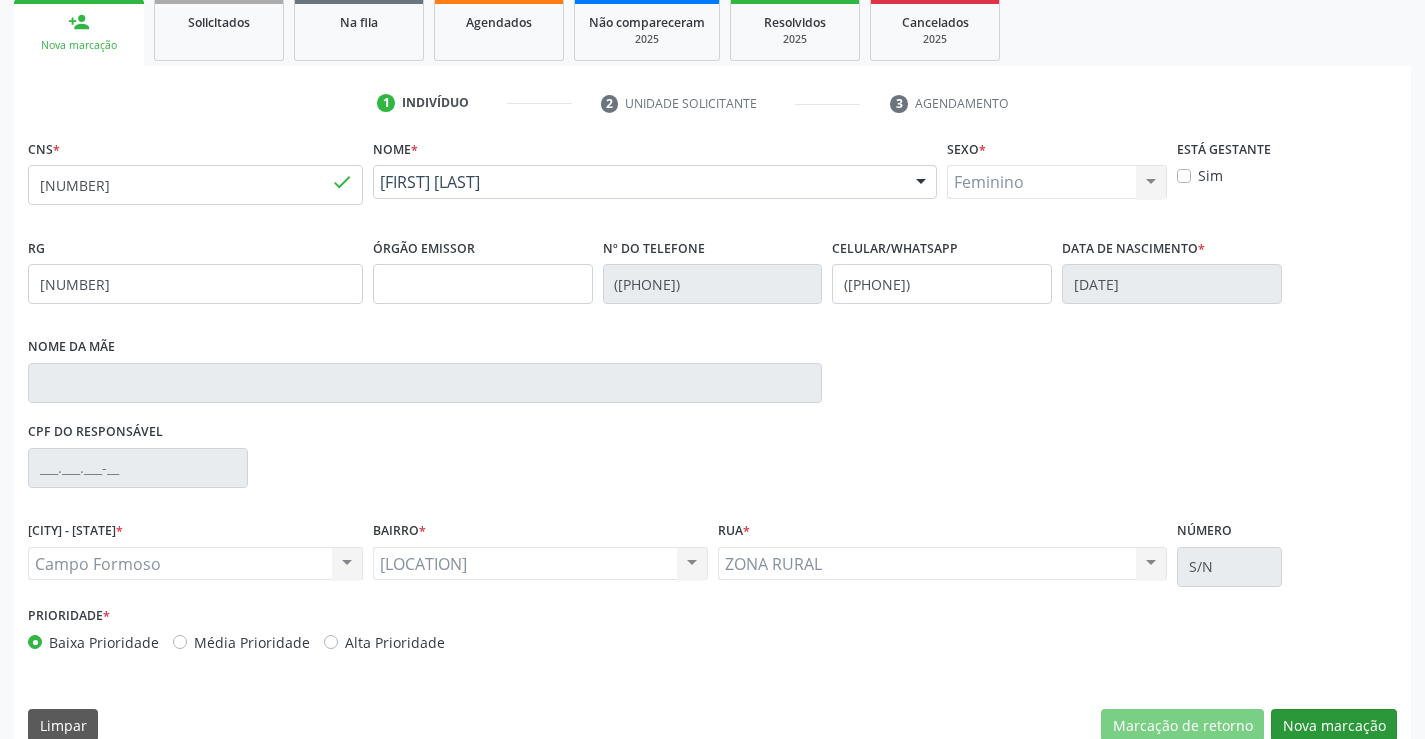 scroll, scrollTop: 167, scrollLeft: 0, axis: vertical 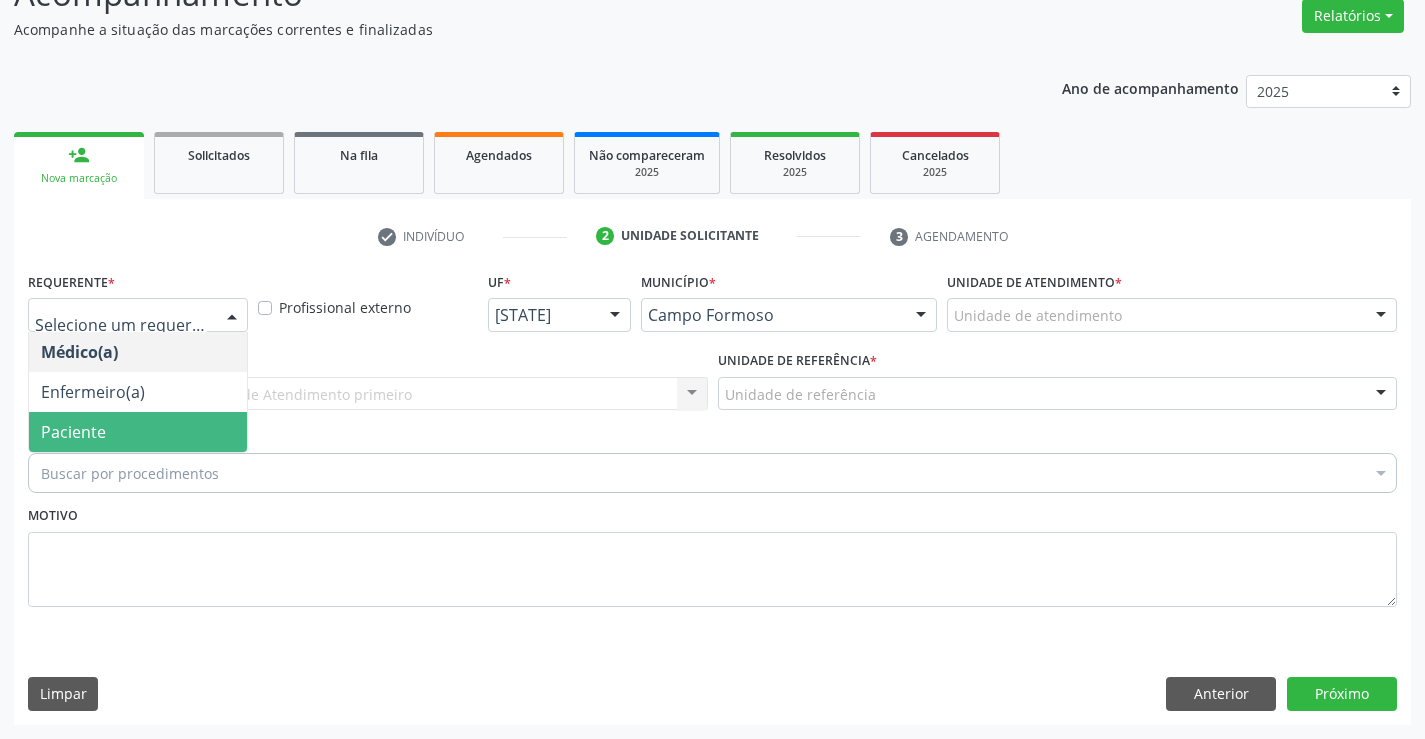 click on "Paciente" at bounding box center (73, 432) 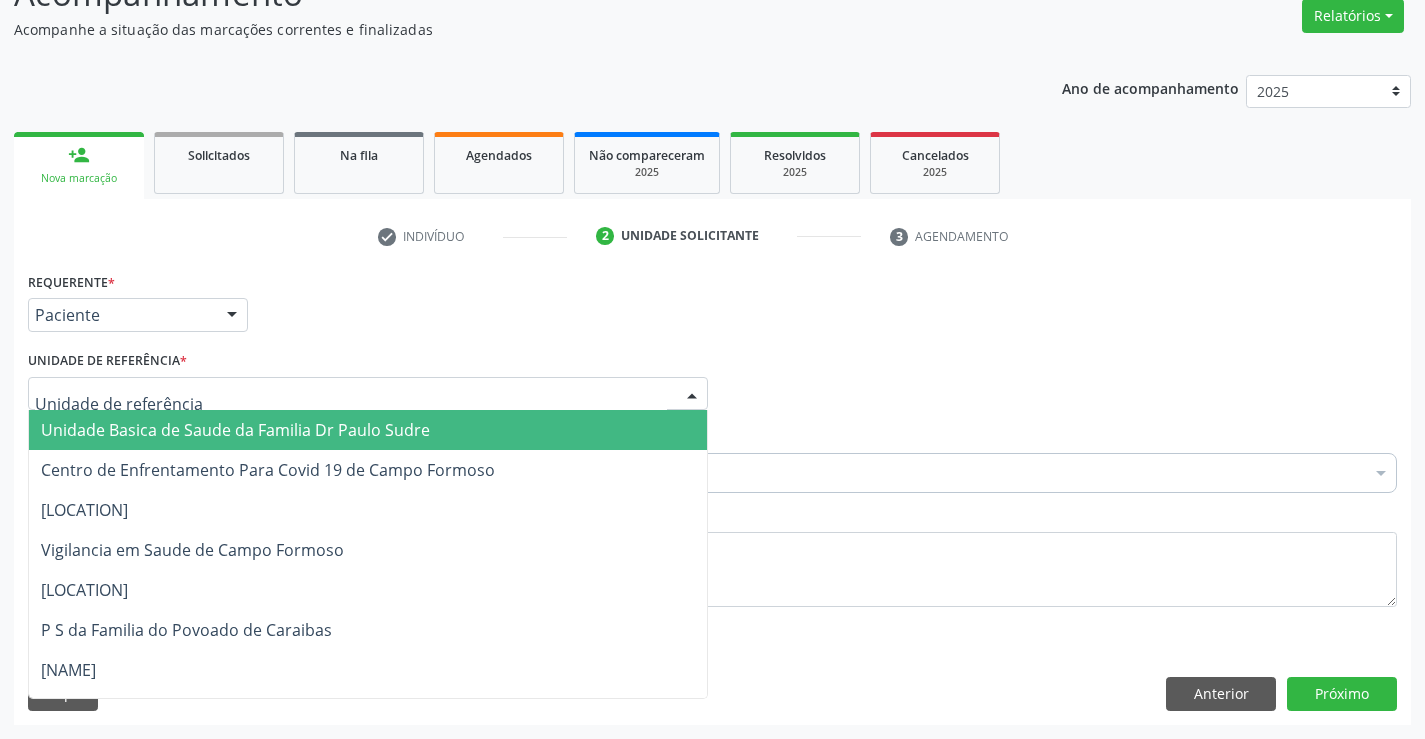 click at bounding box center [351, 404] 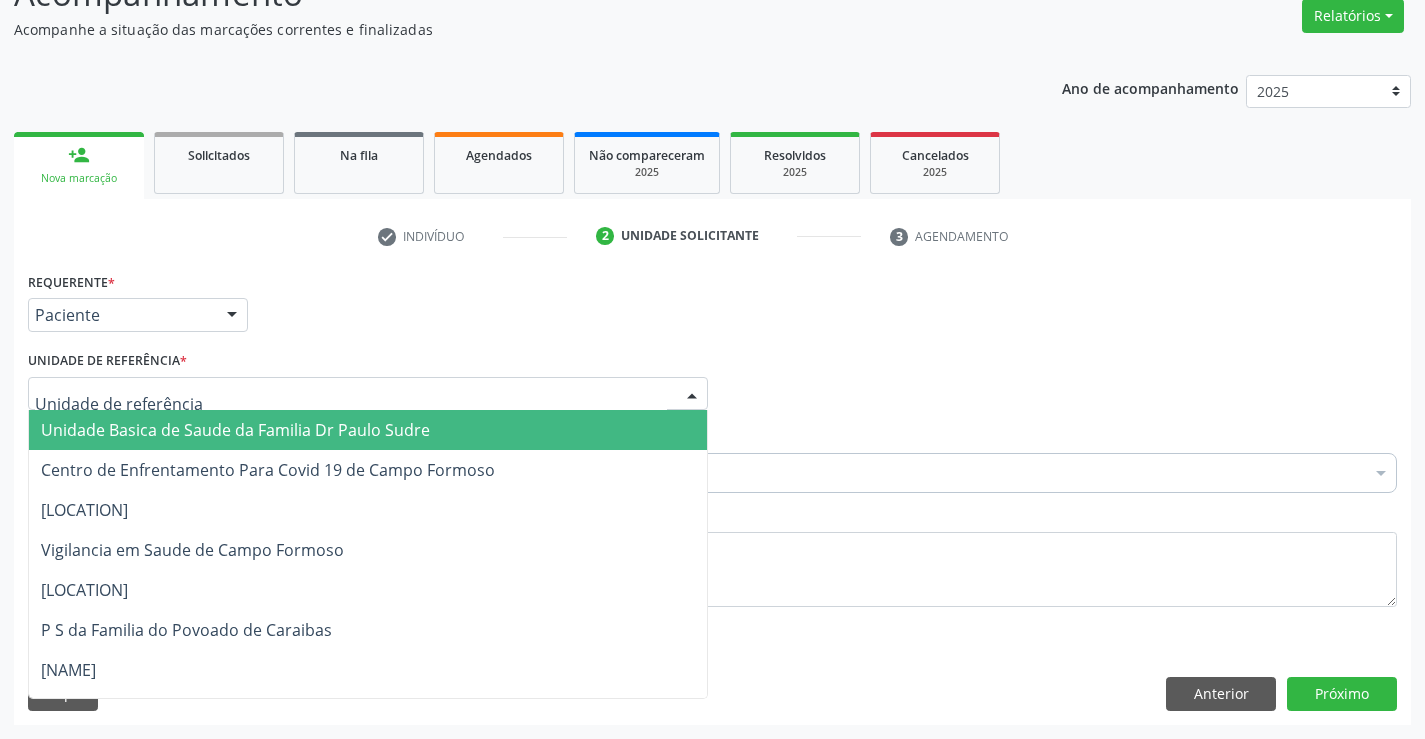 click on "[FACILITY_NAME]" at bounding box center (235, 430) 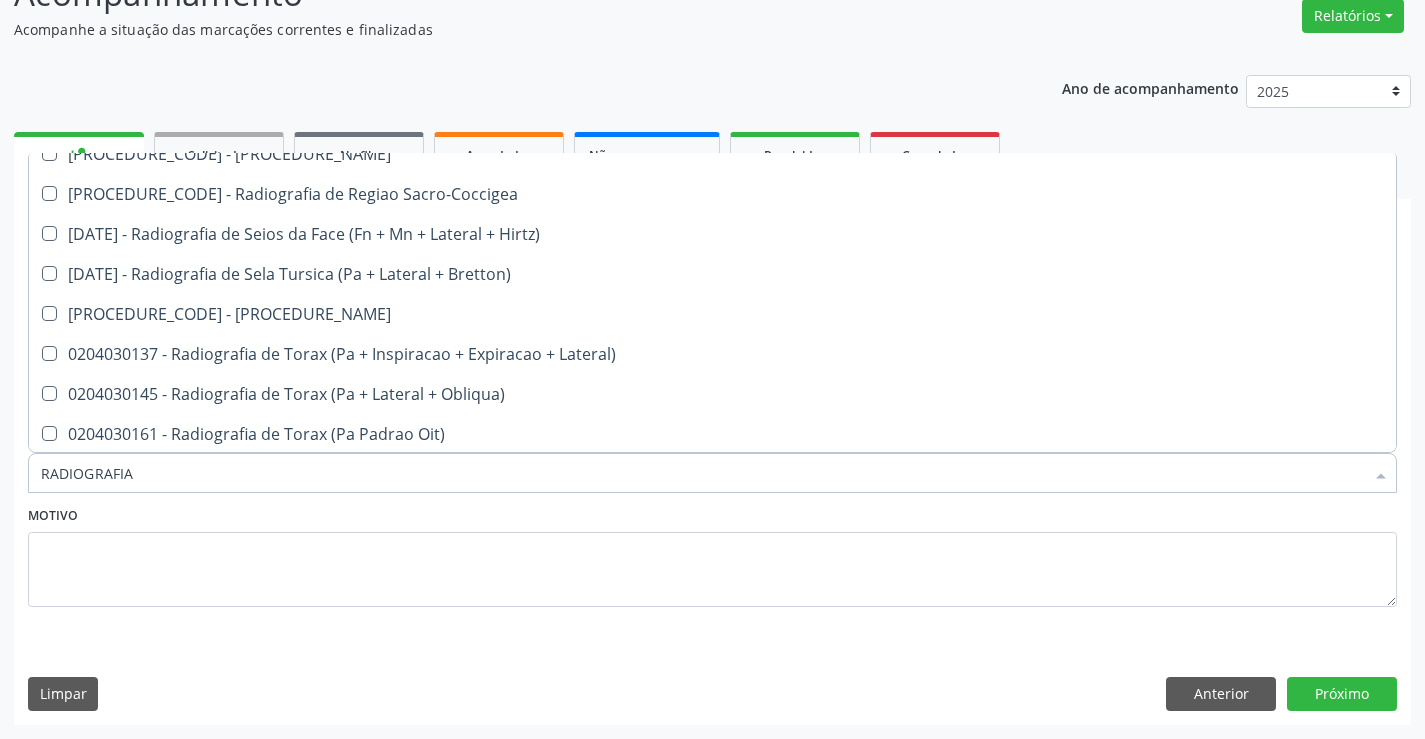 scroll, scrollTop: 2500, scrollLeft: 0, axis: vertical 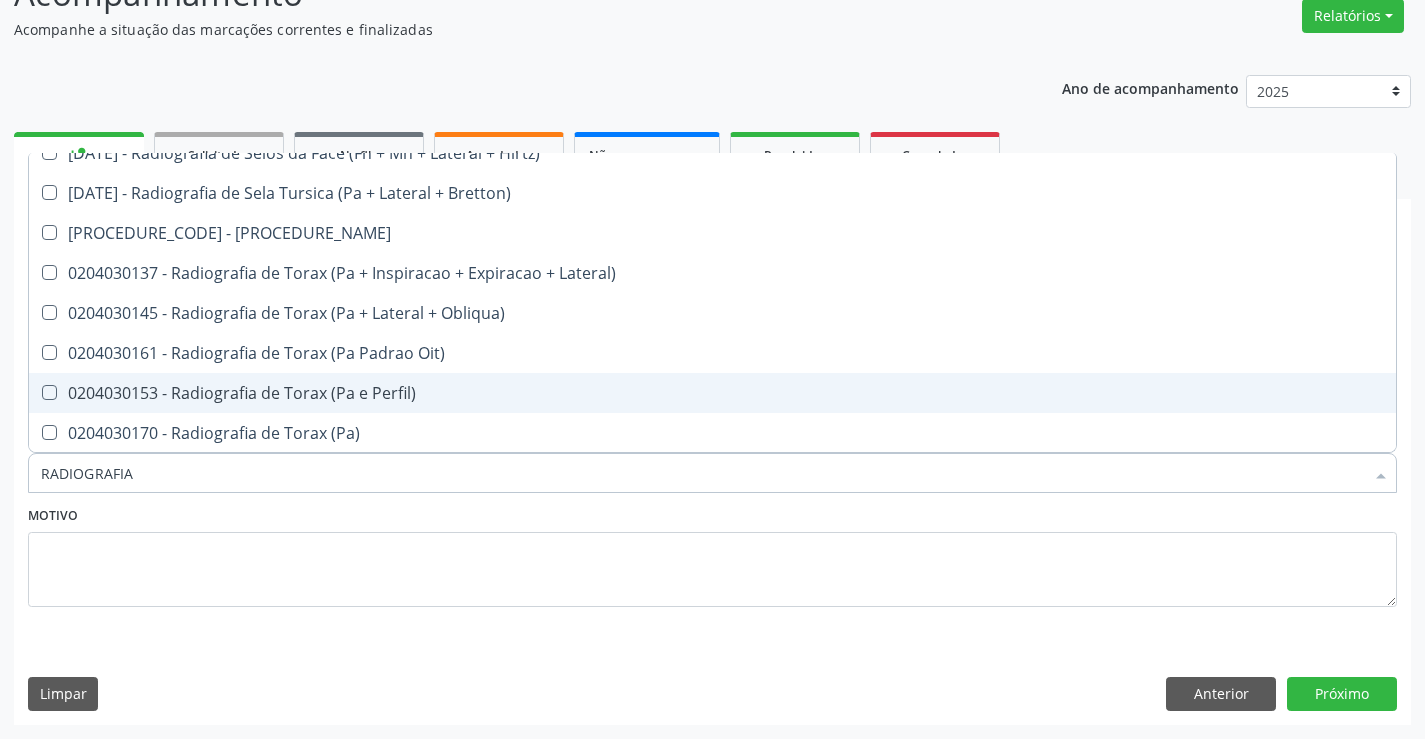 click on "0204030153 - Radiografia de Torax (Pa e Perfil)" at bounding box center (712, 393) 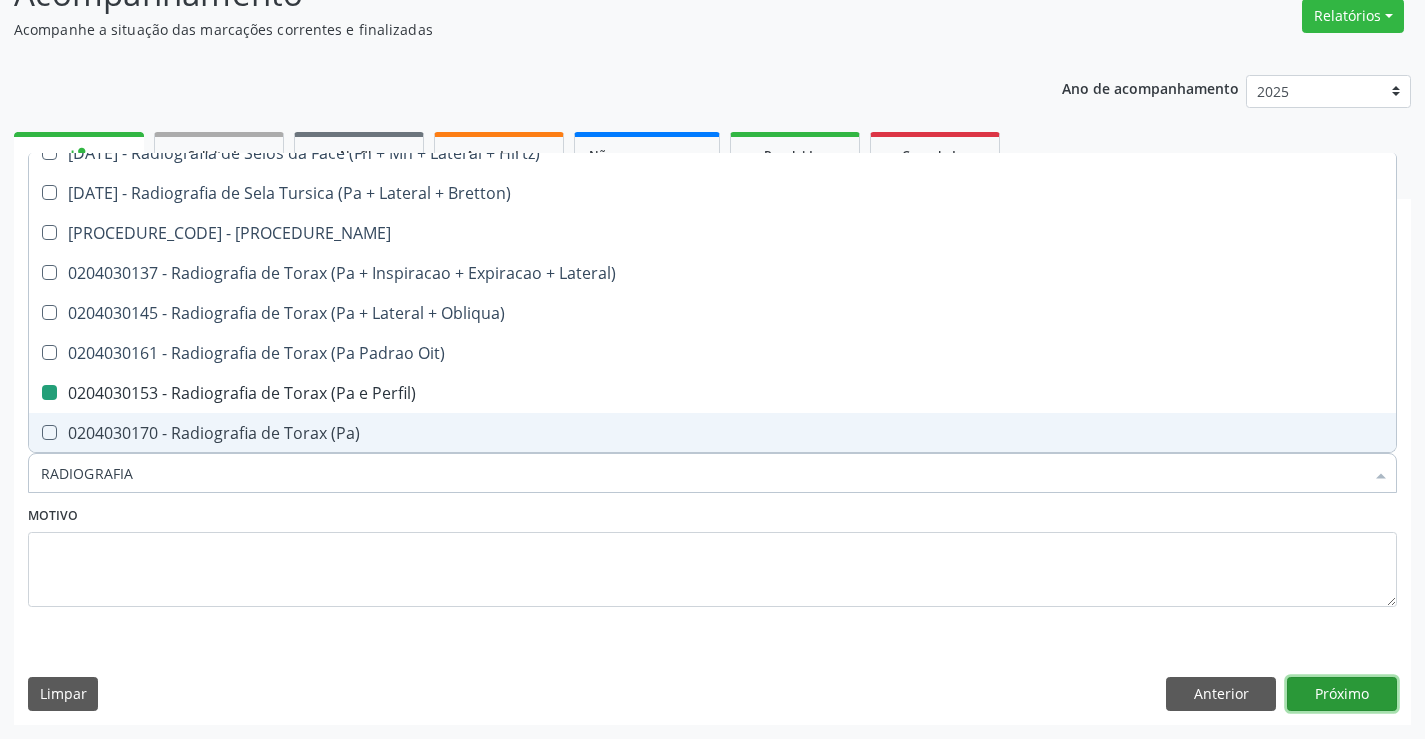 click on "Próximo" at bounding box center [1342, 694] 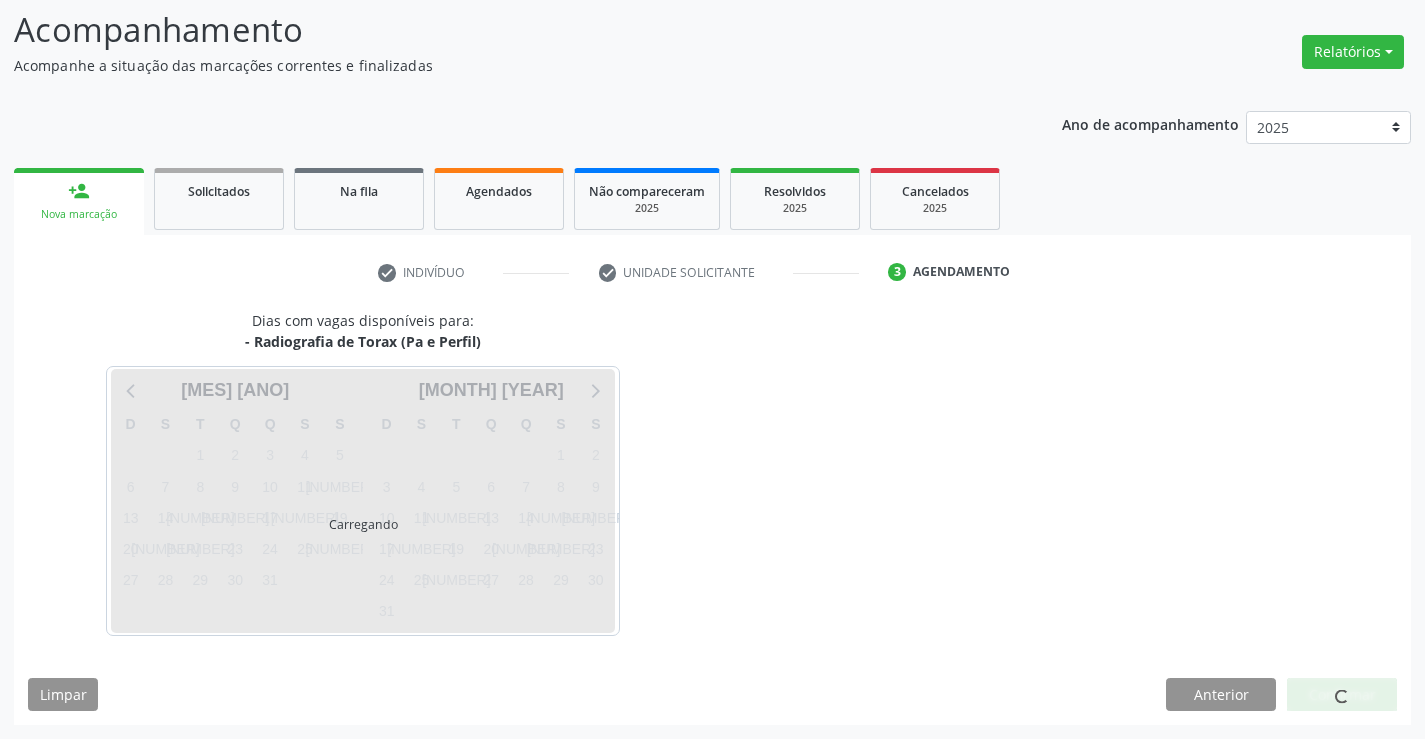 scroll, scrollTop: 131, scrollLeft: 0, axis: vertical 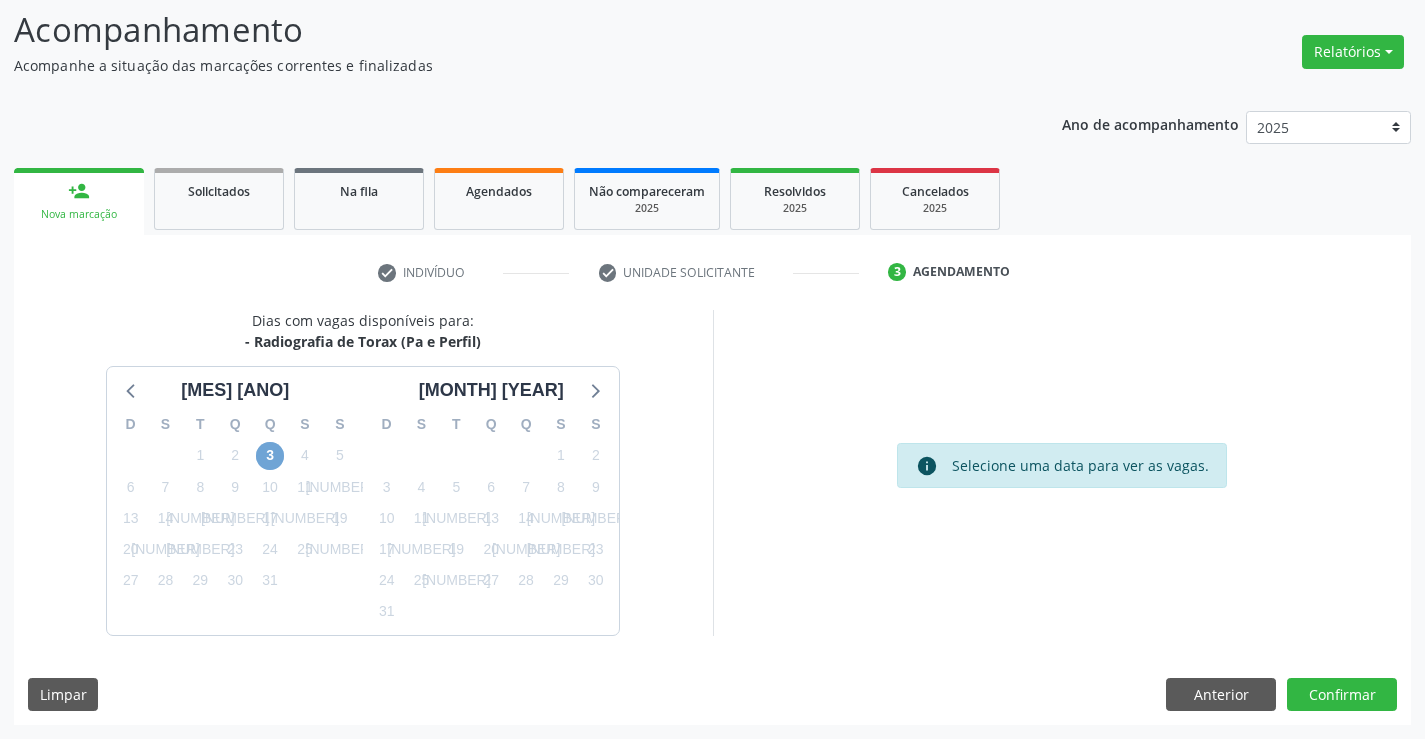 click on "3" at bounding box center [270, 456] 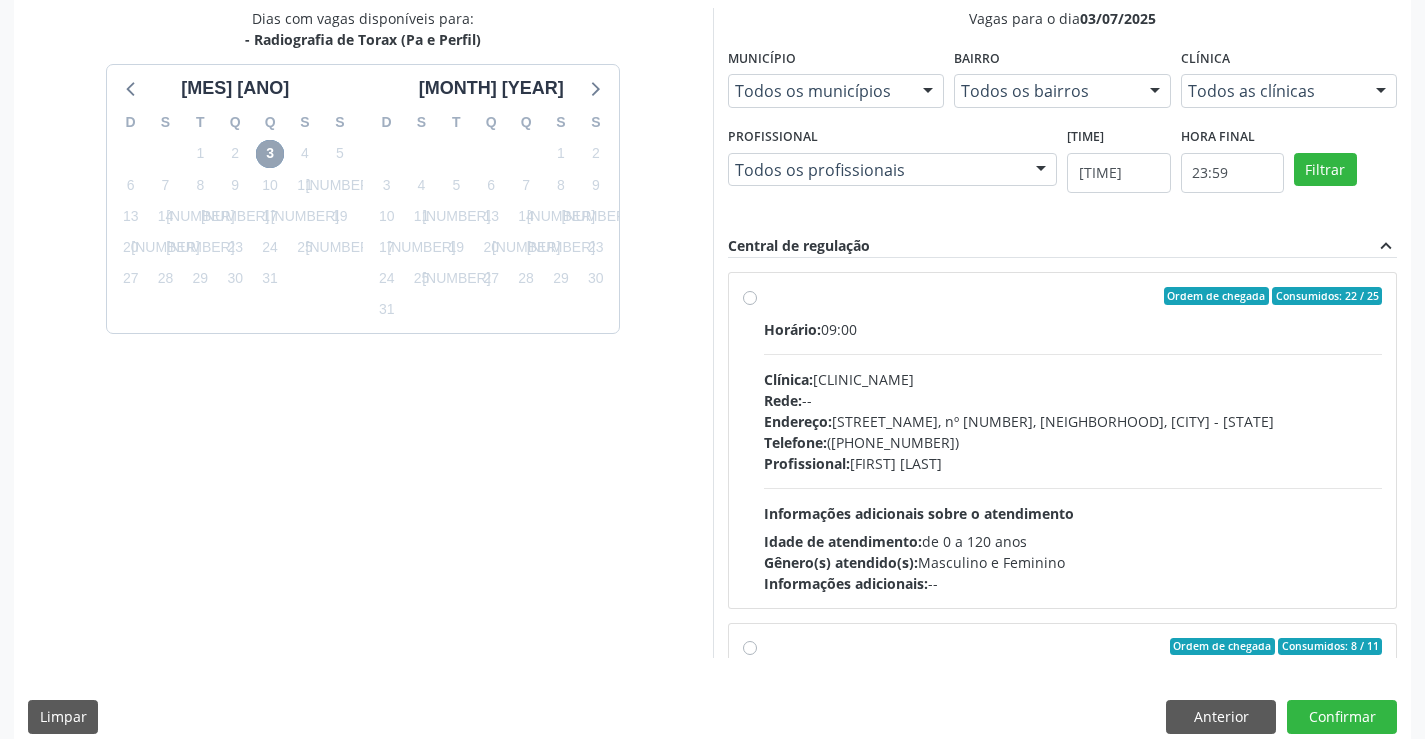 scroll, scrollTop: 456, scrollLeft: 0, axis: vertical 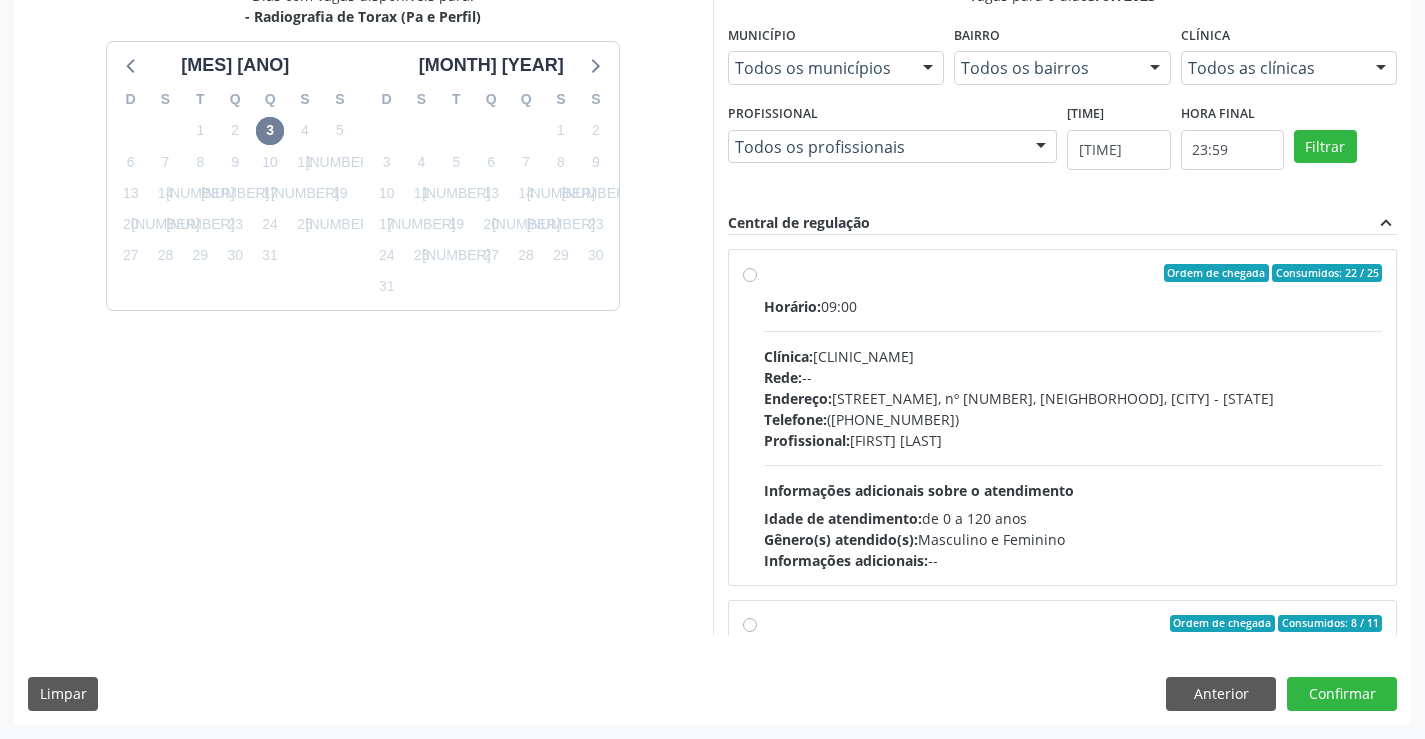 click on "Ordem de chegada
Consumidos: 22 / 25
Horário:   09:00
Clínica:  Hospital Sao Francisco
Rede:
--
Endereço:   Blocos, nº 258, Centro, Campo Formoso - BA
Telefone:   (74) 36451217
Profissional:
Joel da Rocha Almeida
Informações adicionais sobre o atendimento
Idade de atendimento:
de 0 a 120 anos
Gênero(s) atendido(s):
Masculino e Feminino
Informações adicionais:
--" at bounding box center (1073, 417) 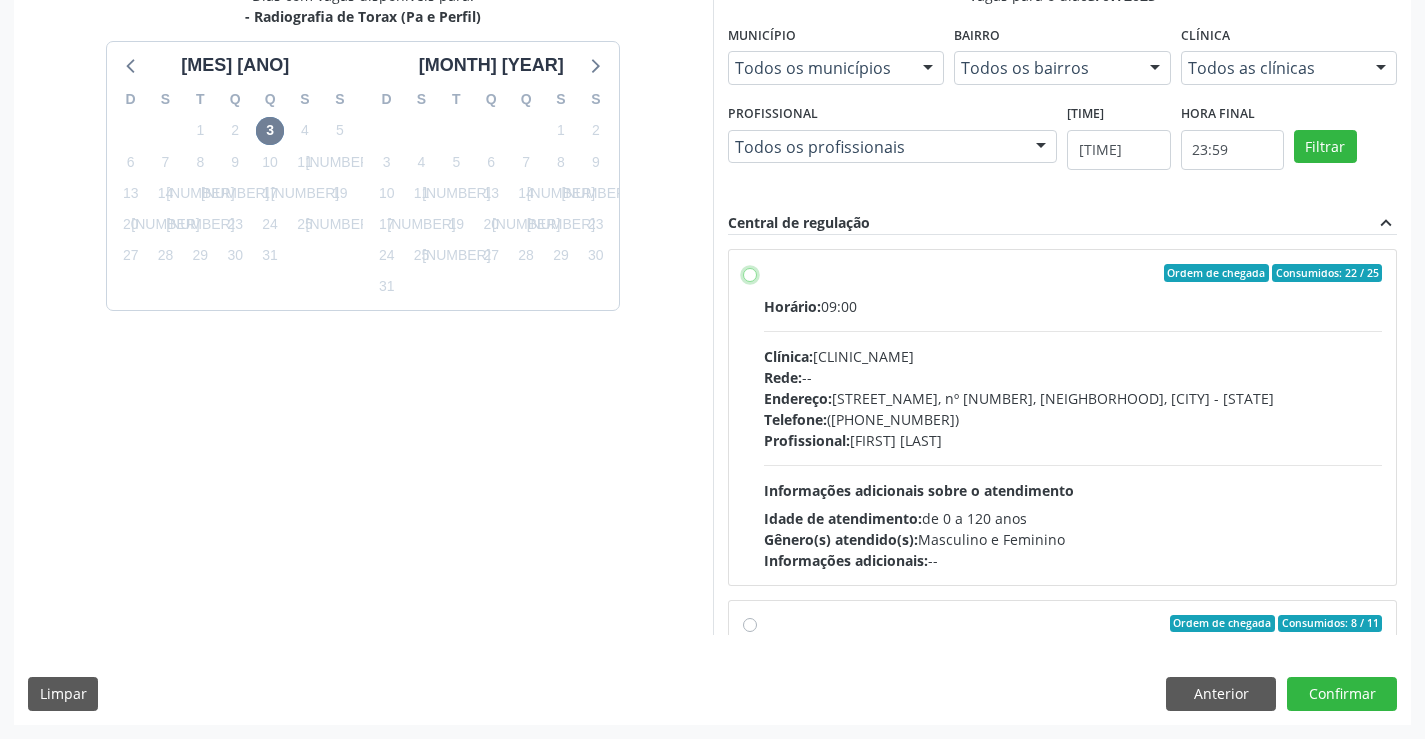click on "Ordem de chegada
Consumidos: 22 / 25
Horário:   09:00
Clínica:  Hospital Sao Francisco
Rede:
--
Endereço:   Blocos, nº 258, Centro, Campo Formoso - BA
Telefone:   (74) 36451217
Profissional:
Joel da Rocha Almeida
Informações adicionais sobre o atendimento
Idade de atendimento:
de 0 a 120 anos
Gênero(s) atendido(s):
Masculino e Feminino
Informações adicionais:
--" at bounding box center [750, 273] 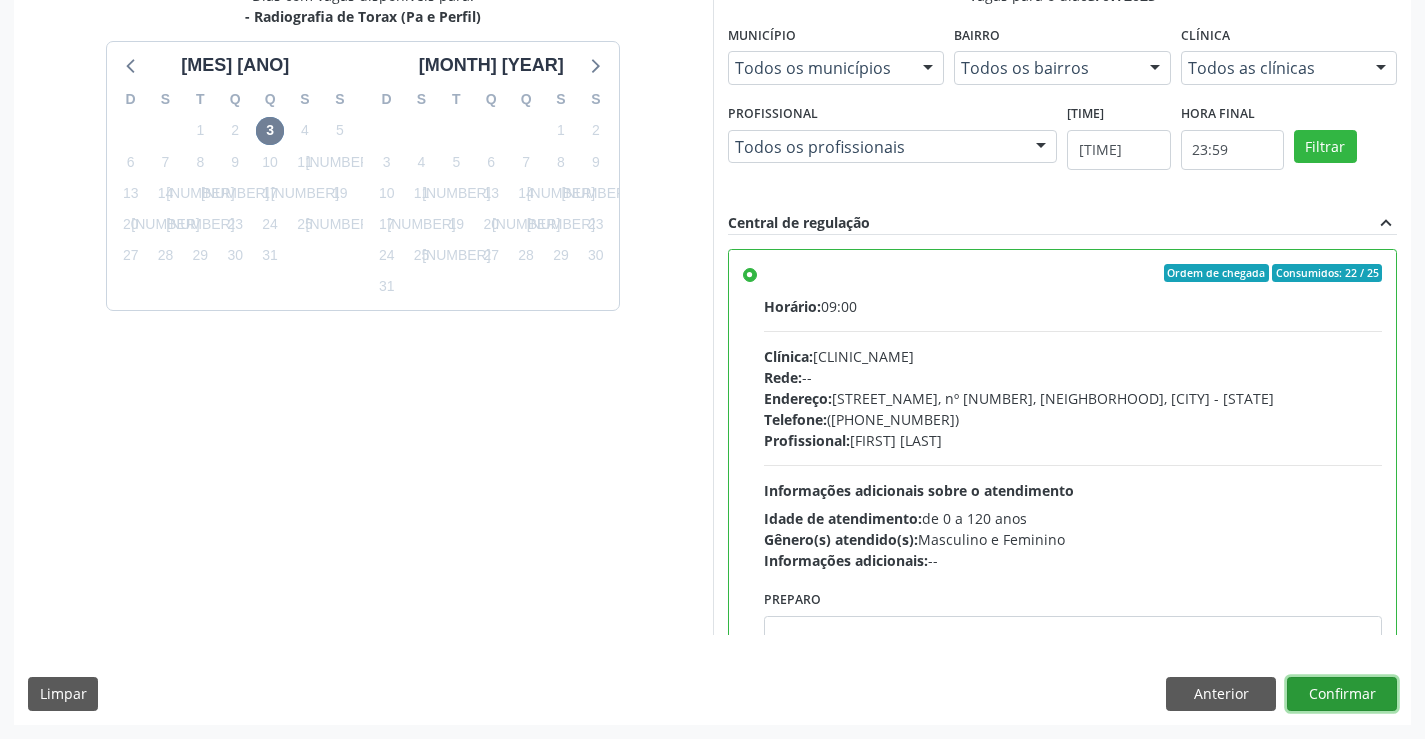 click on "Confirmar" at bounding box center (1342, 694) 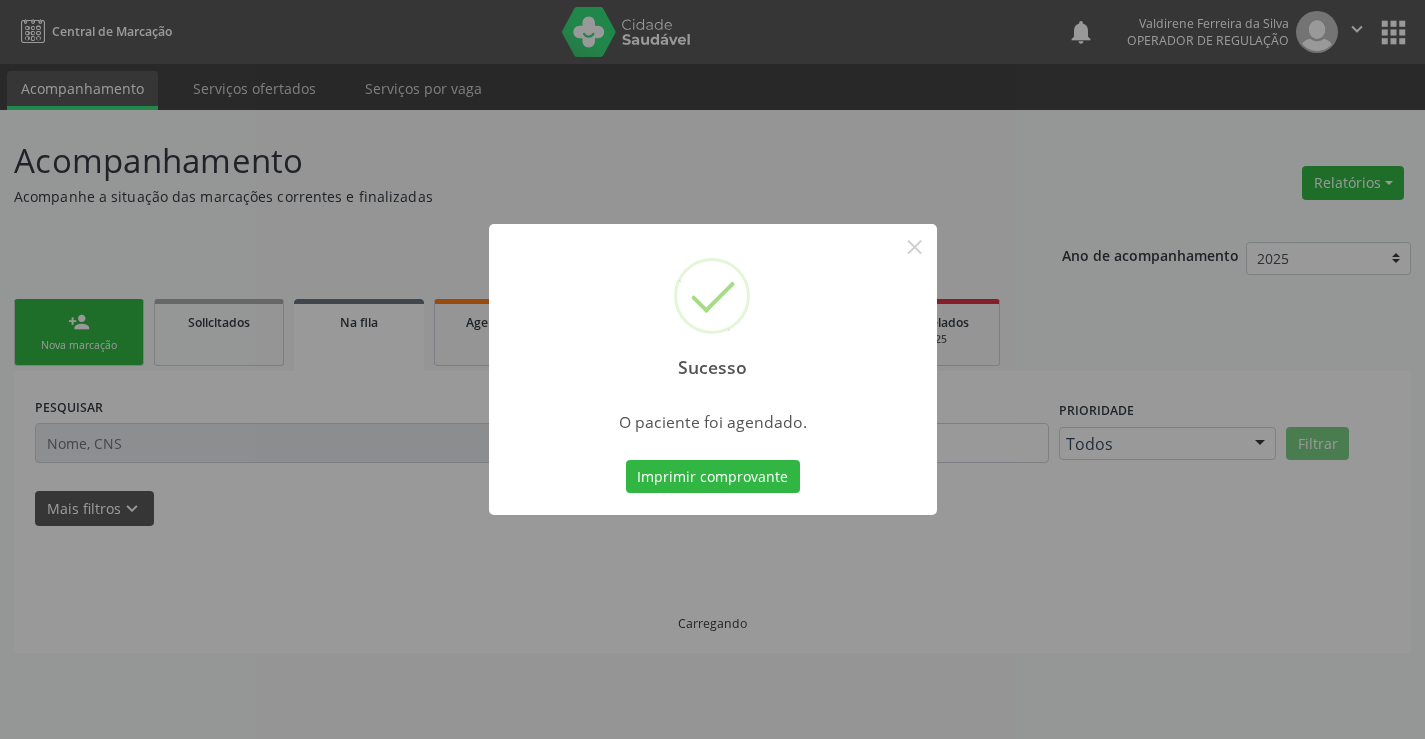 scroll, scrollTop: 0, scrollLeft: 0, axis: both 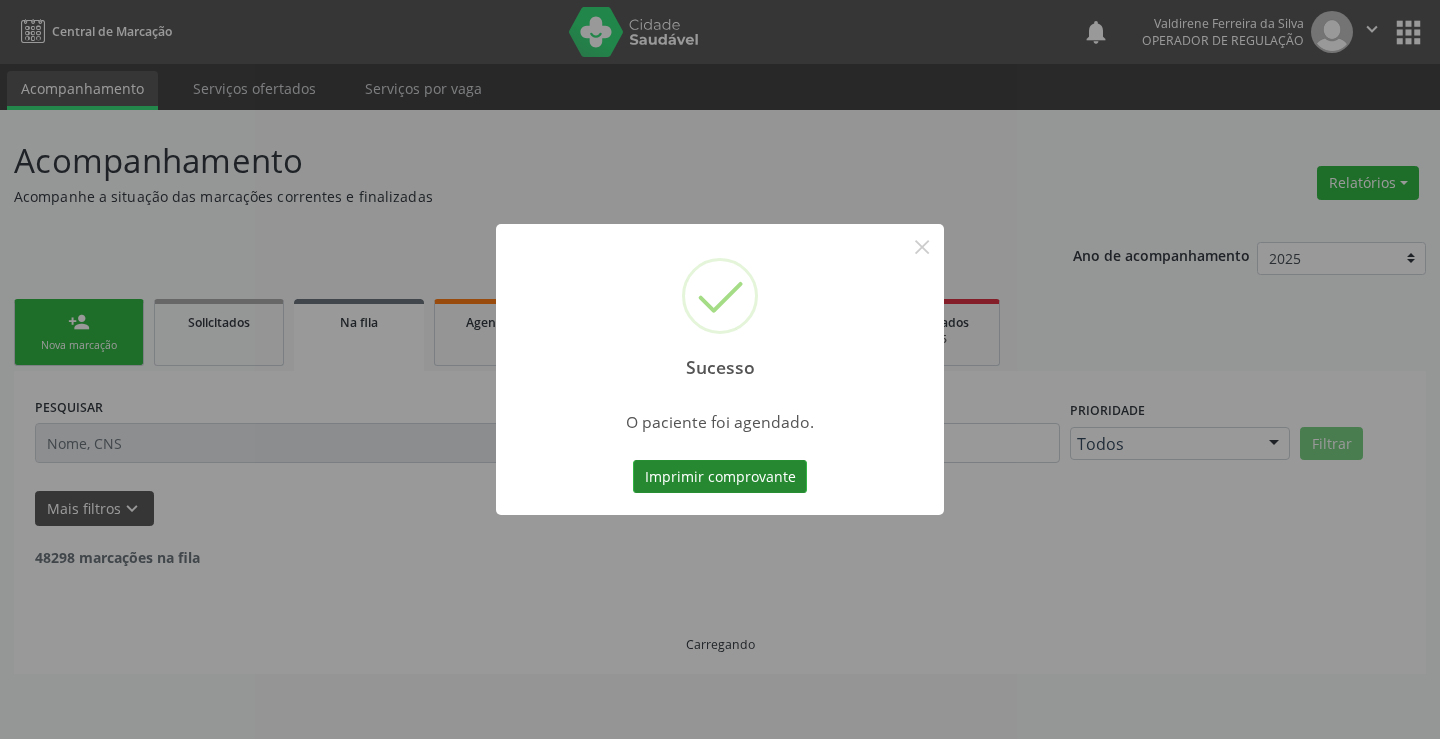 click on "Imprimir comprovante" at bounding box center (720, 477) 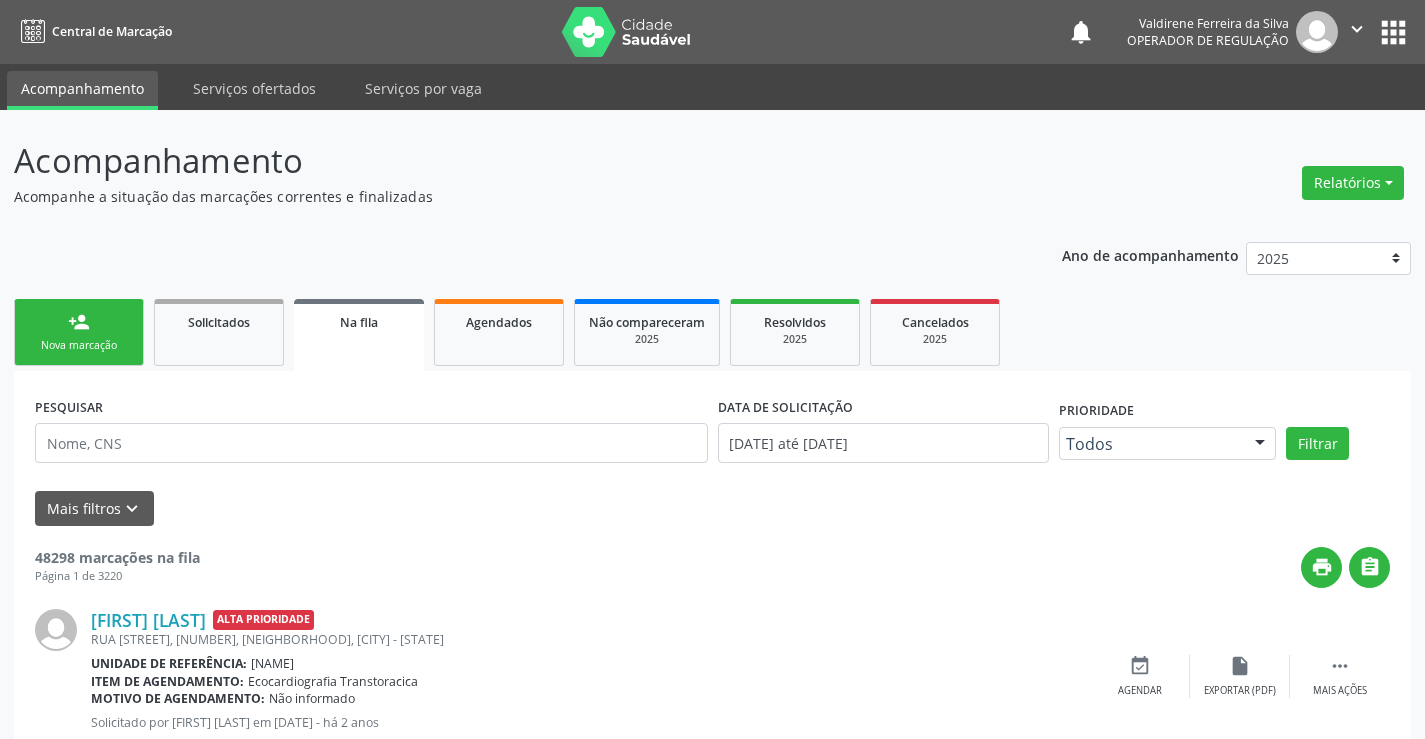 click on "person_add
Nova marcação" at bounding box center [79, 332] 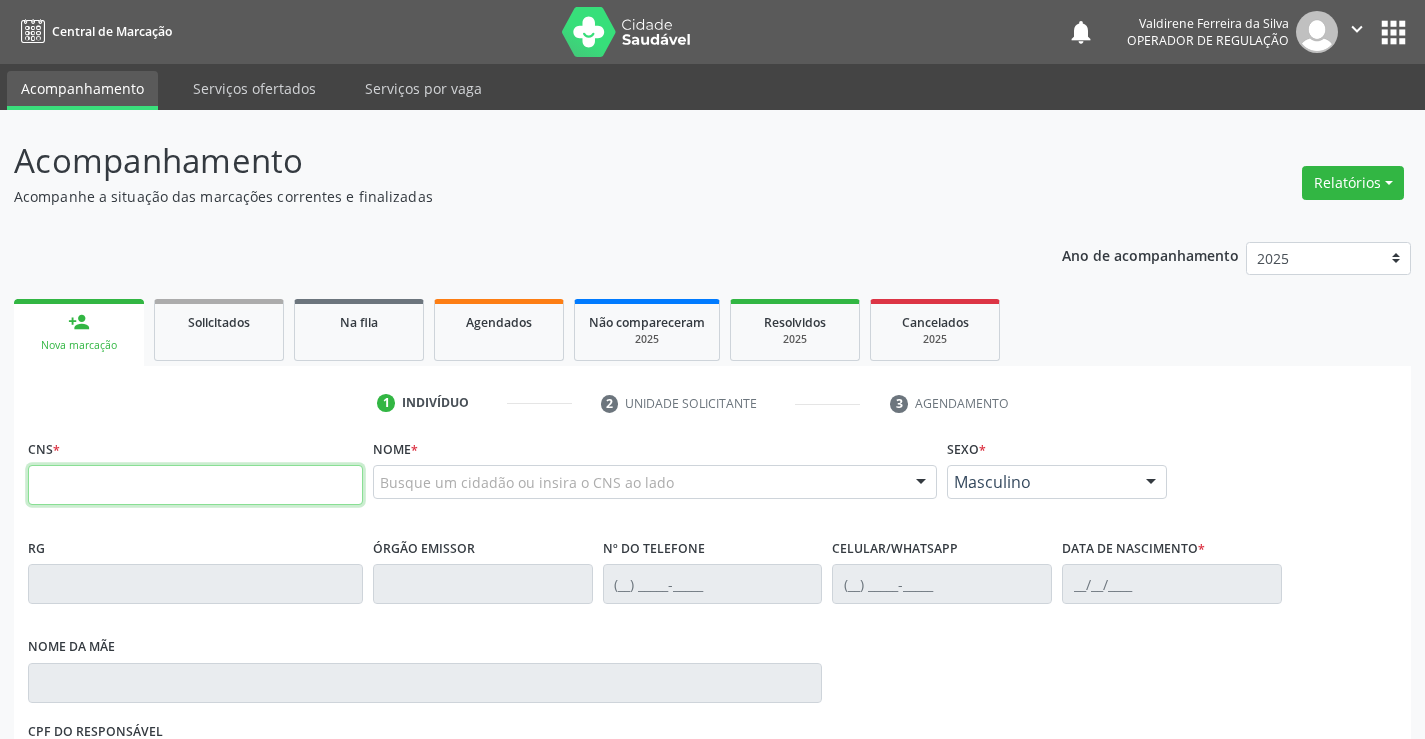 click at bounding box center (195, 485) 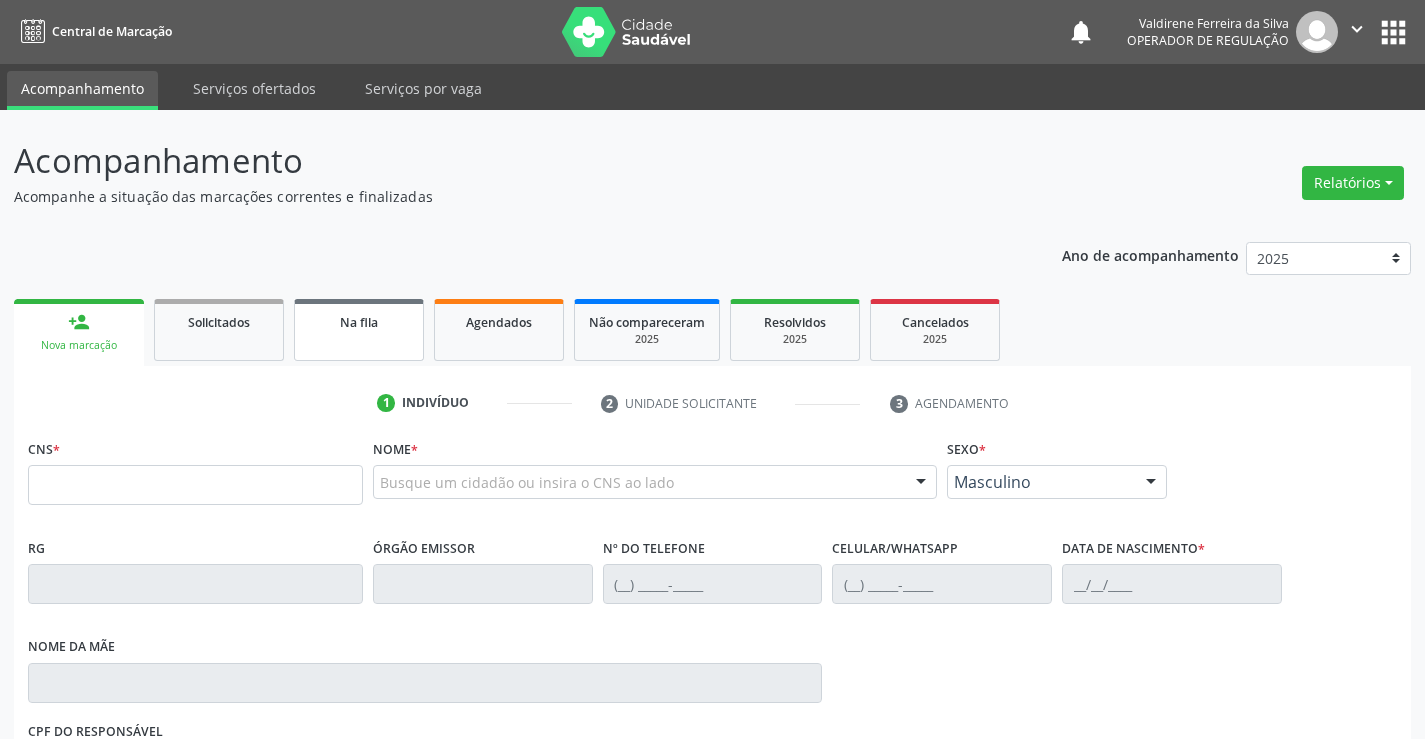 click on "Na fila" at bounding box center (359, 330) 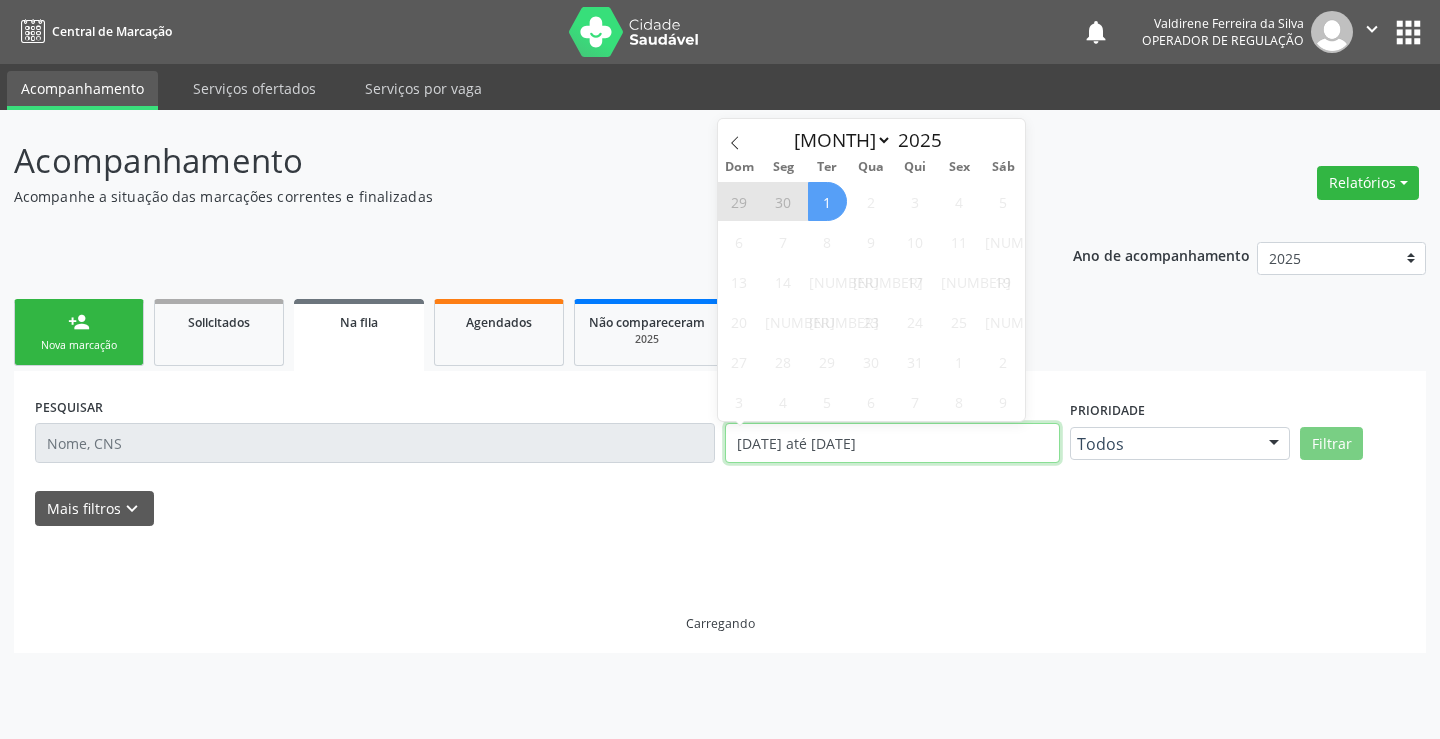 drag, startPoint x: 930, startPoint y: 439, endPoint x: 628, endPoint y: 464, distance: 303.033 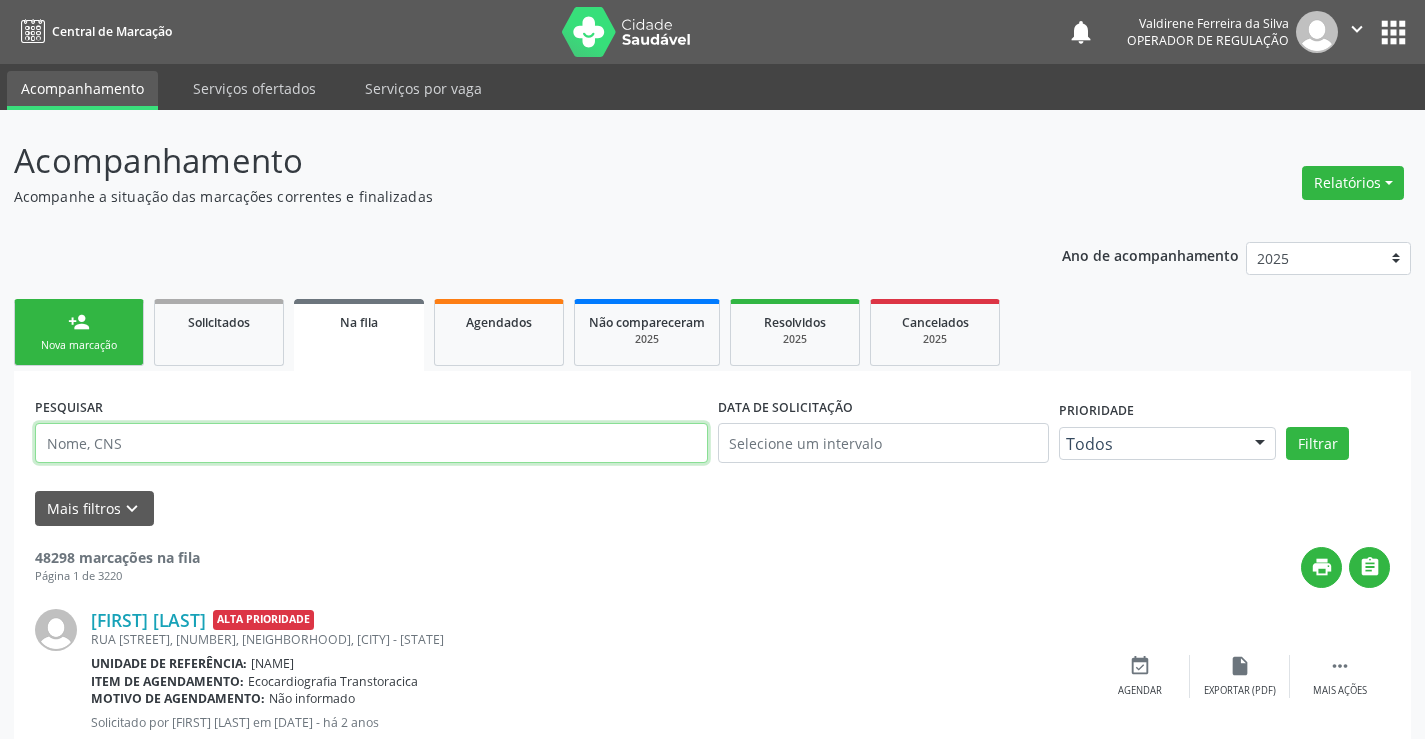 click at bounding box center [371, 443] 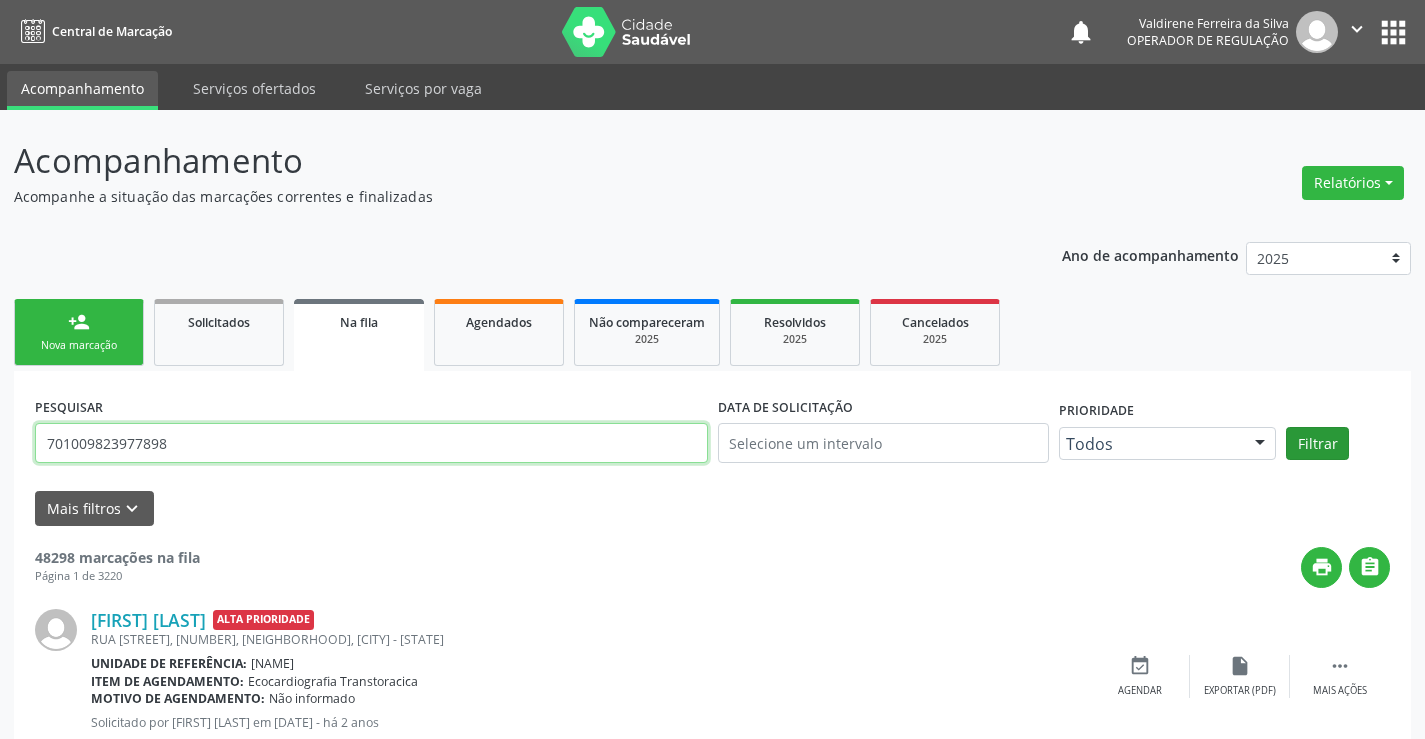 type on "701009823977898" 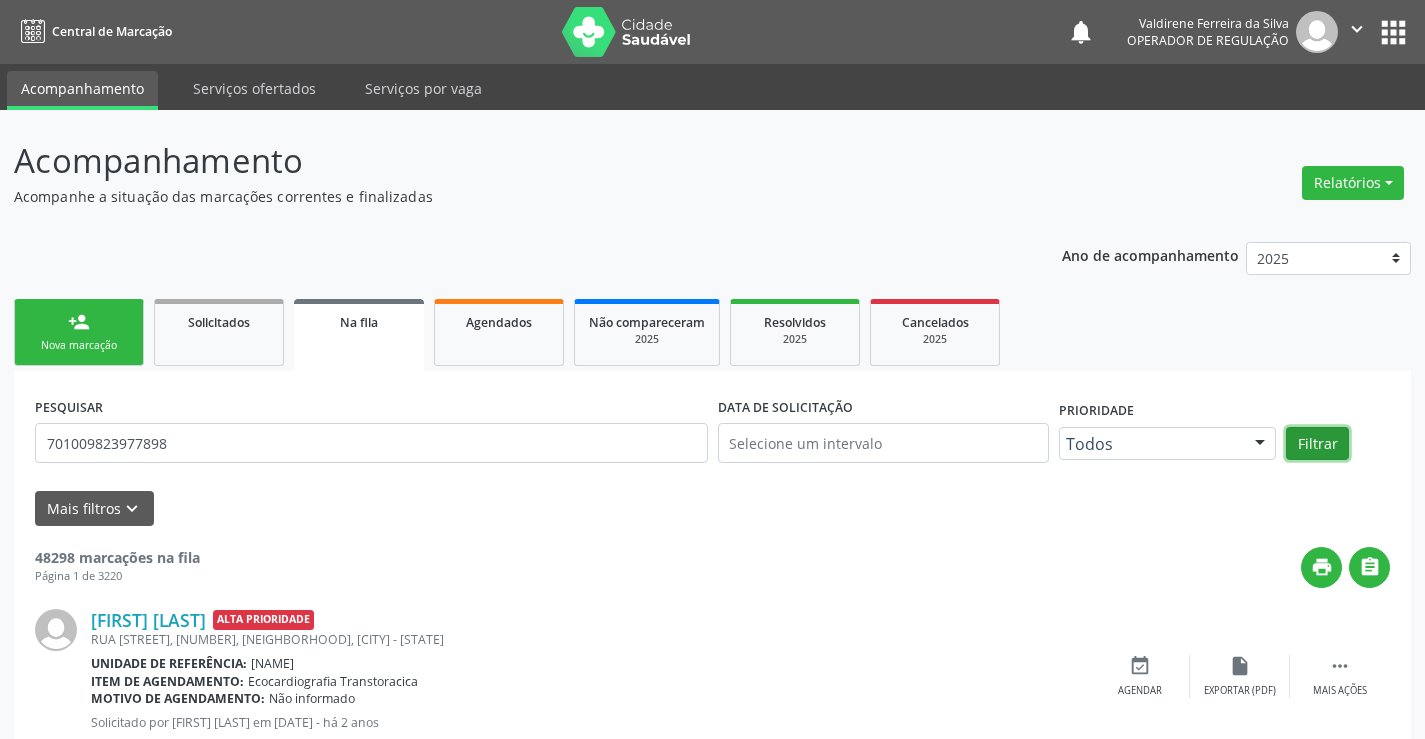 click on "Filtrar" at bounding box center [1317, 444] 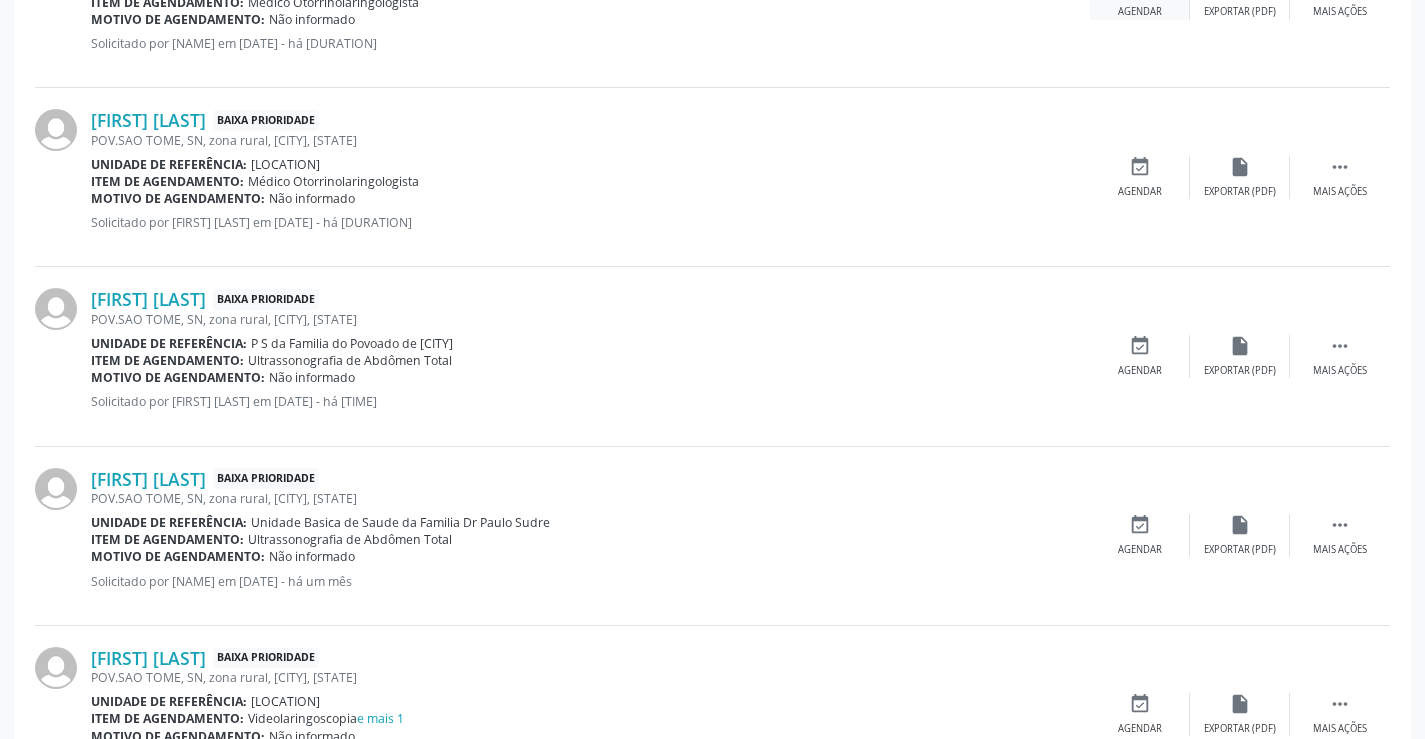scroll, scrollTop: 1155, scrollLeft: 0, axis: vertical 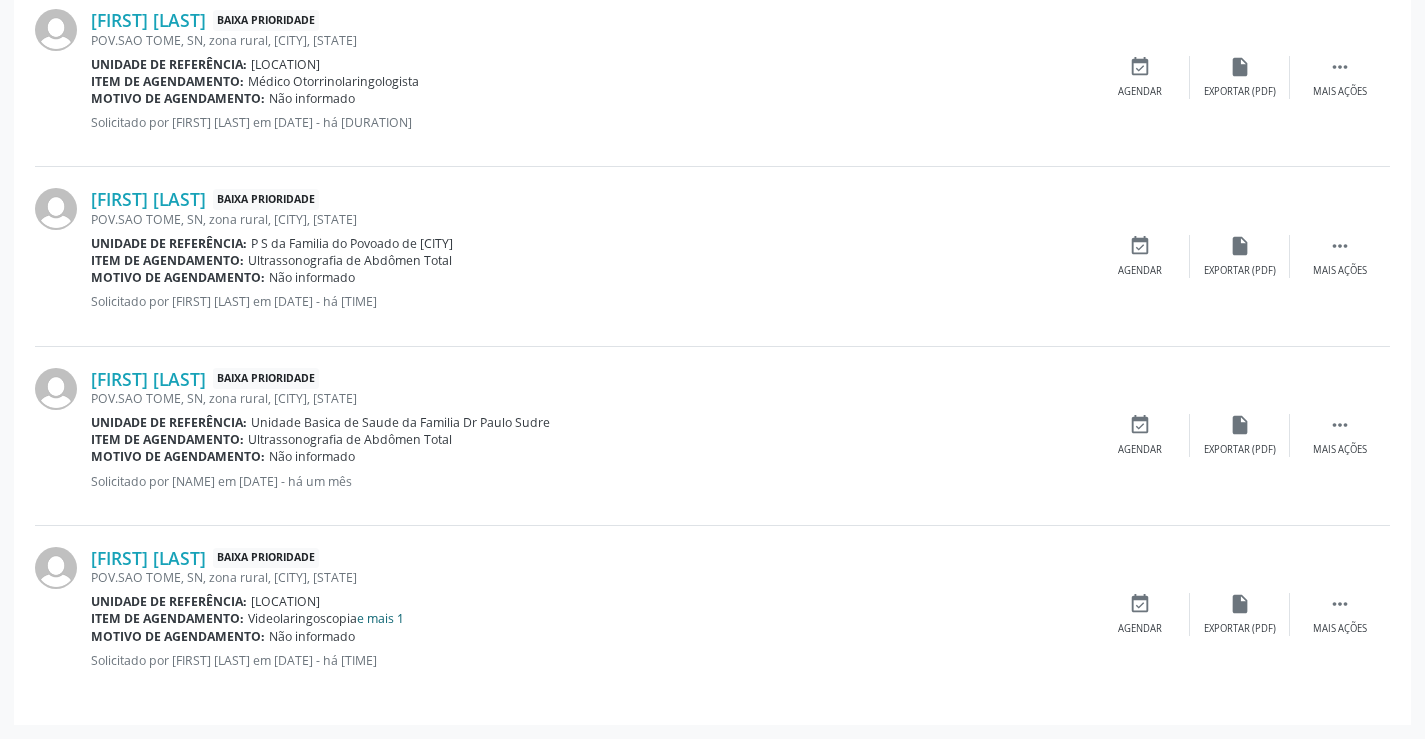 click on "e mais 1" at bounding box center [380, 618] 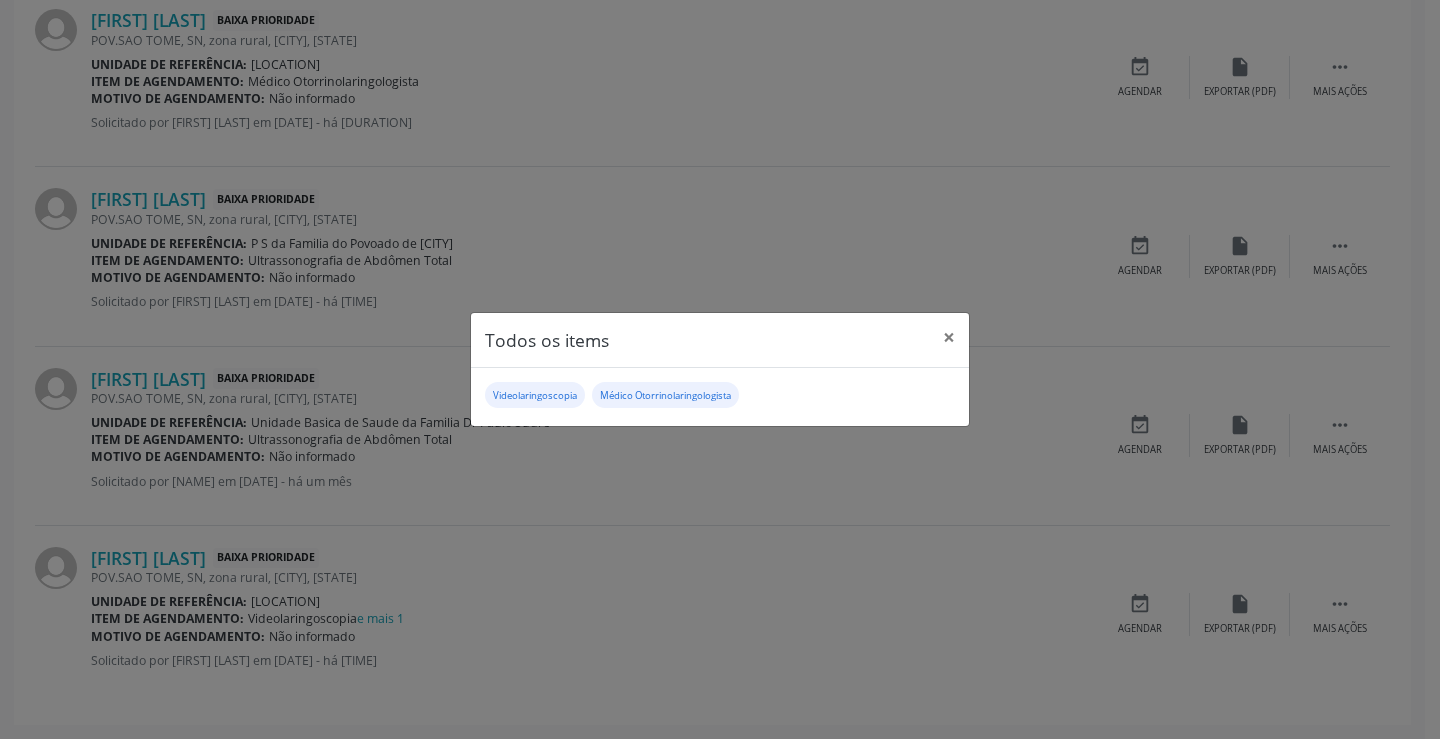 click on "Todos os items × Videolaringoscopia Médico Otorrinolaringologista" at bounding box center [720, 369] 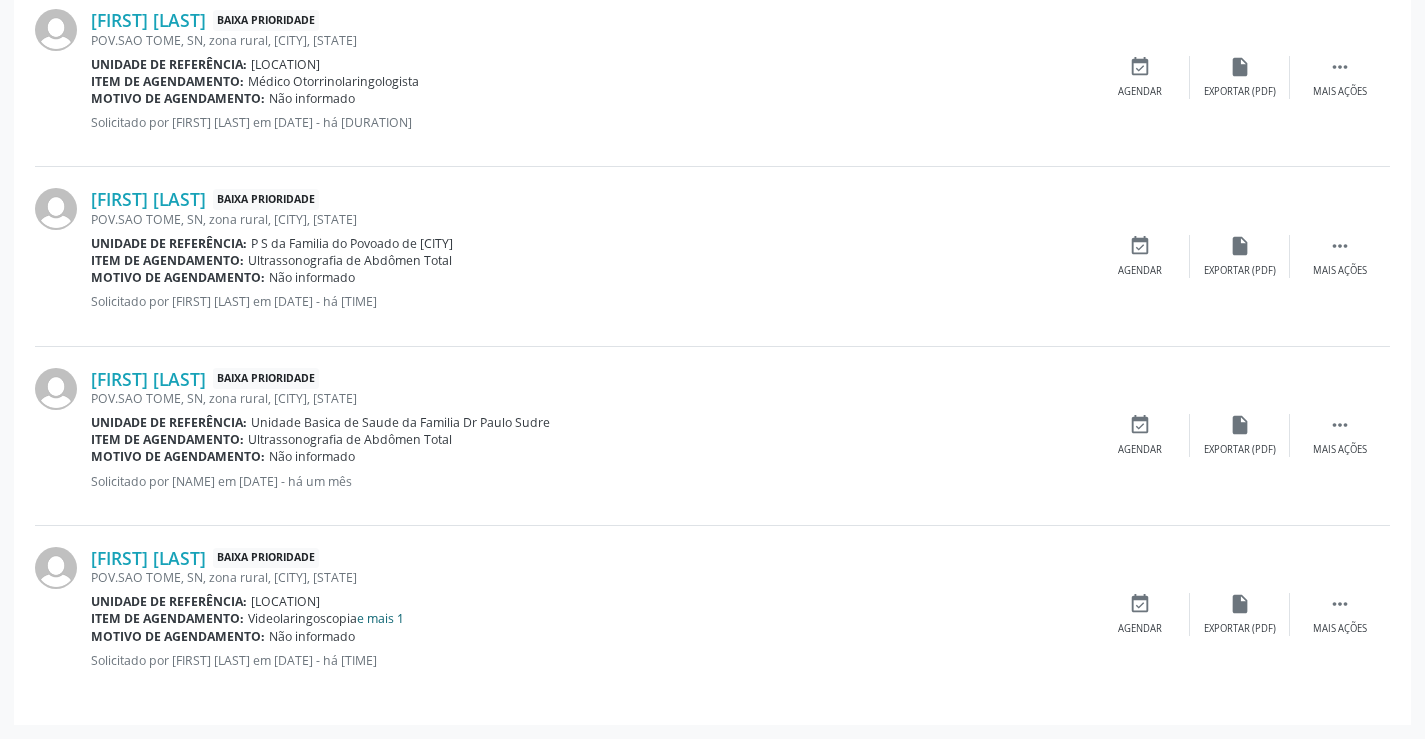 click on "e mais 1" at bounding box center (380, 618) 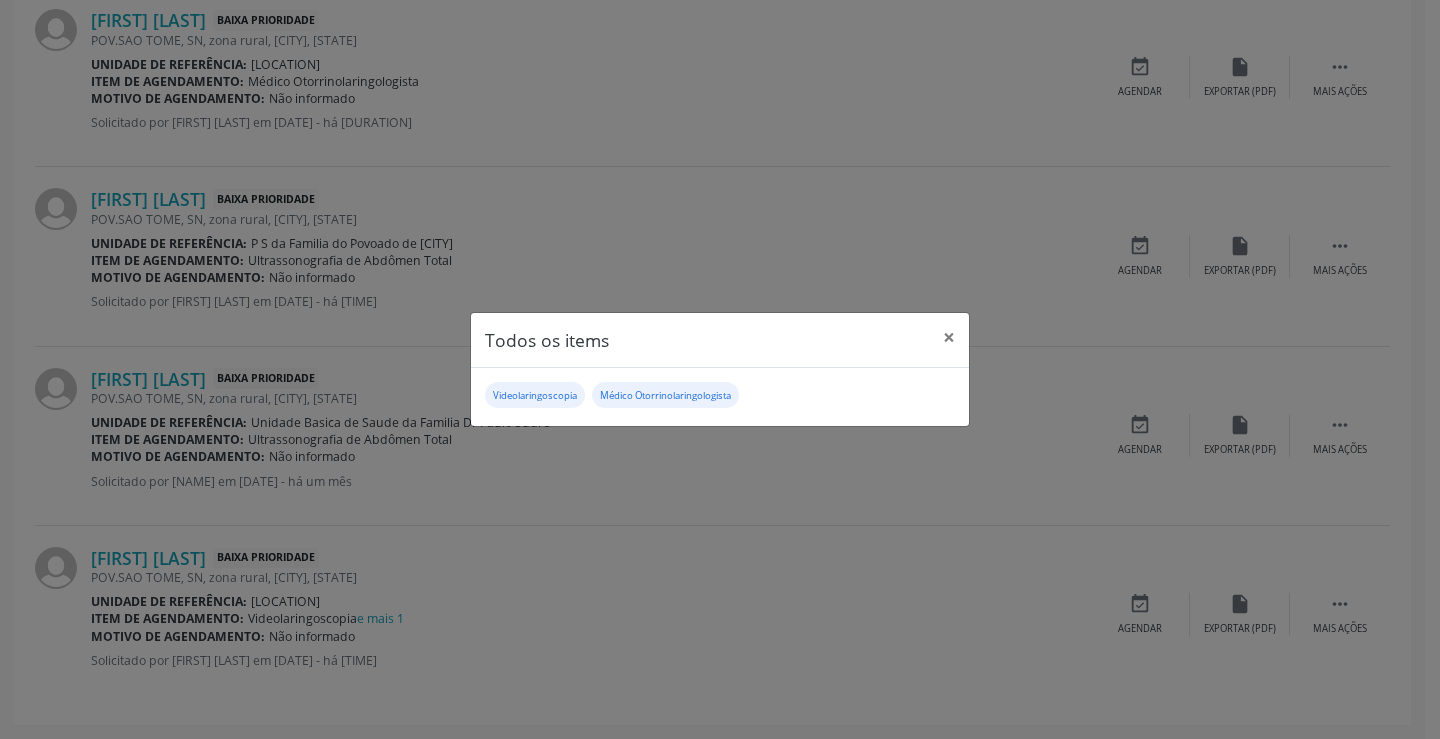 click on "Todos os items × Videolaringoscopia Médico Otorrinolaringologista" at bounding box center (720, 369) 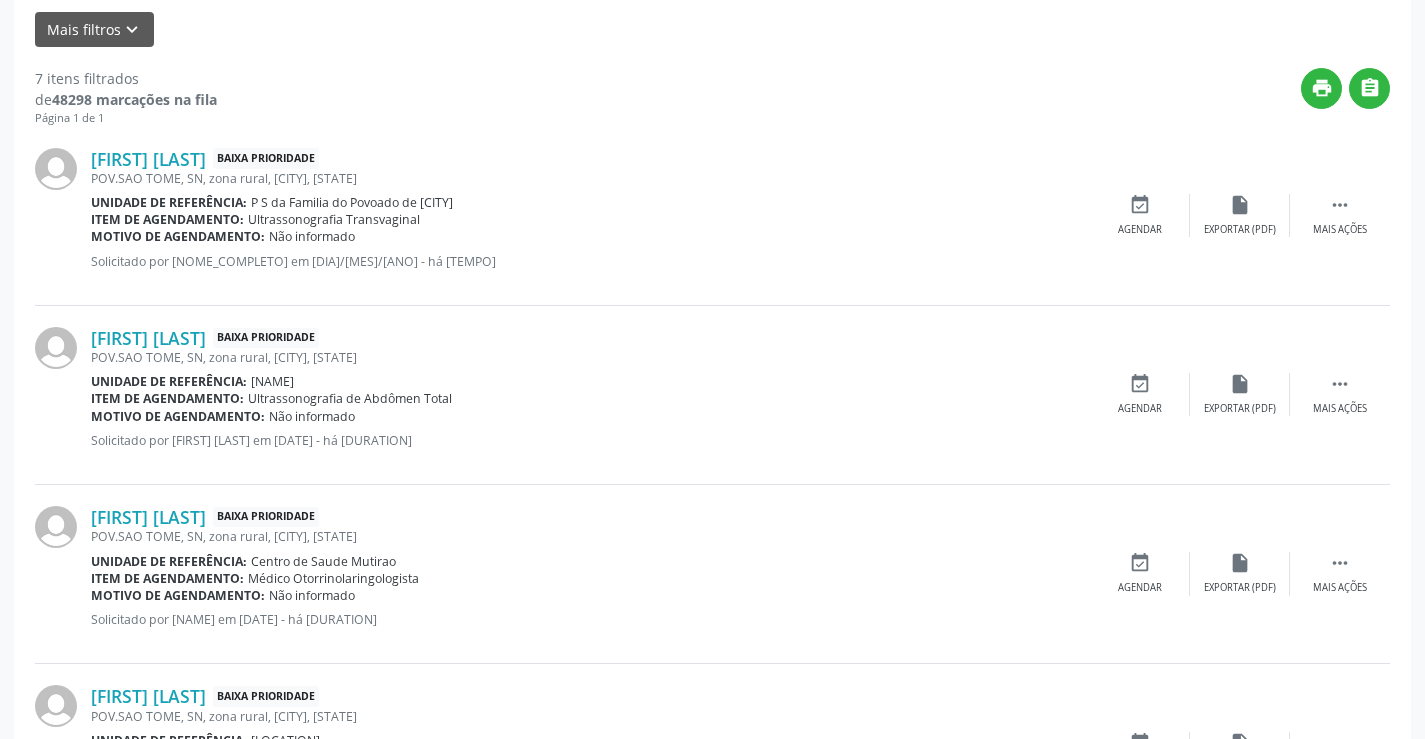 scroll, scrollTop: 155, scrollLeft: 0, axis: vertical 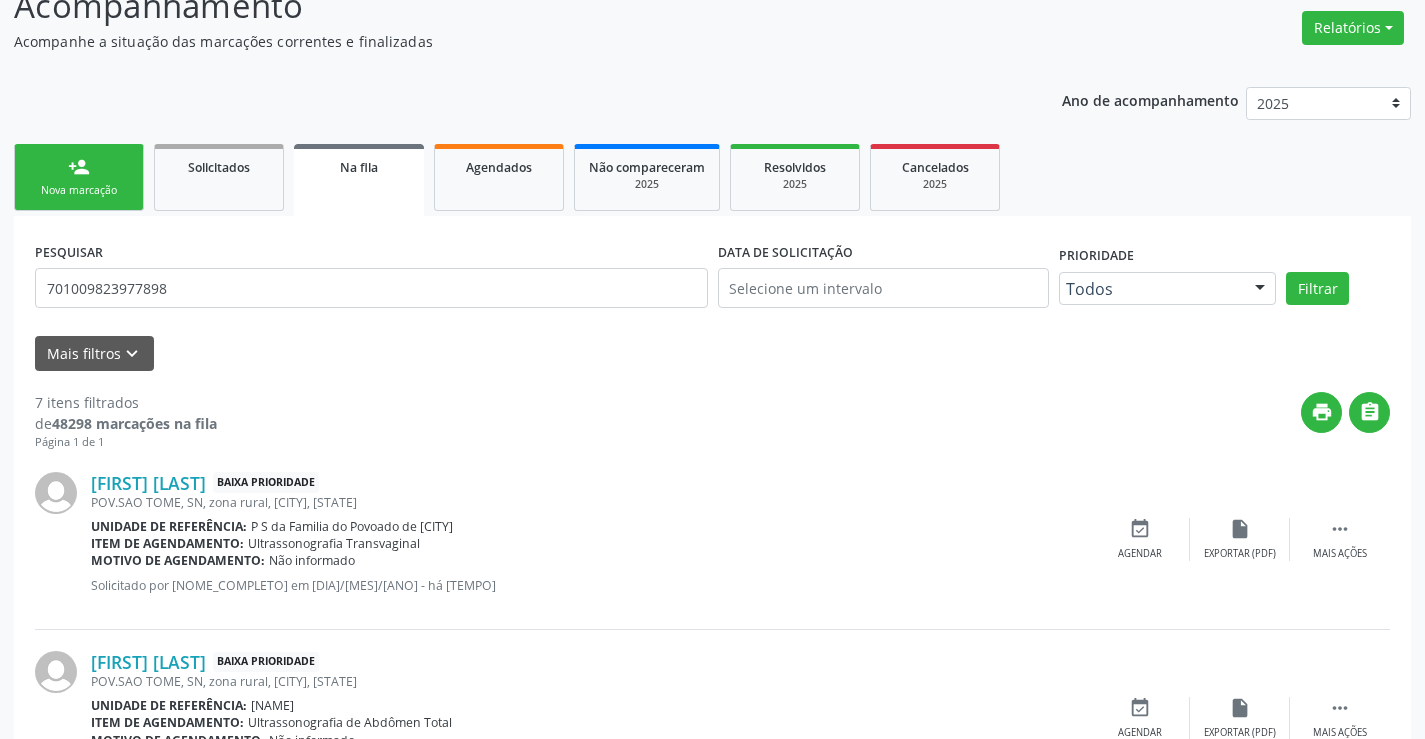 click on "person_add
Nova marcação" at bounding box center (79, 177) 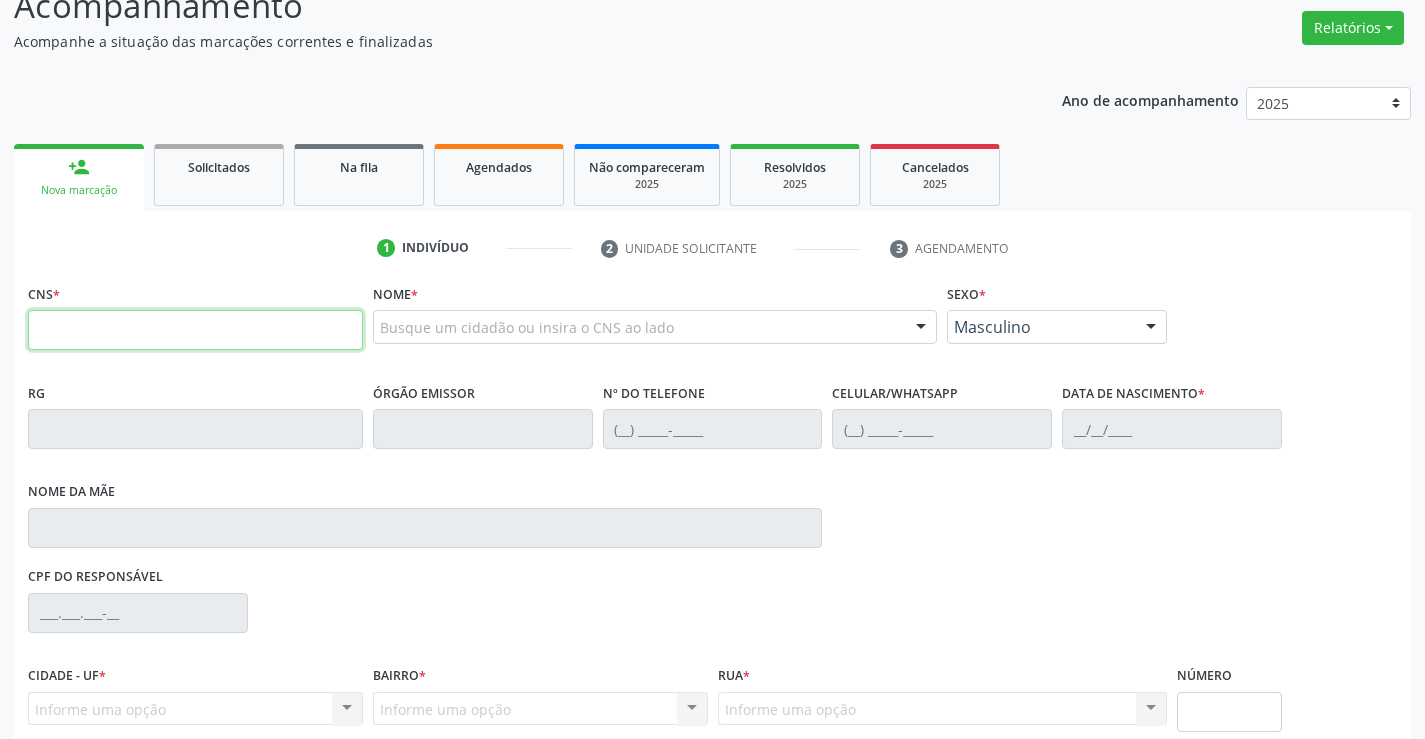 click at bounding box center (195, 330) 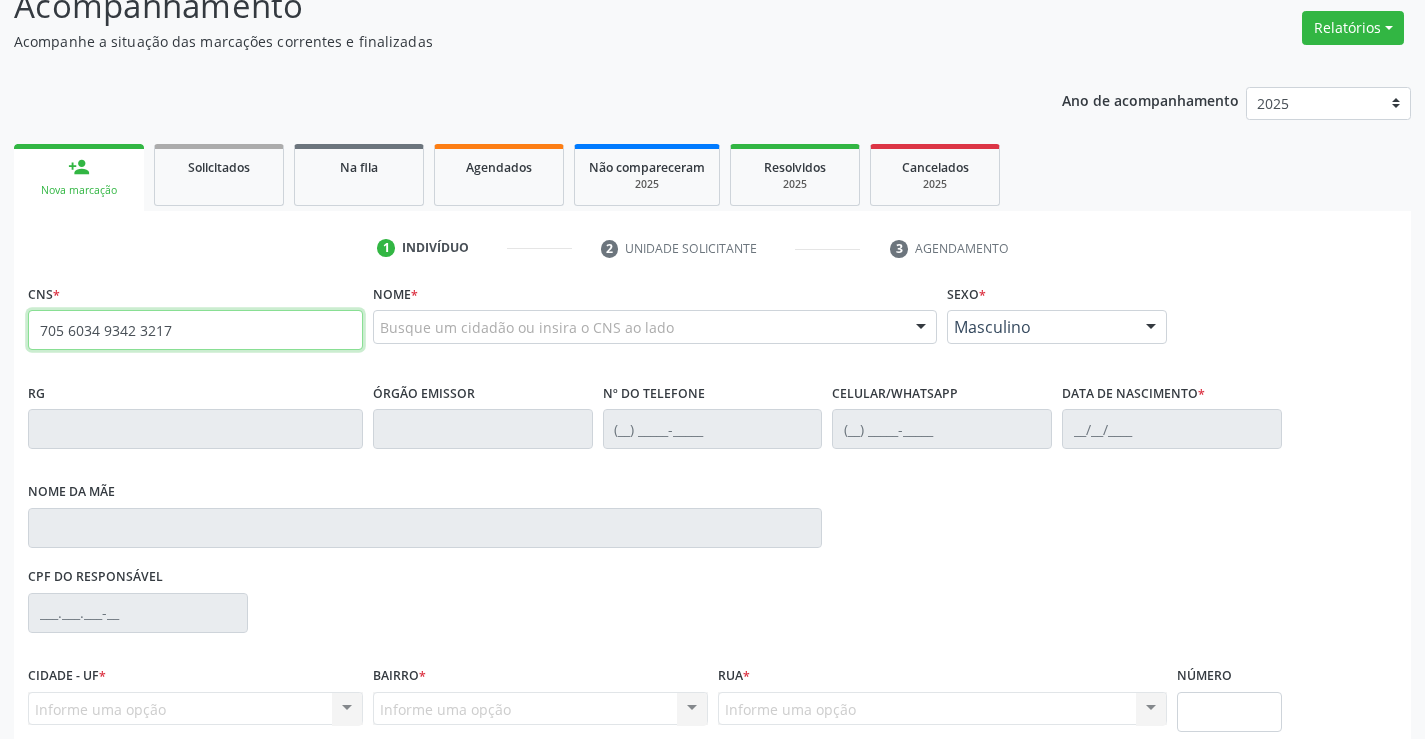 type on "705 6034 9342 3217" 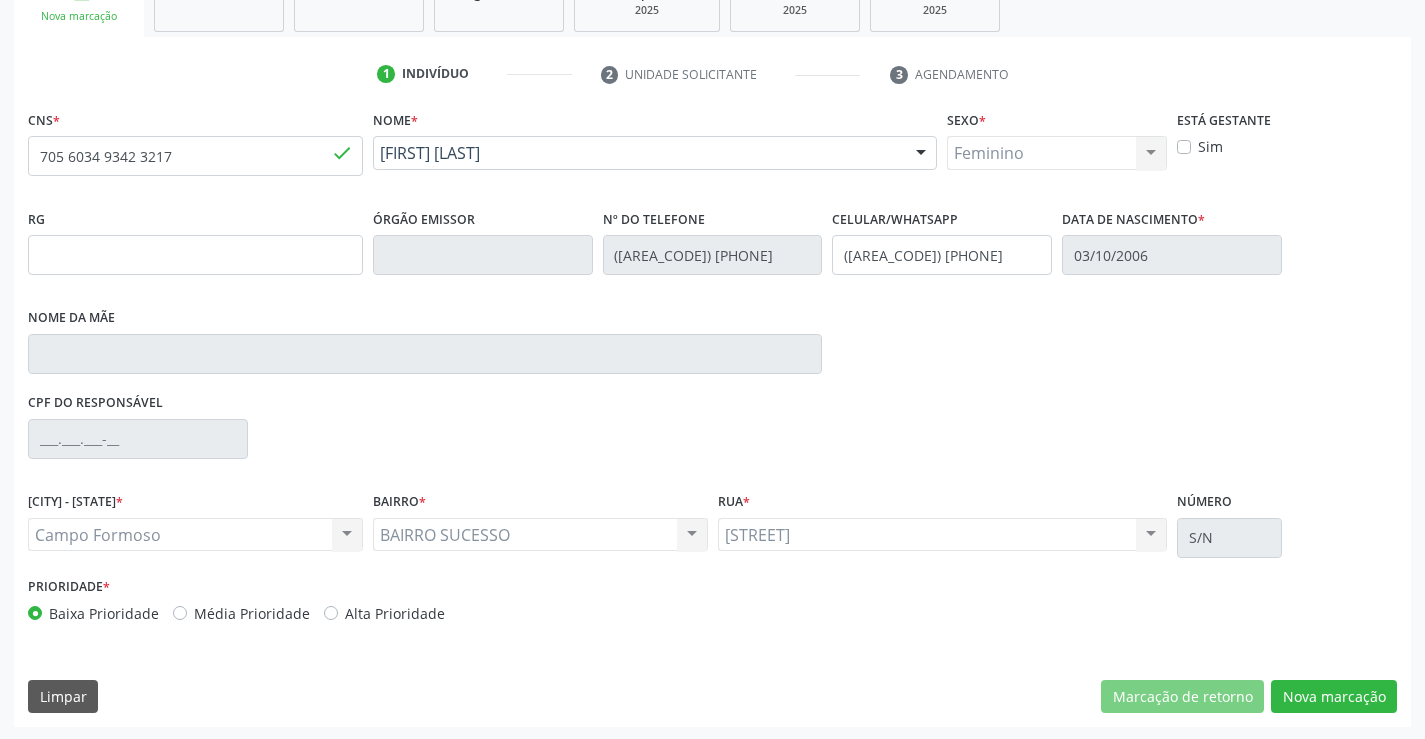 scroll, scrollTop: 331, scrollLeft: 0, axis: vertical 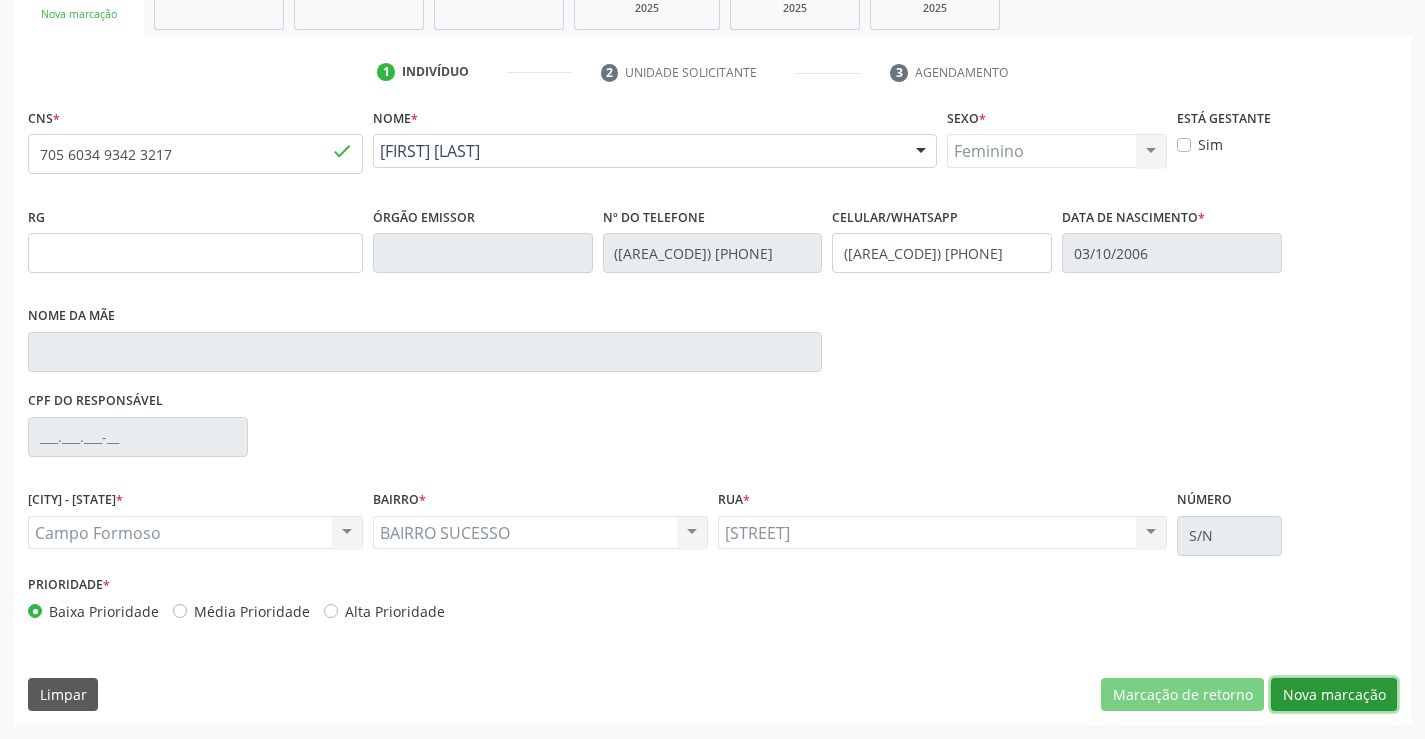 click on "Nova marcação" at bounding box center (1182, 695) 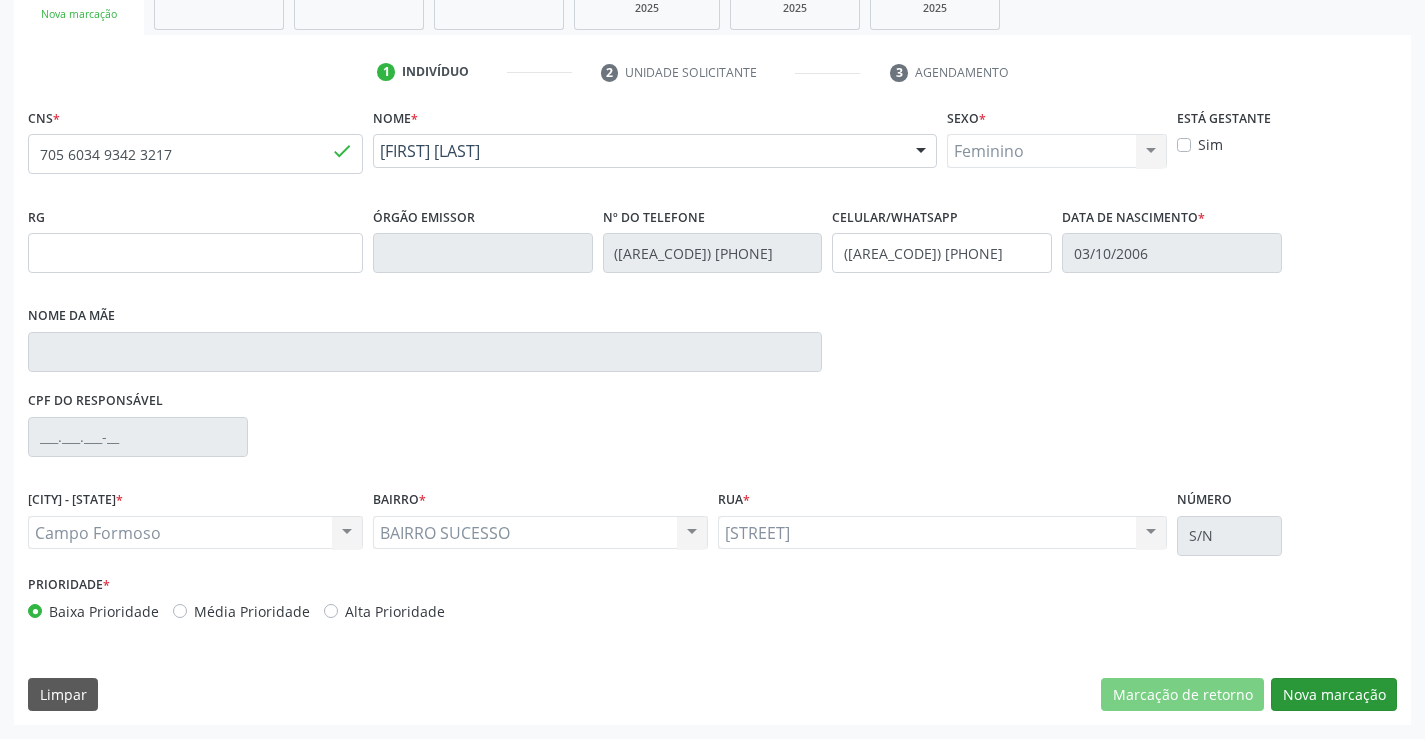 scroll, scrollTop: 167, scrollLeft: 0, axis: vertical 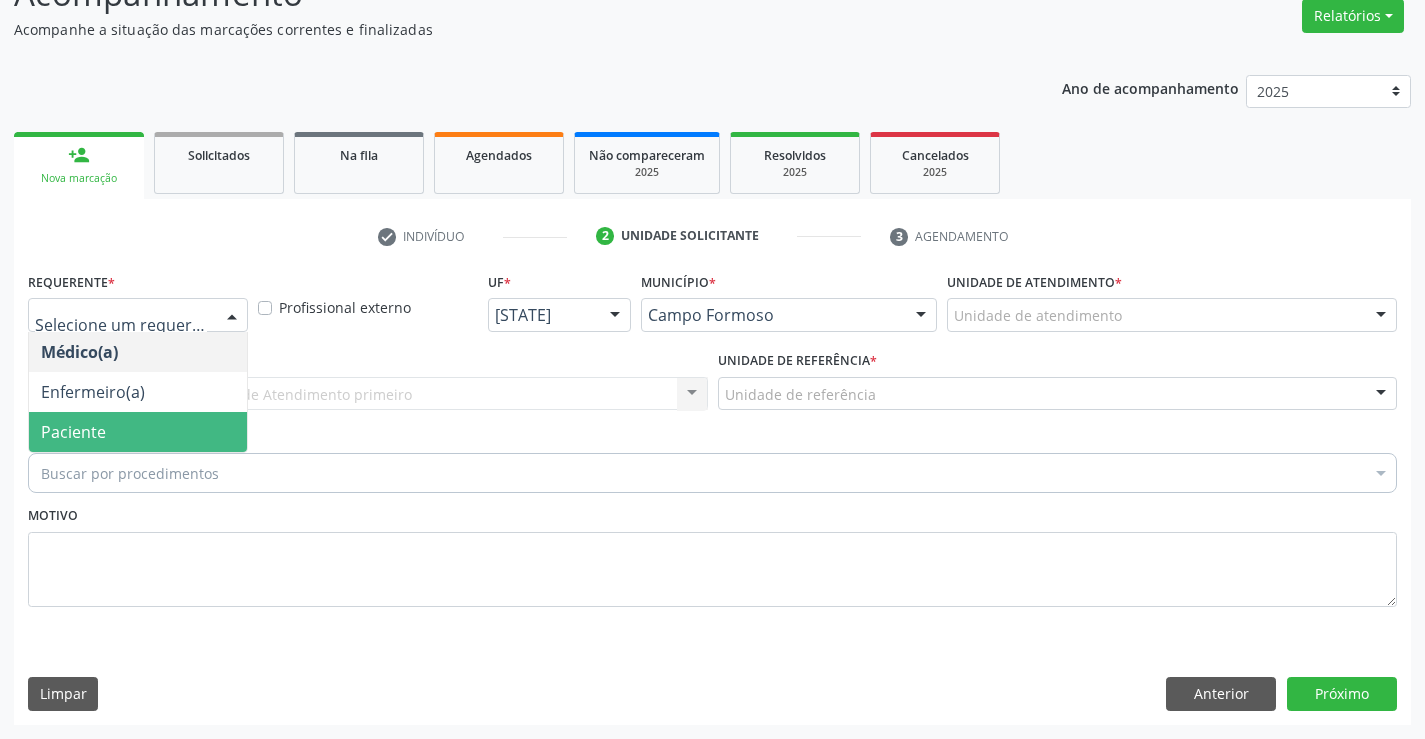 click on "Paciente" at bounding box center [138, 432] 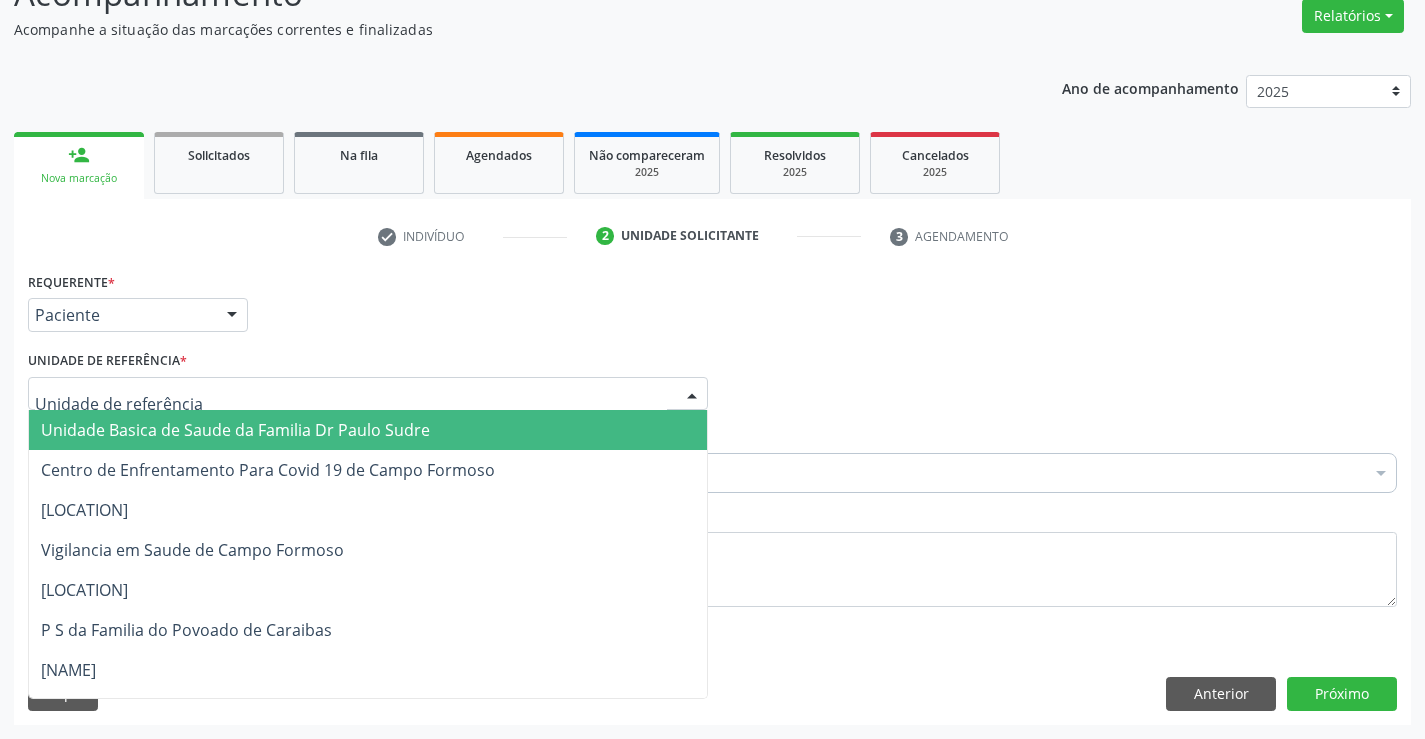 click on "[FACILITY_NAME]" at bounding box center [235, 430] 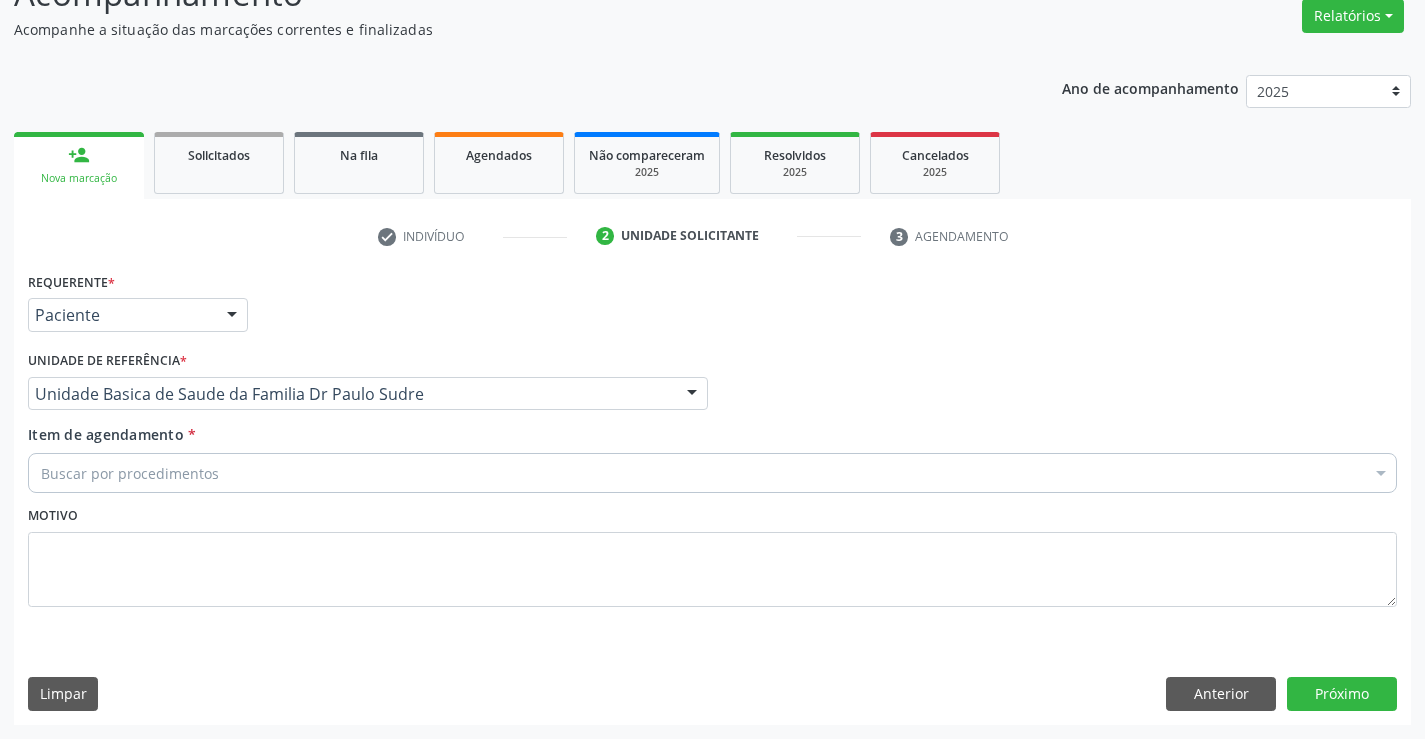 click on "Buscar por procedimentos" at bounding box center (712, 473) 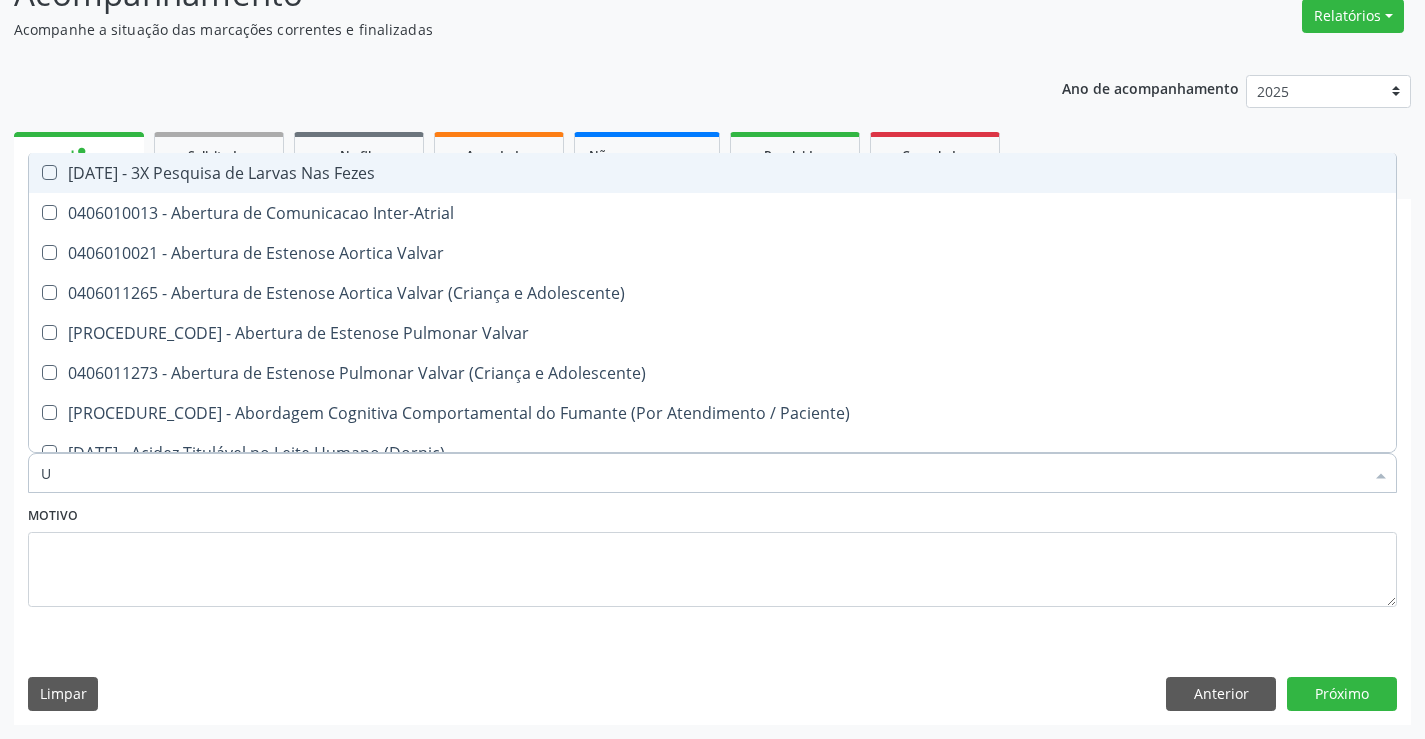 type on "UL" 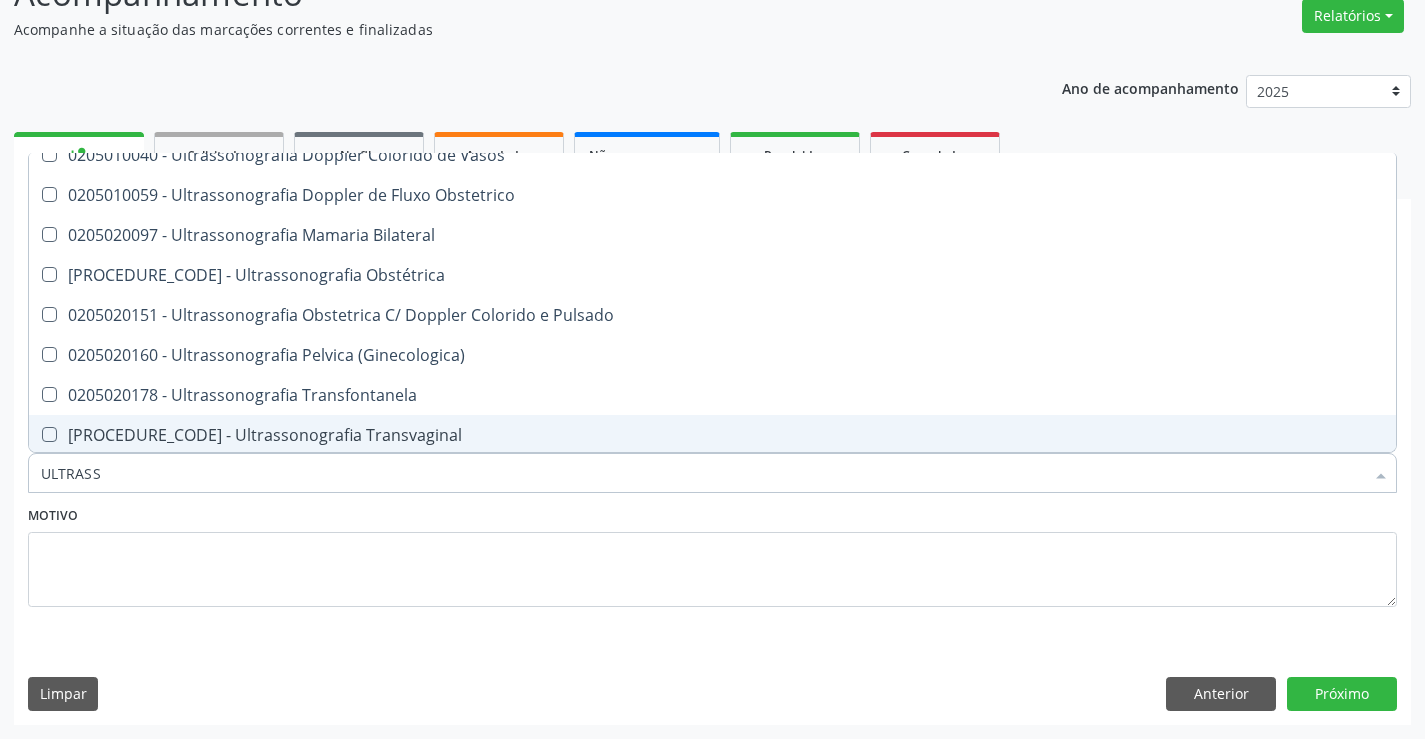 scroll, scrollTop: 200, scrollLeft: 0, axis: vertical 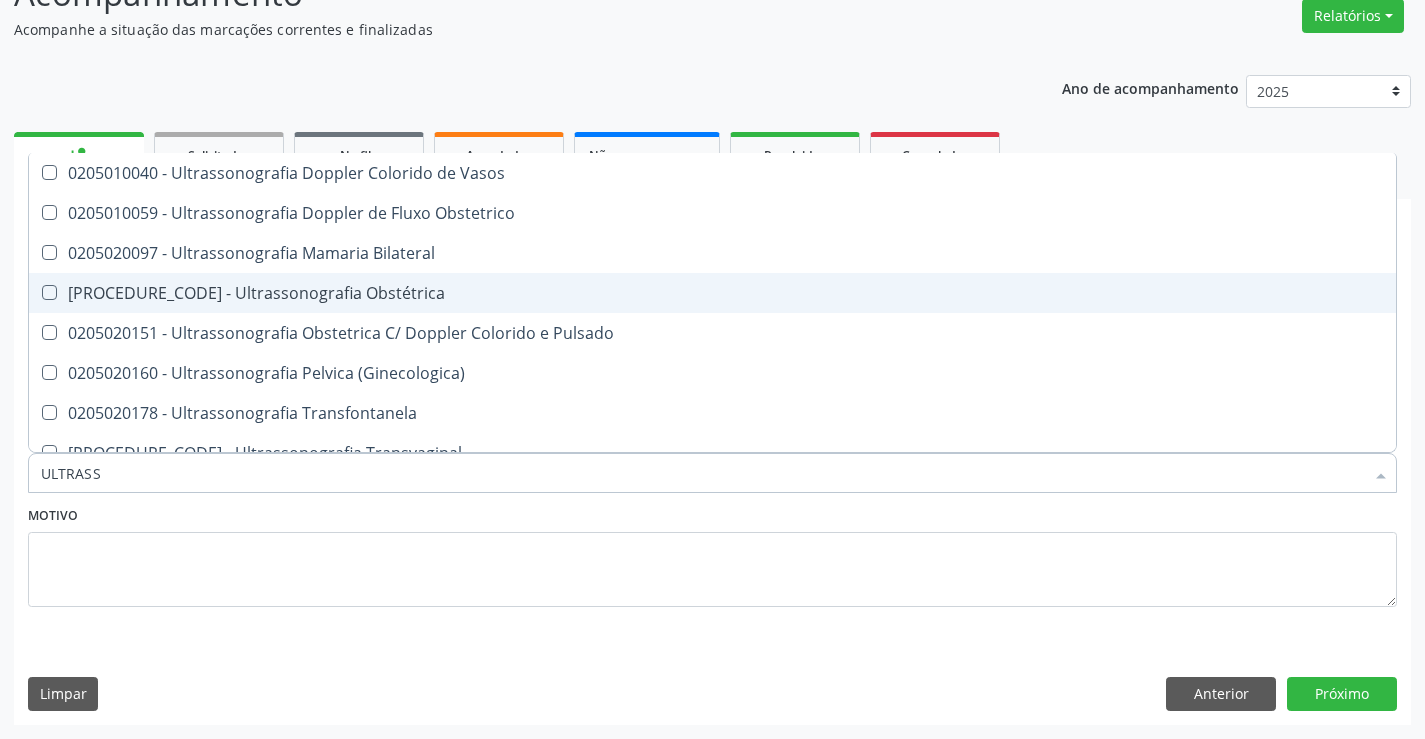 click on "[PROCEDIMENTO] Obstetrica" at bounding box center [712, 293] 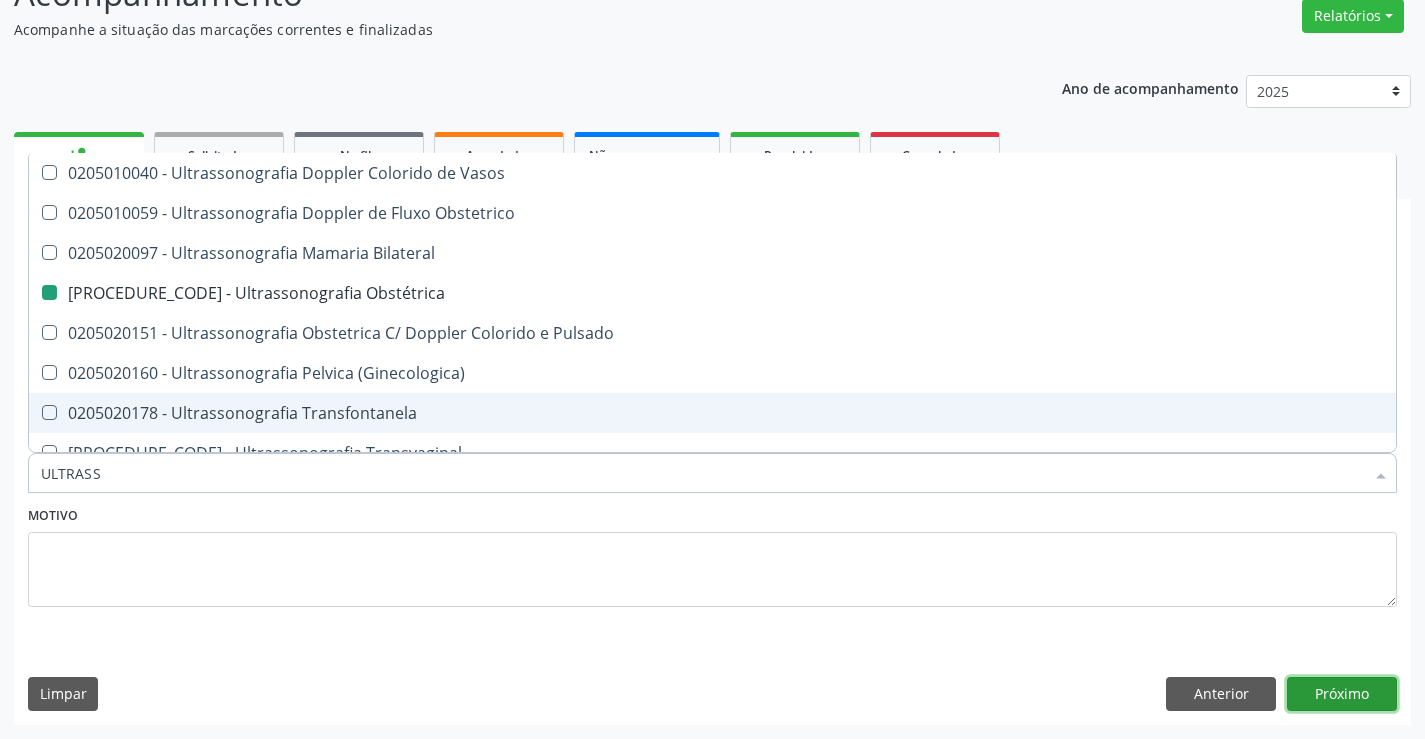 click on "Próximo" at bounding box center [1342, 694] 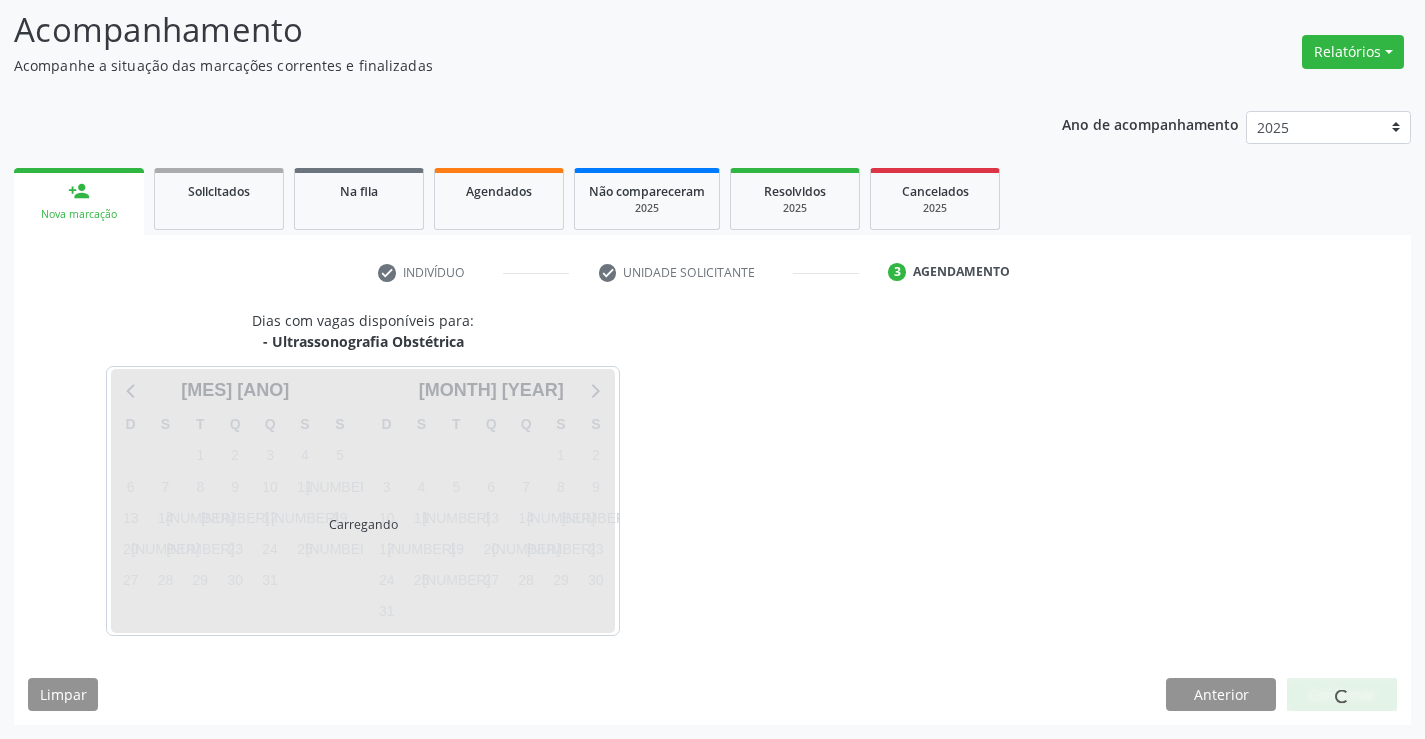 scroll, scrollTop: 131, scrollLeft: 0, axis: vertical 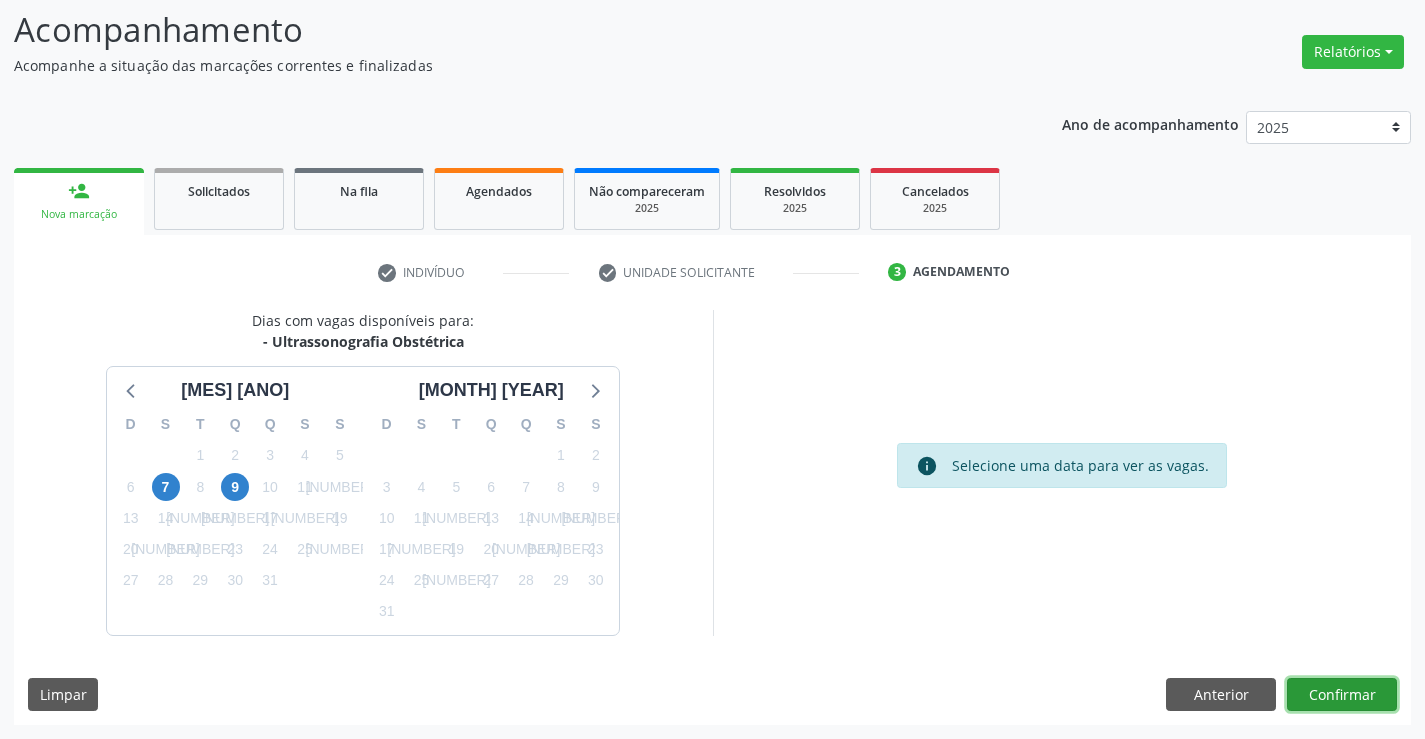 click on "Confirmar" at bounding box center [1342, 695] 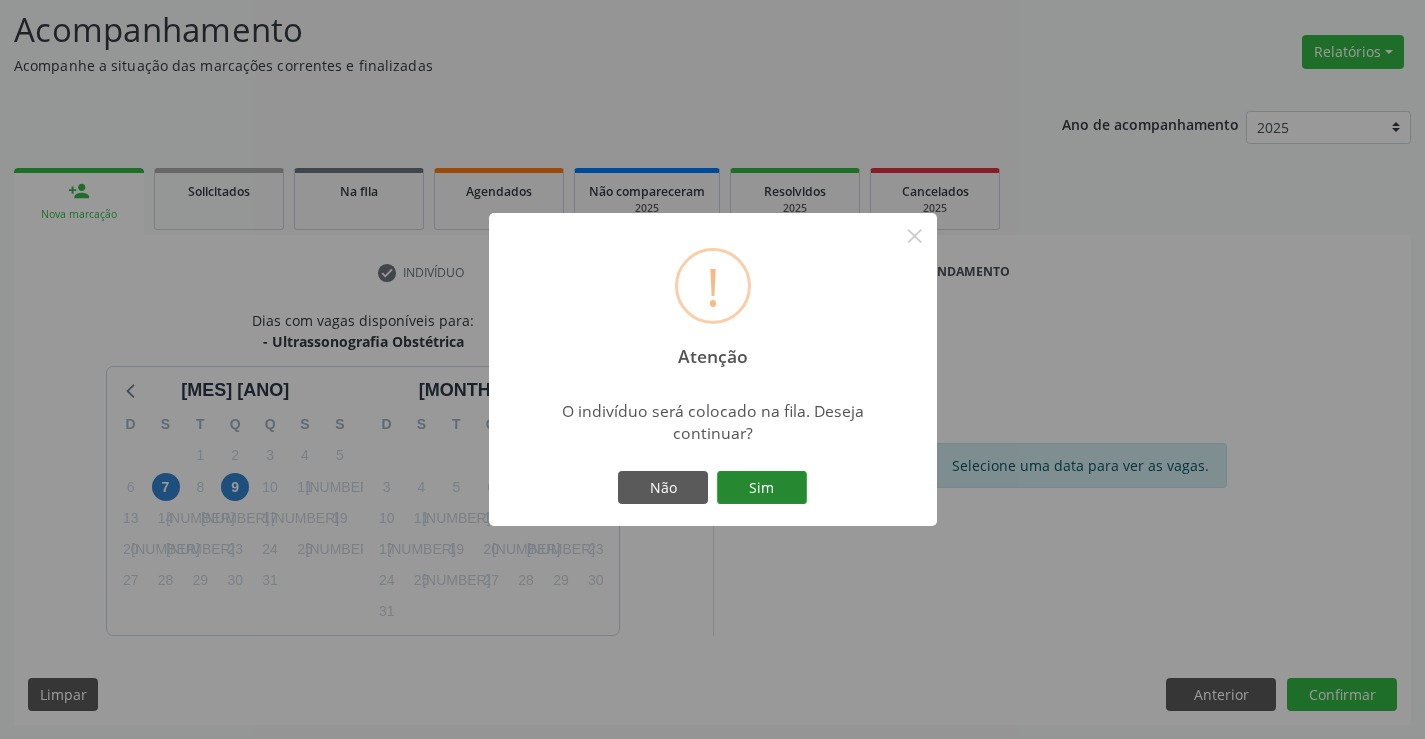 click on "Sim" at bounding box center (762, 488) 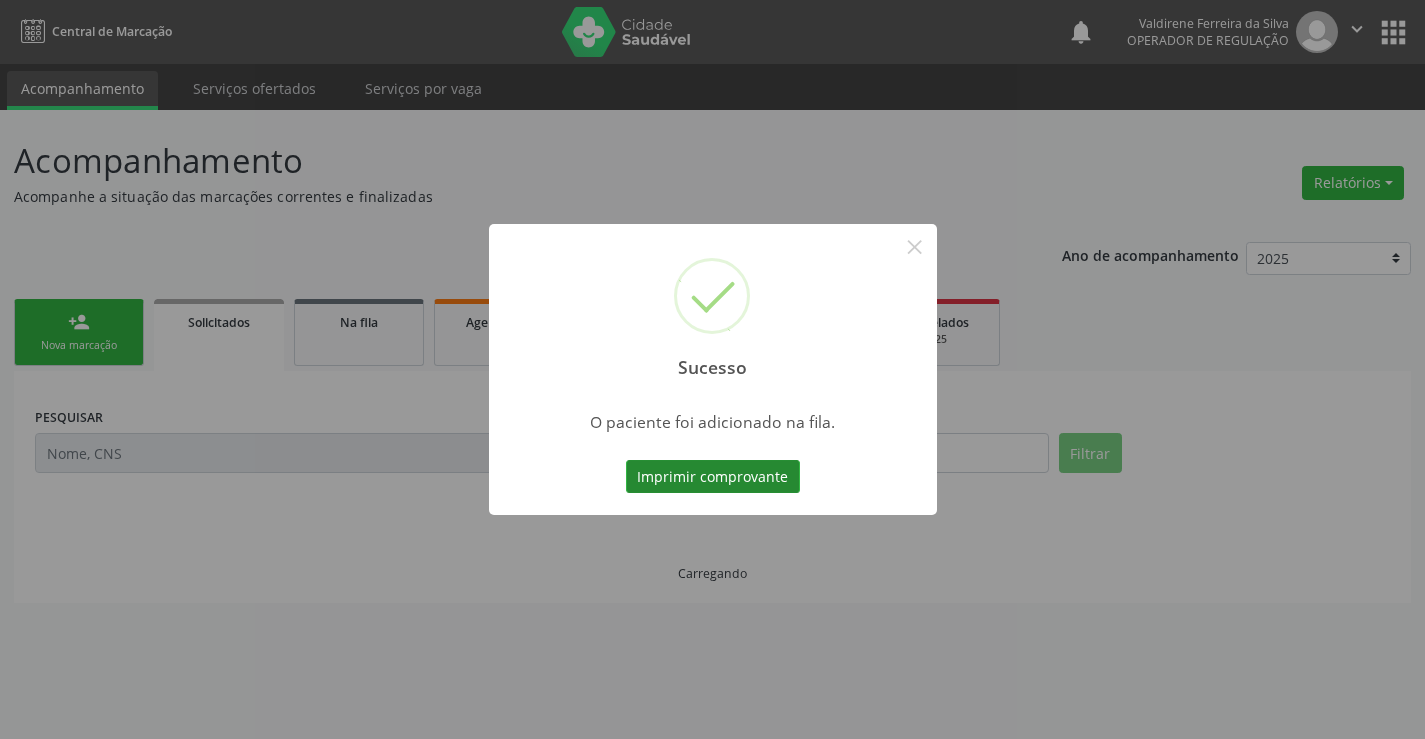 scroll, scrollTop: 0, scrollLeft: 0, axis: both 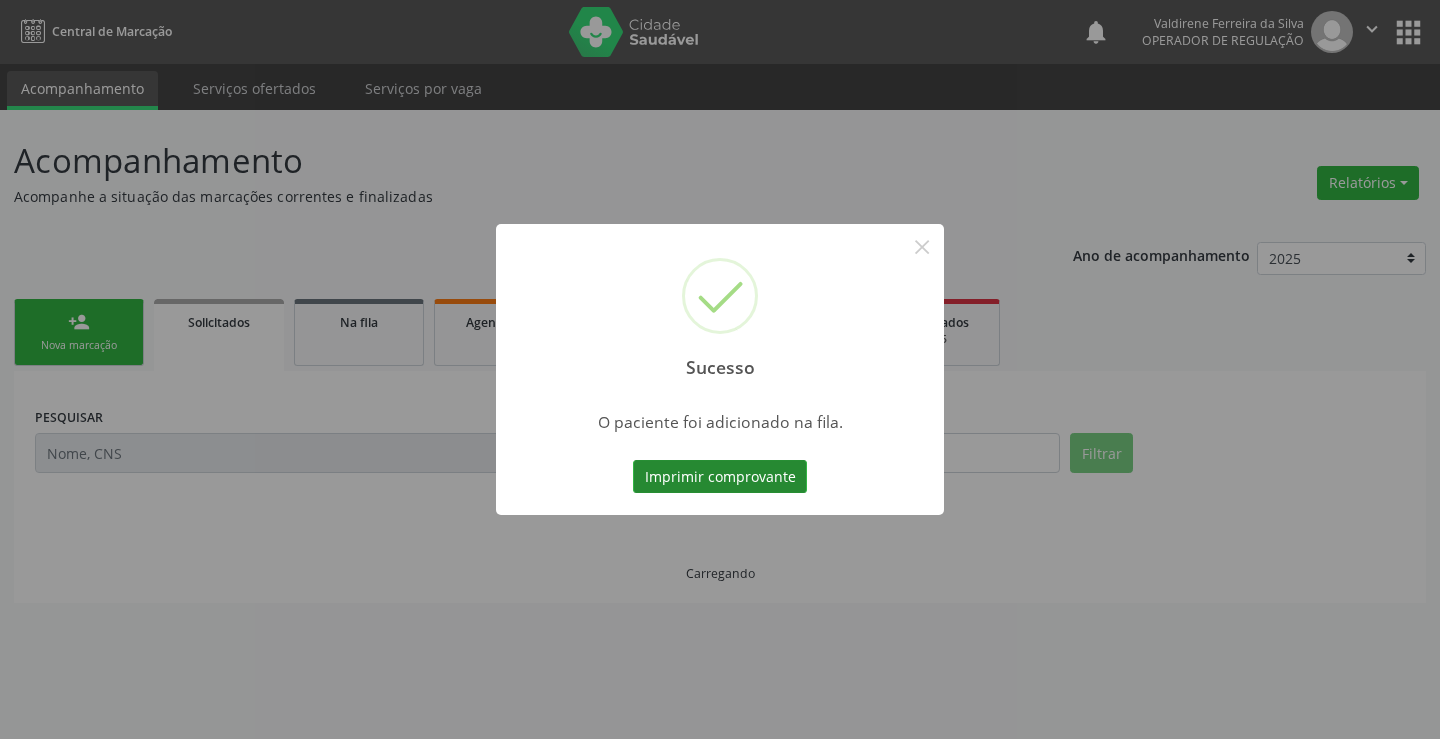 click on "Imprimir comprovante" at bounding box center (720, 477) 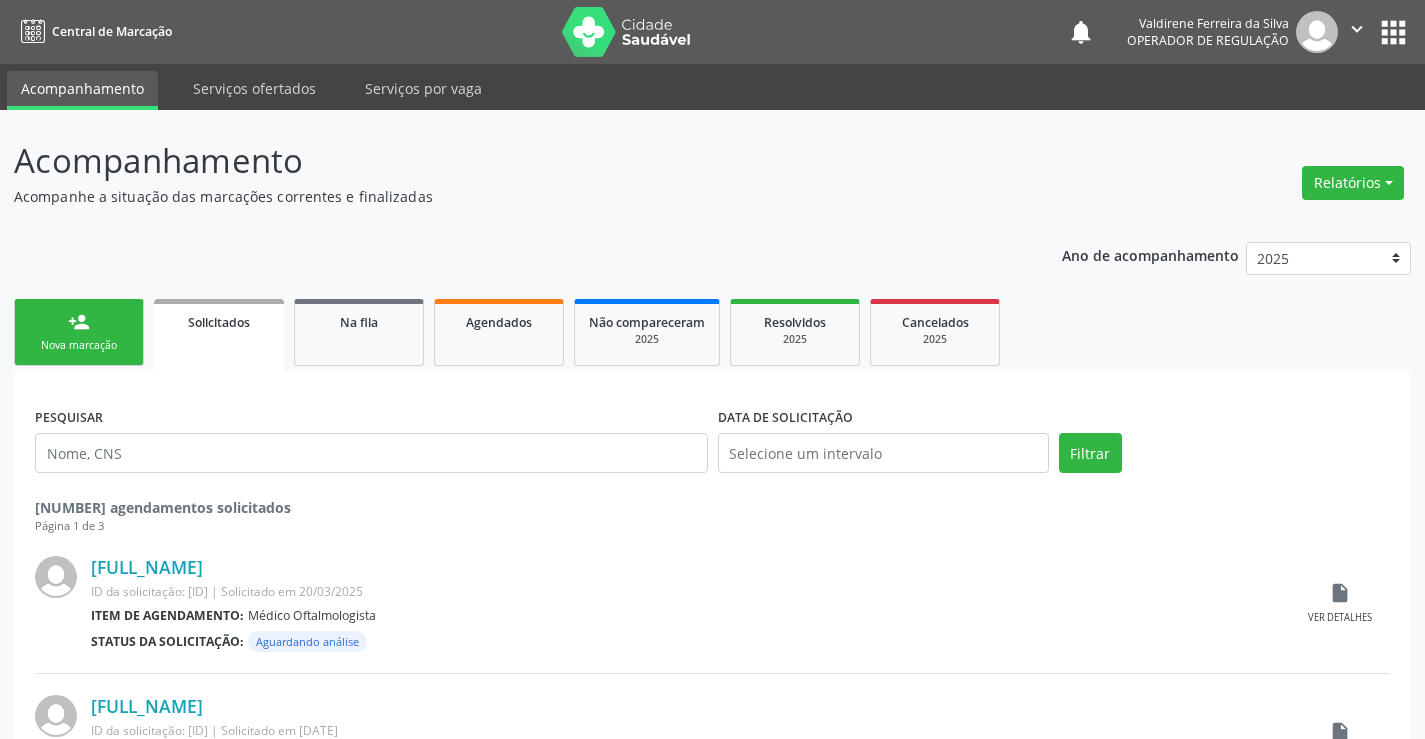 click on "Nova marcação" at bounding box center (79, 345) 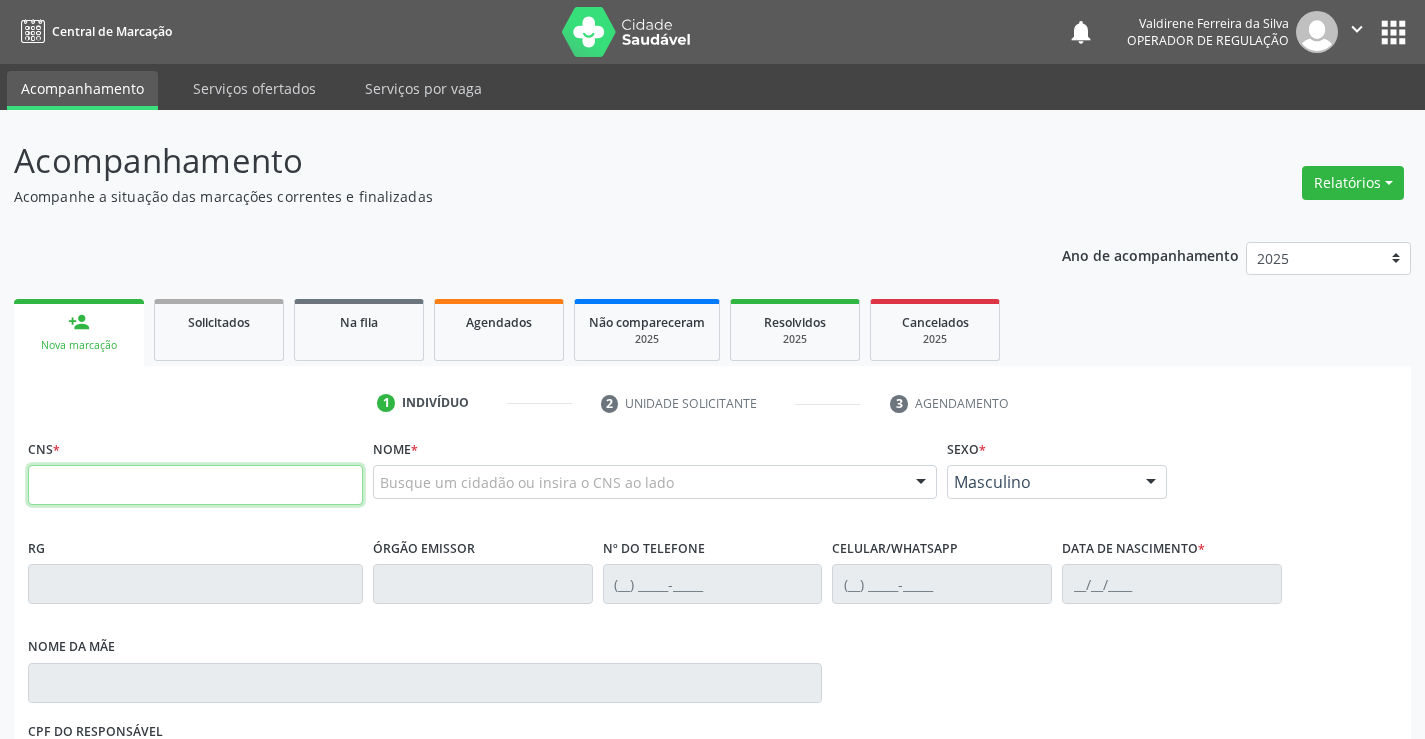 click at bounding box center (195, 485) 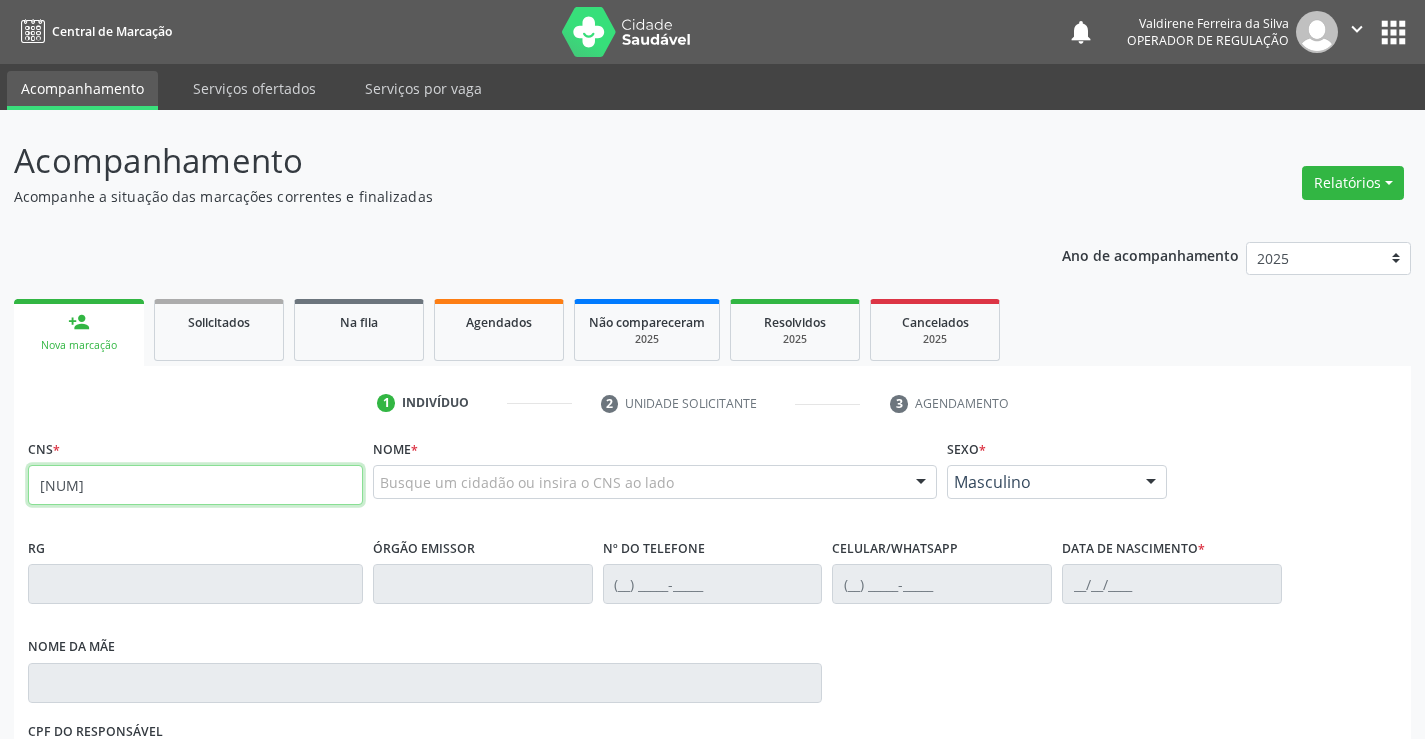 type on "706 4011 8415 0087" 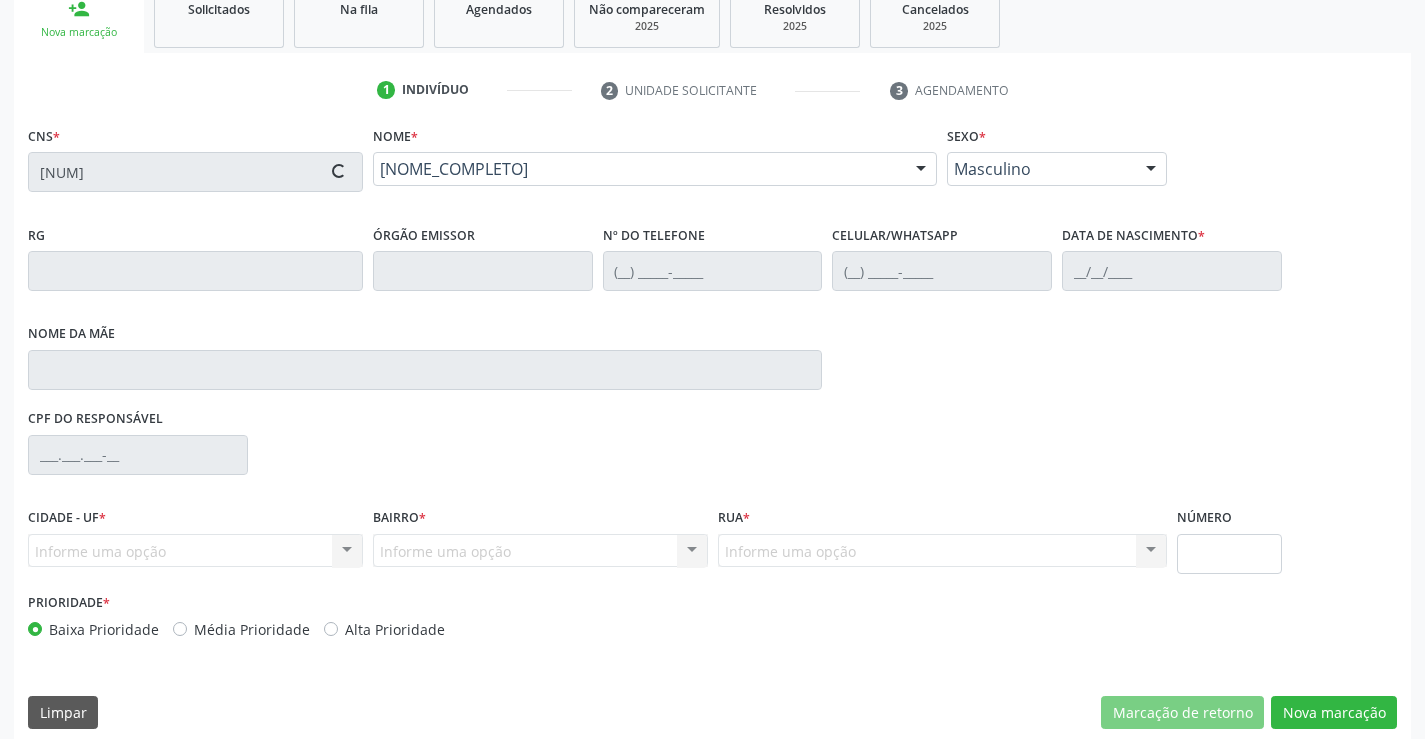 scroll, scrollTop: 331, scrollLeft: 0, axis: vertical 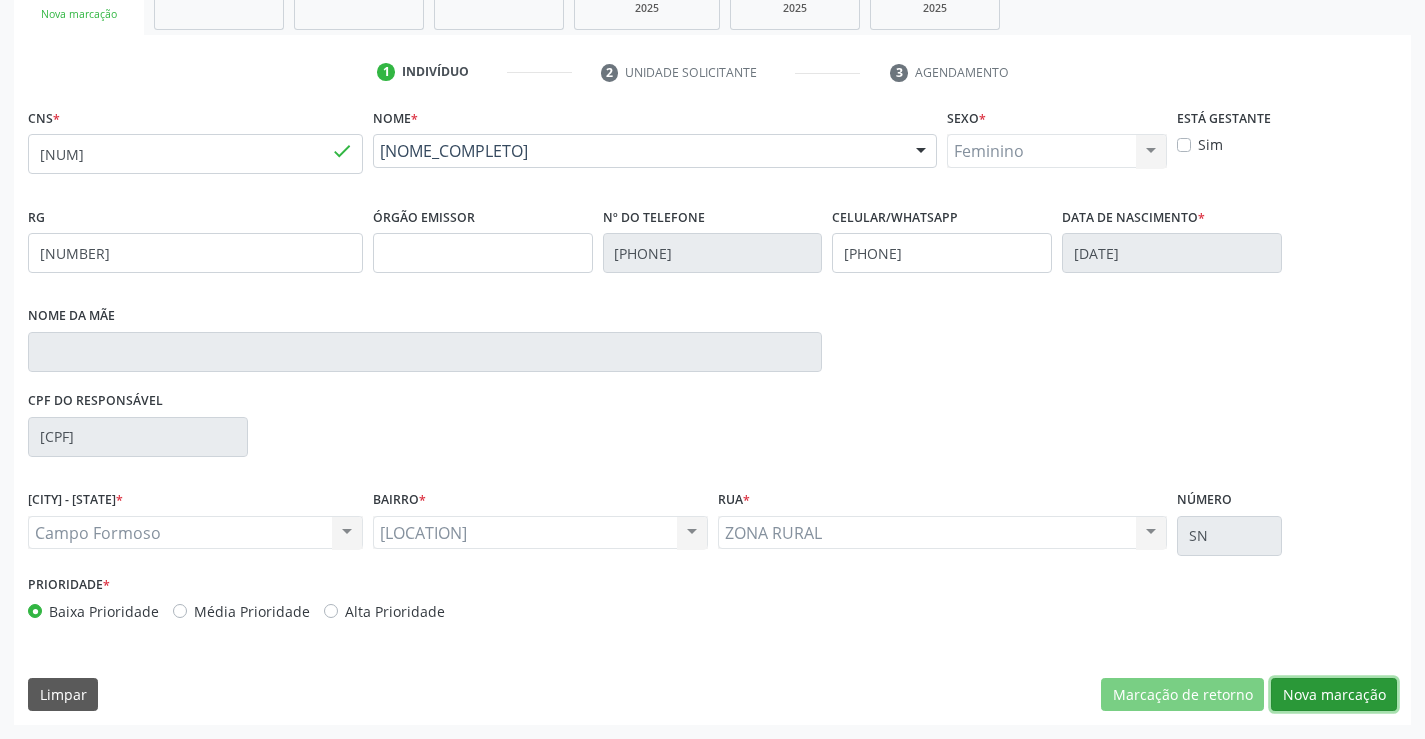 click on "Nova marcação" at bounding box center [1182, 695] 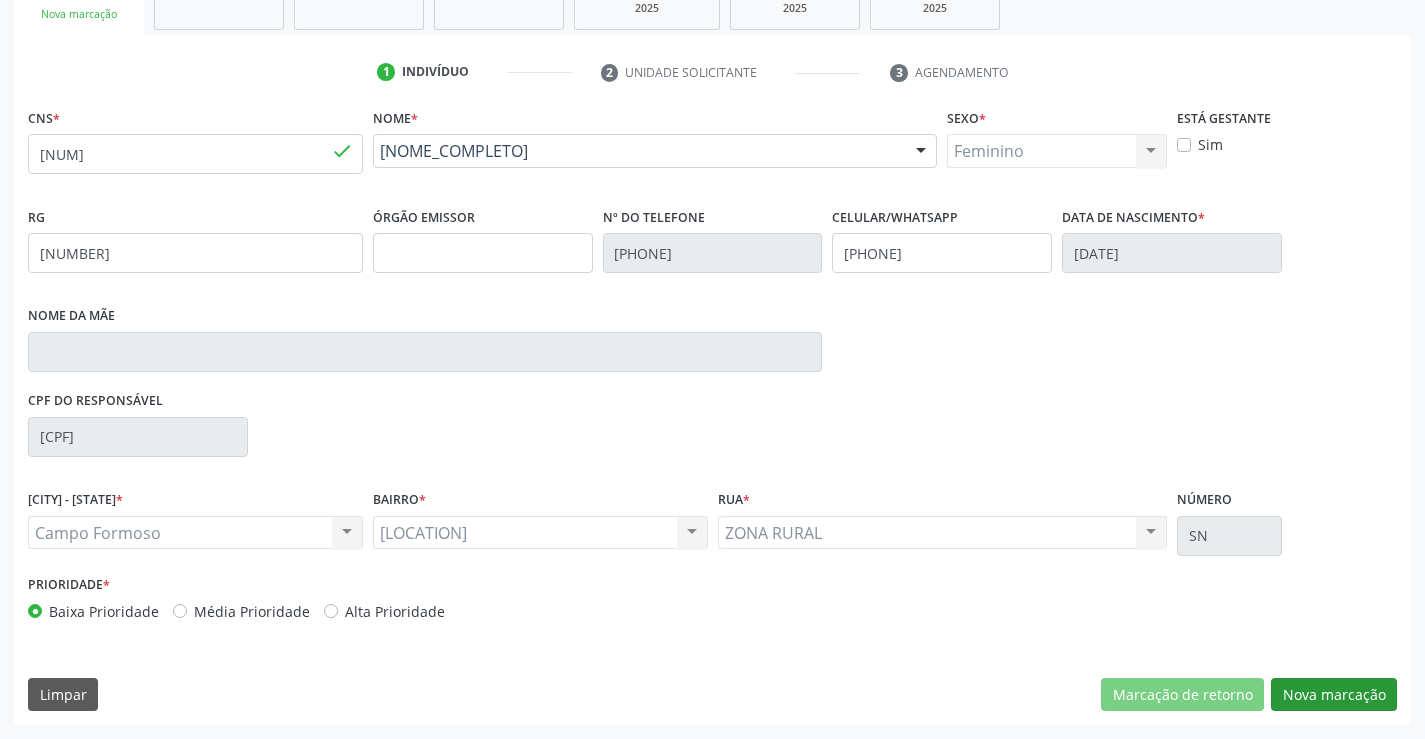 scroll, scrollTop: 167, scrollLeft: 0, axis: vertical 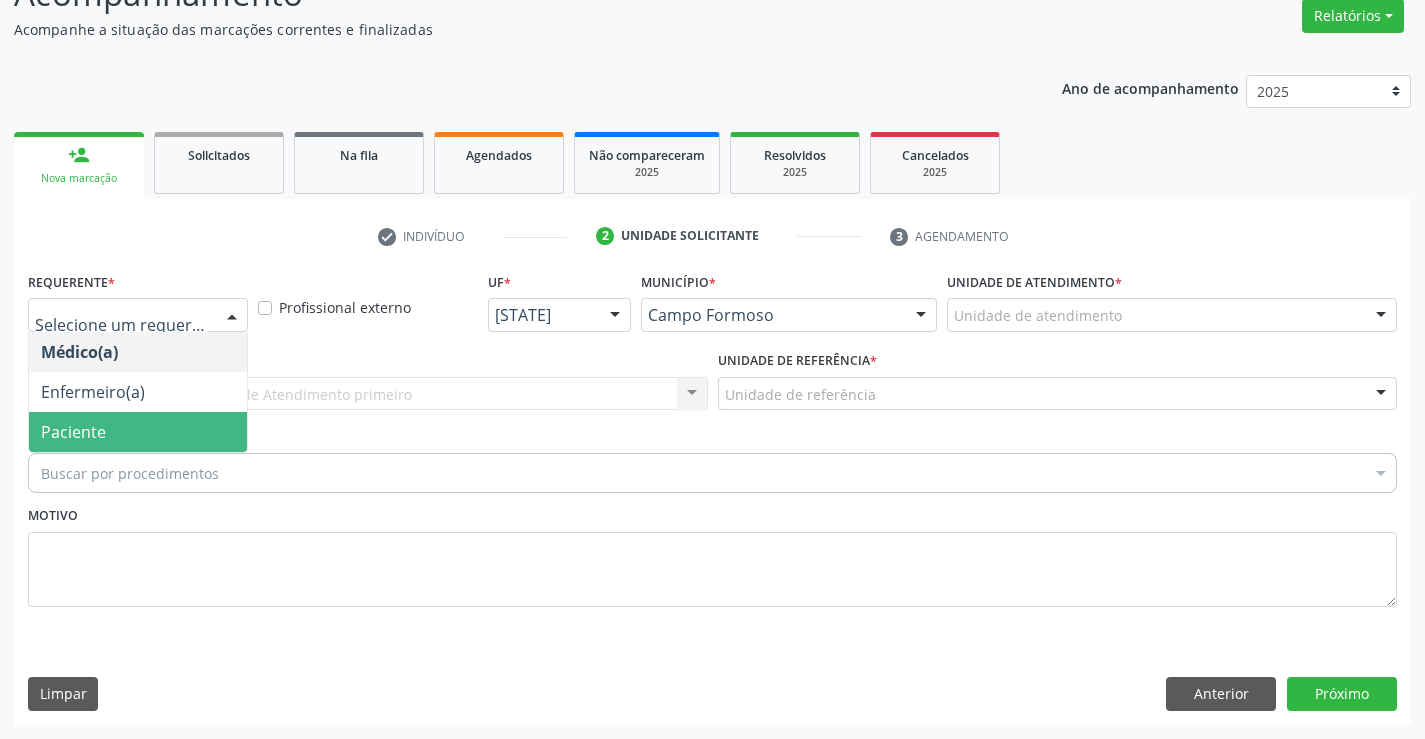 click on "Paciente" at bounding box center [138, 432] 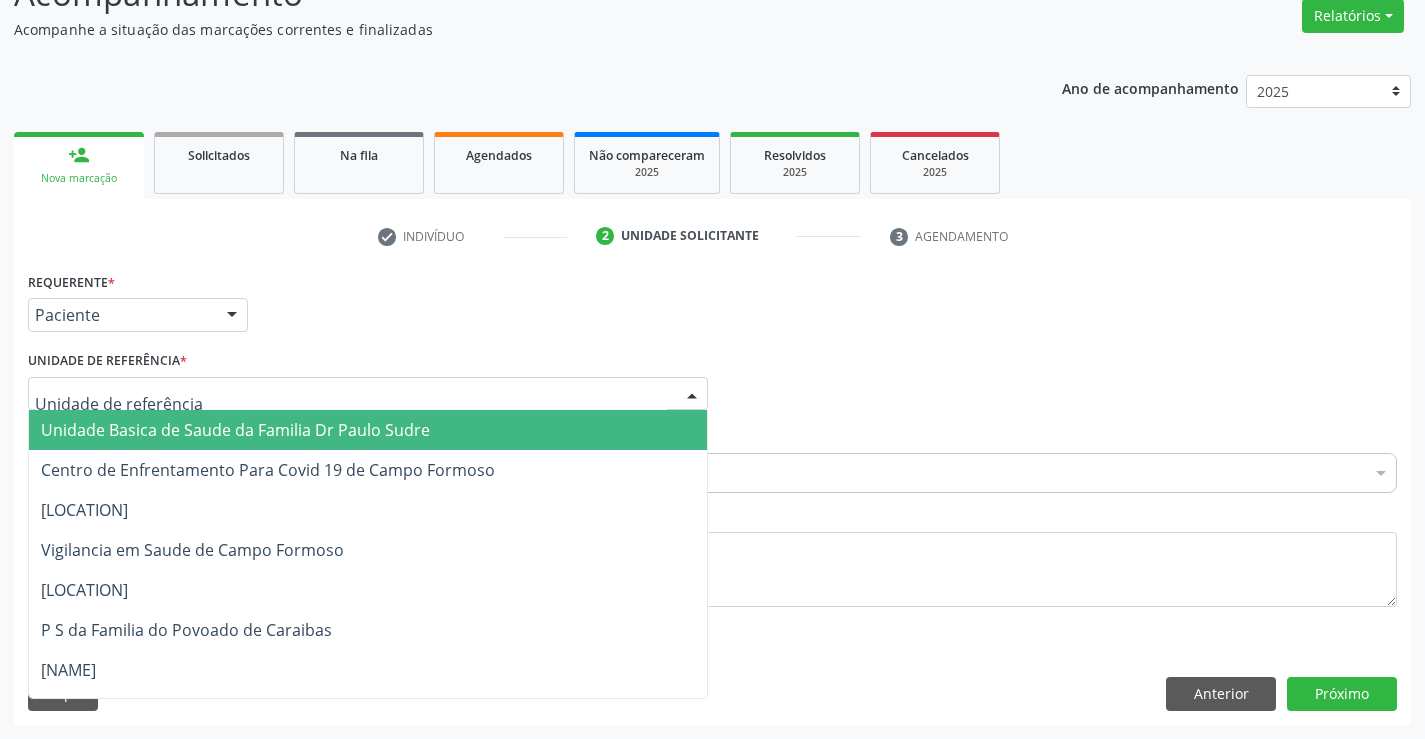click on "[FACILITY_NAME]" at bounding box center (235, 430) 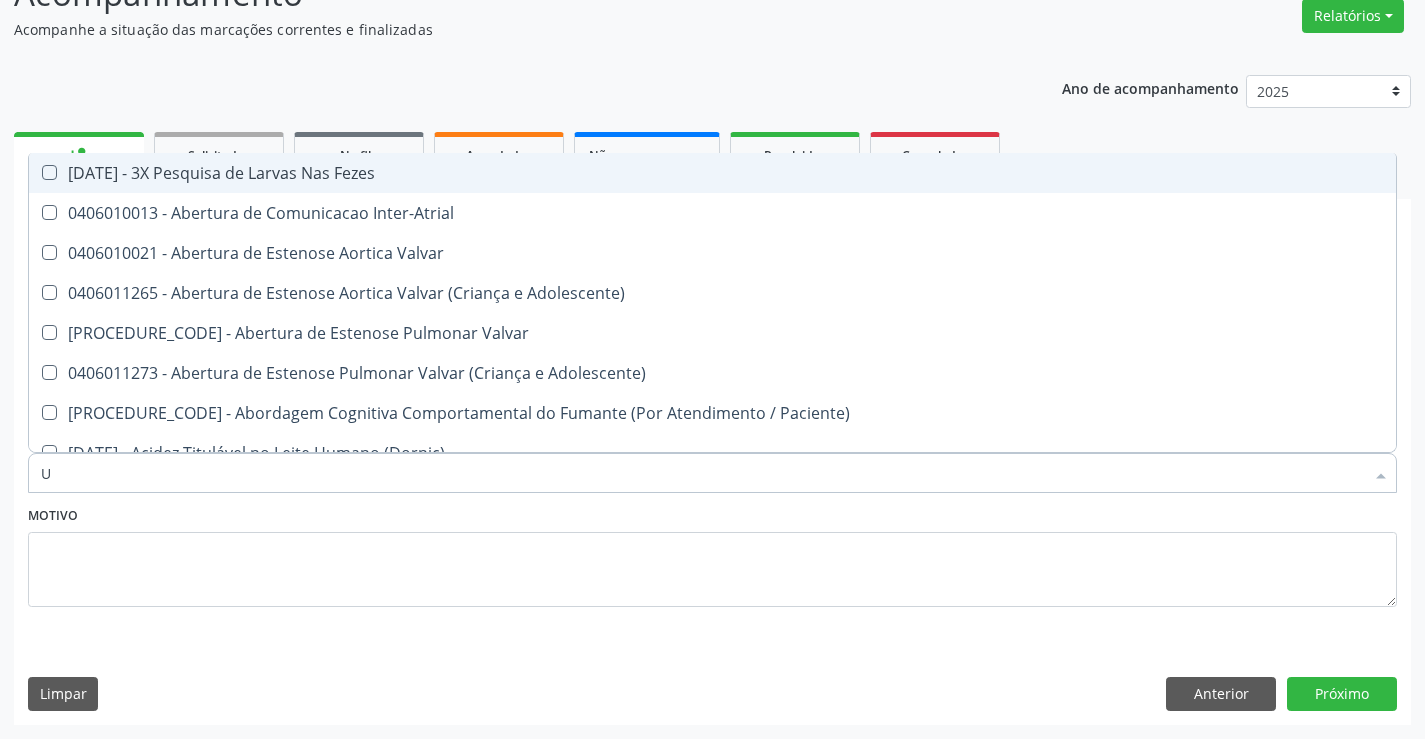 type on "UL" 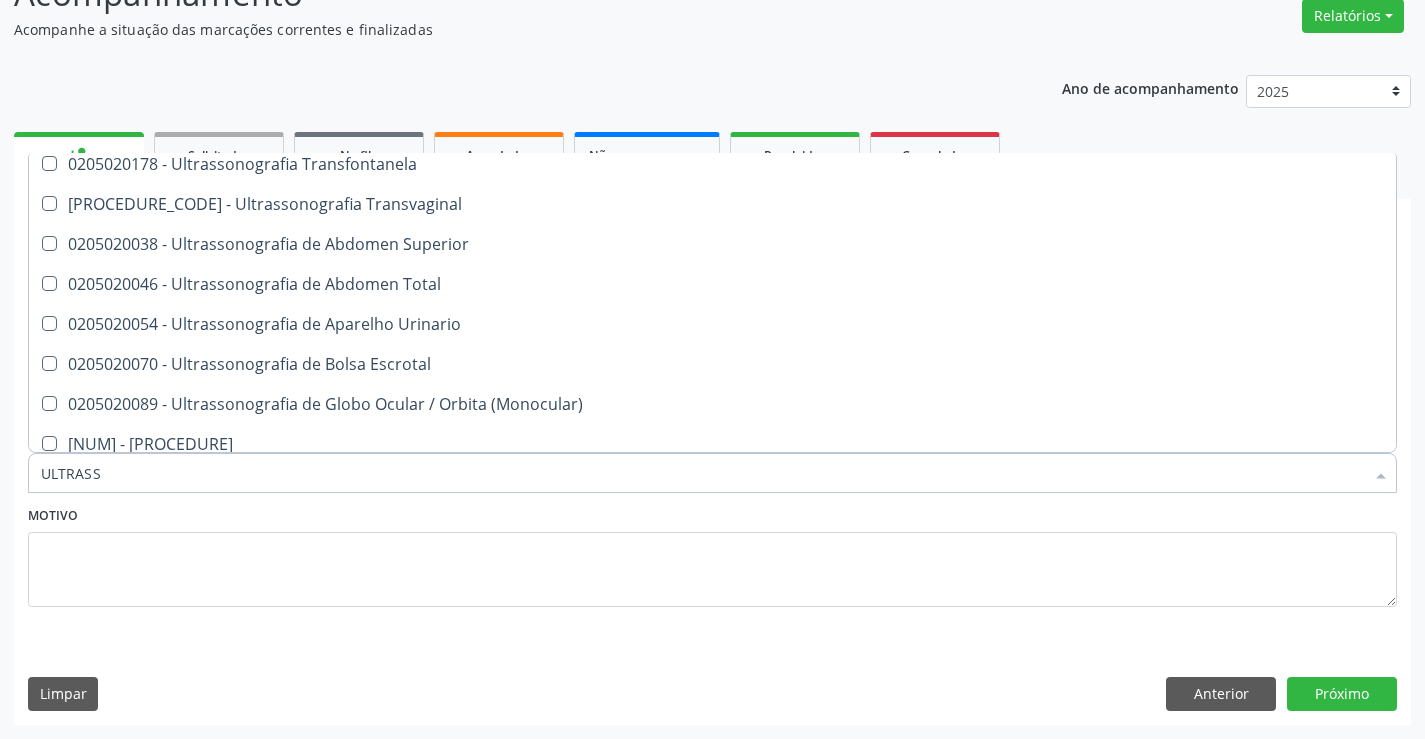 scroll, scrollTop: 400, scrollLeft: 0, axis: vertical 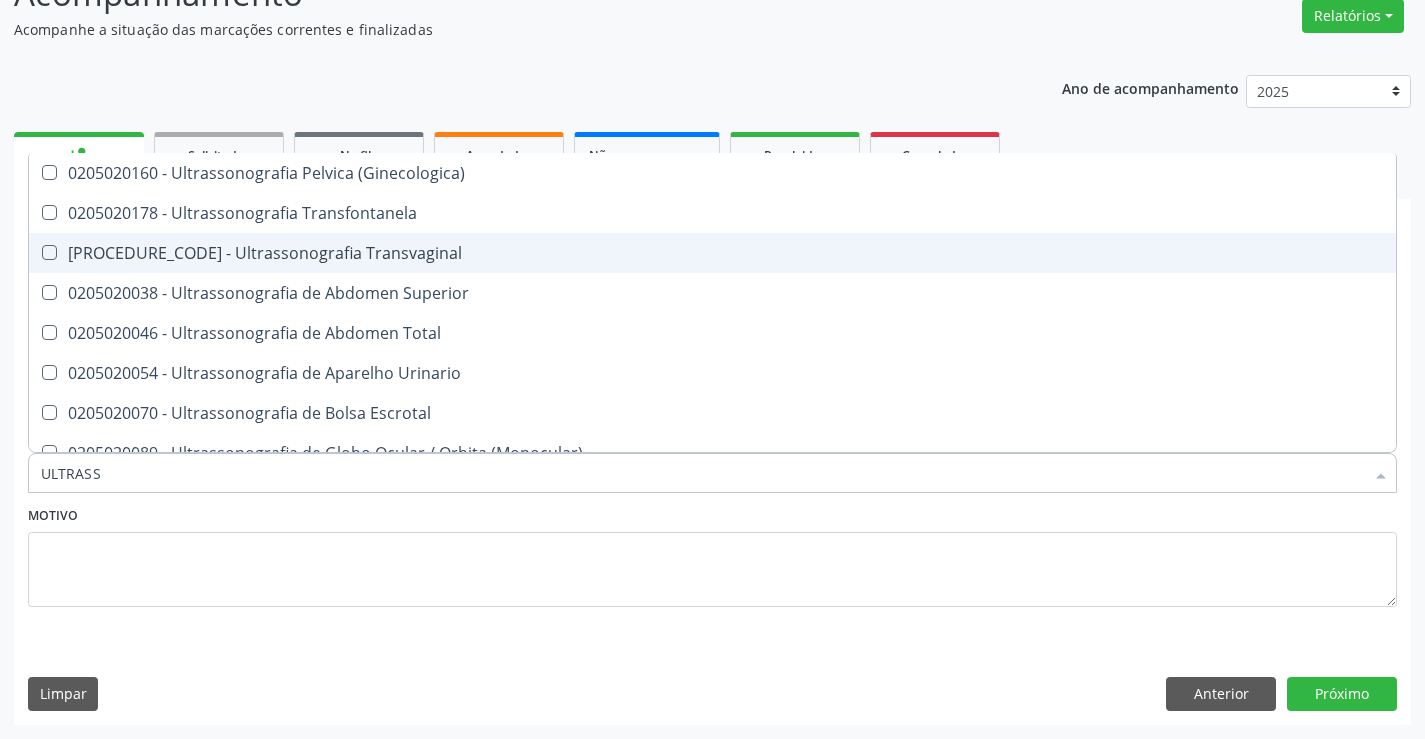 click on "0205020186 - Ultrassonografia Transvaginal" at bounding box center (712, 253) 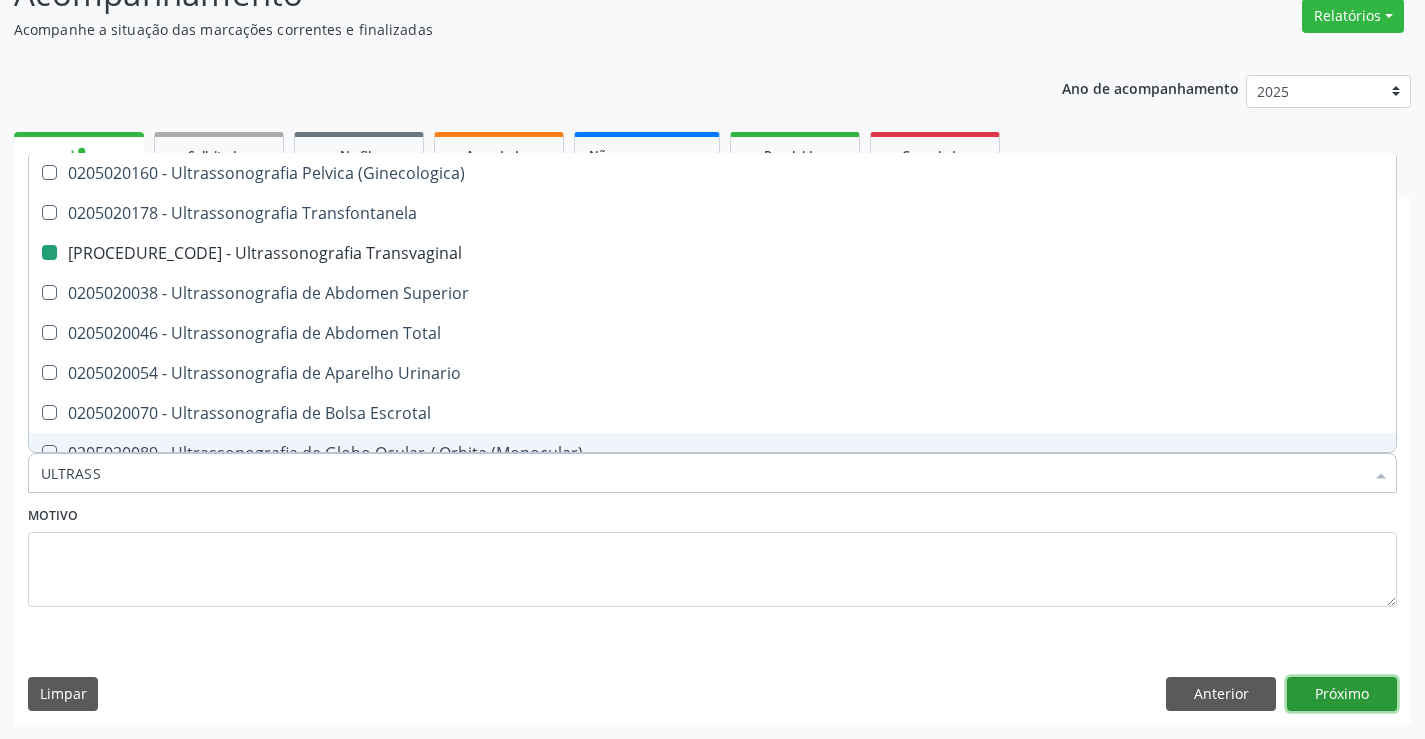 click on "Próximo" at bounding box center [1342, 694] 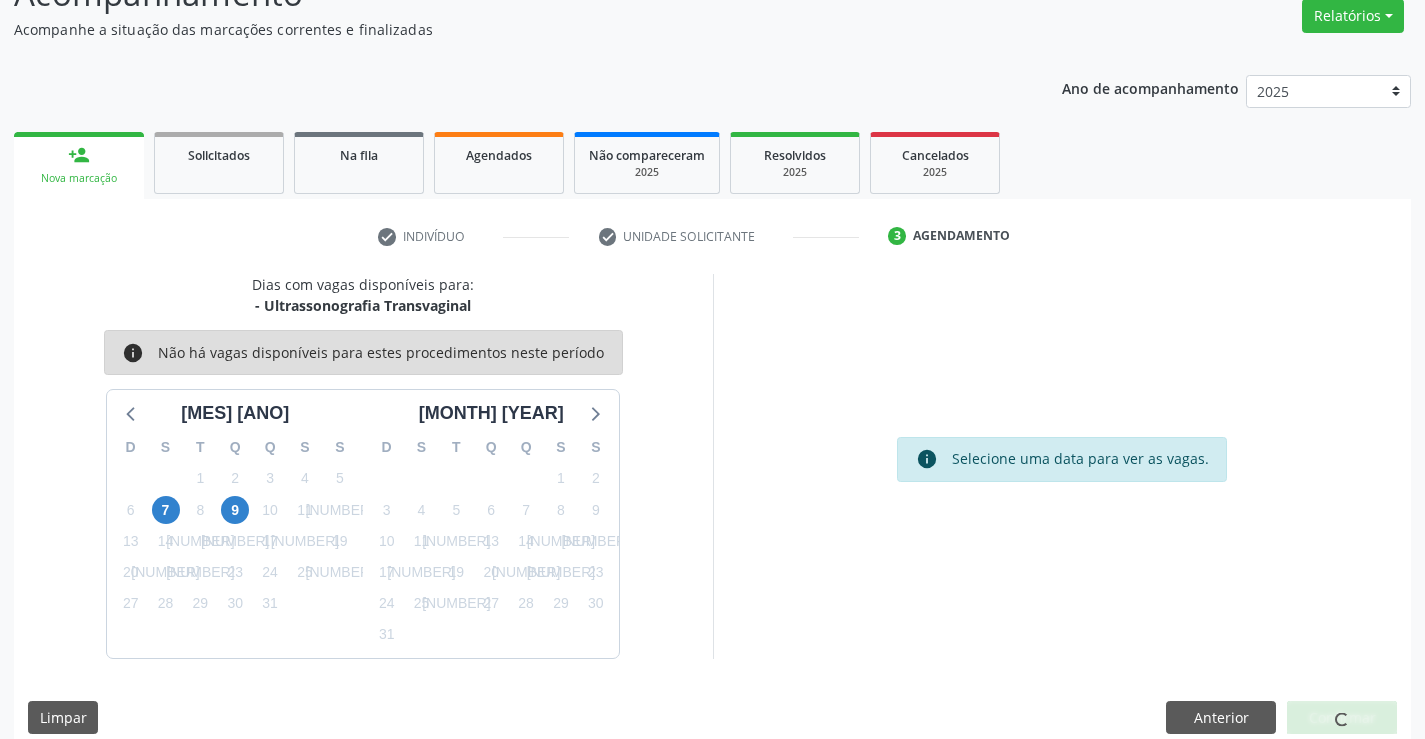 scroll, scrollTop: 0, scrollLeft: 0, axis: both 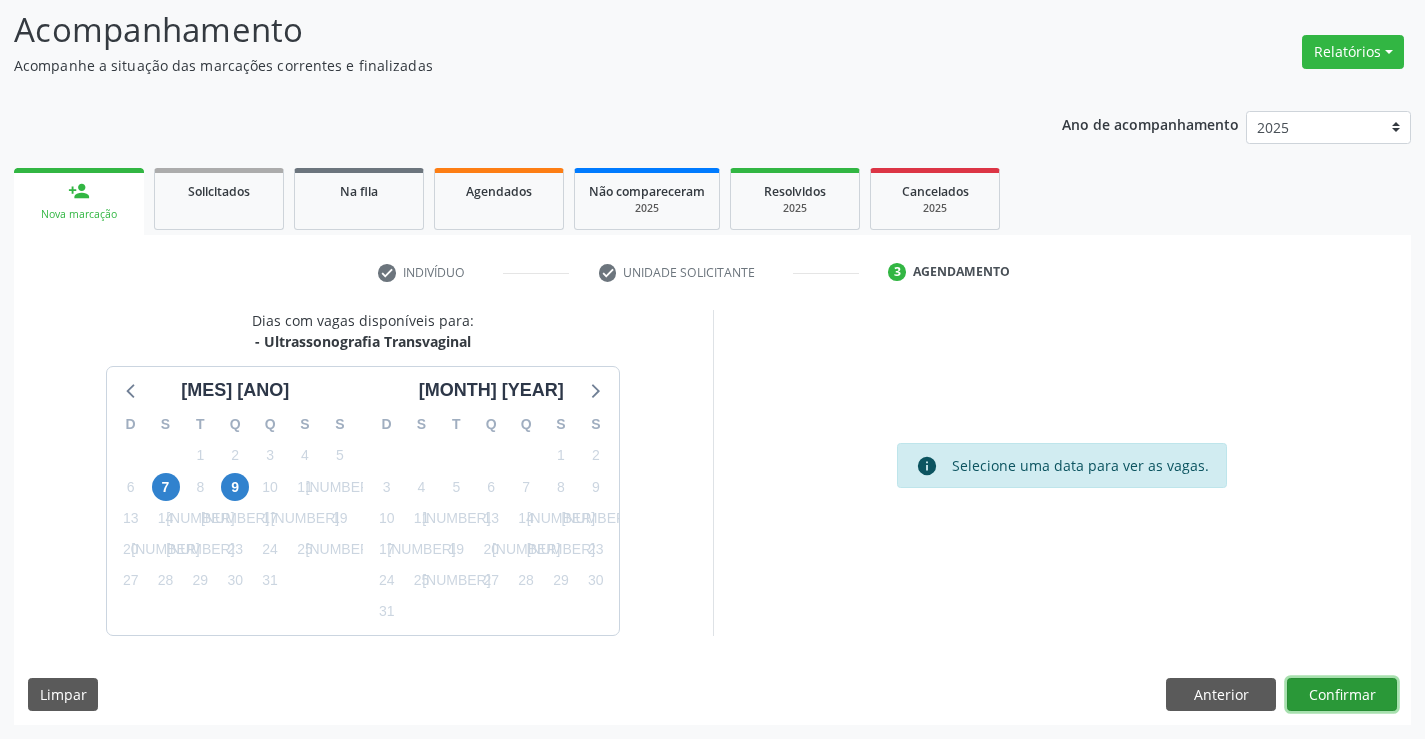 click on "Confirmar" at bounding box center (1342, 695) 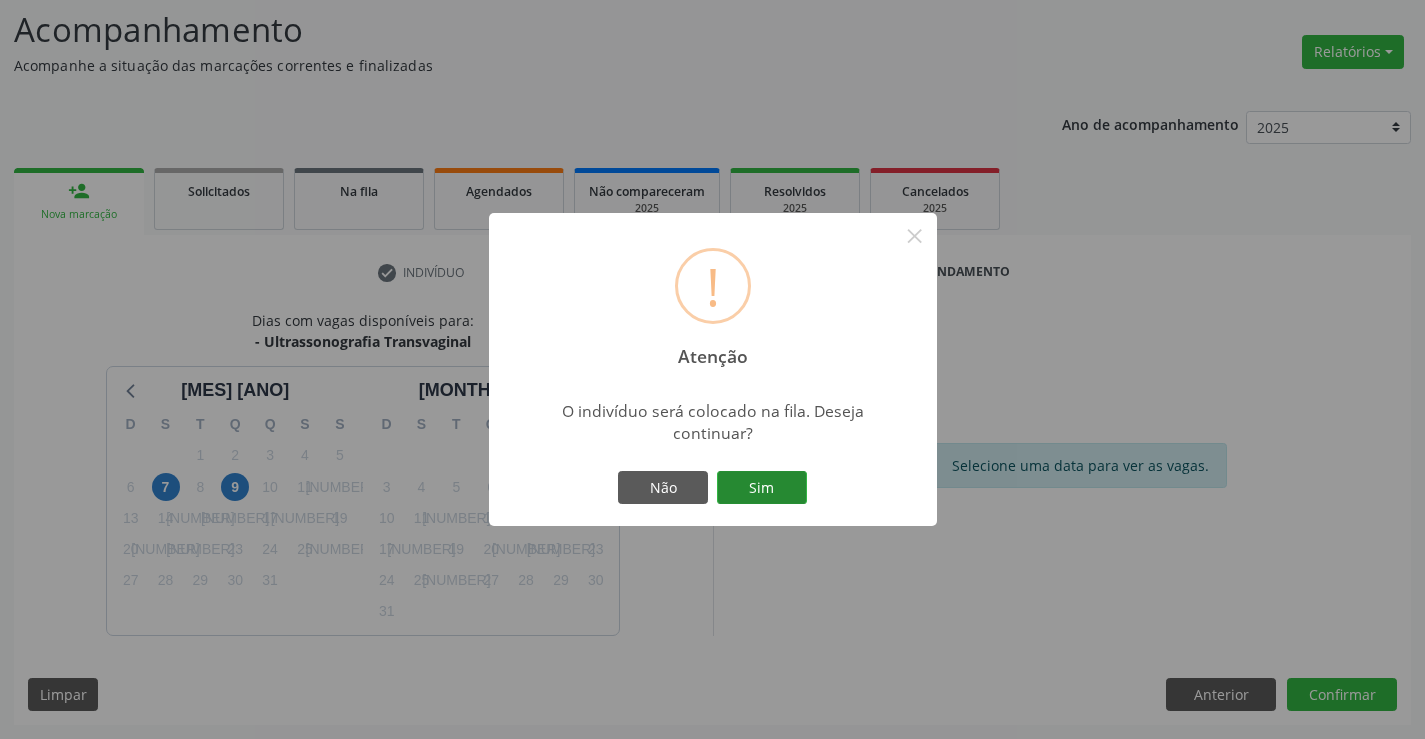 click on "Sim" at bounding box center [762, 488] 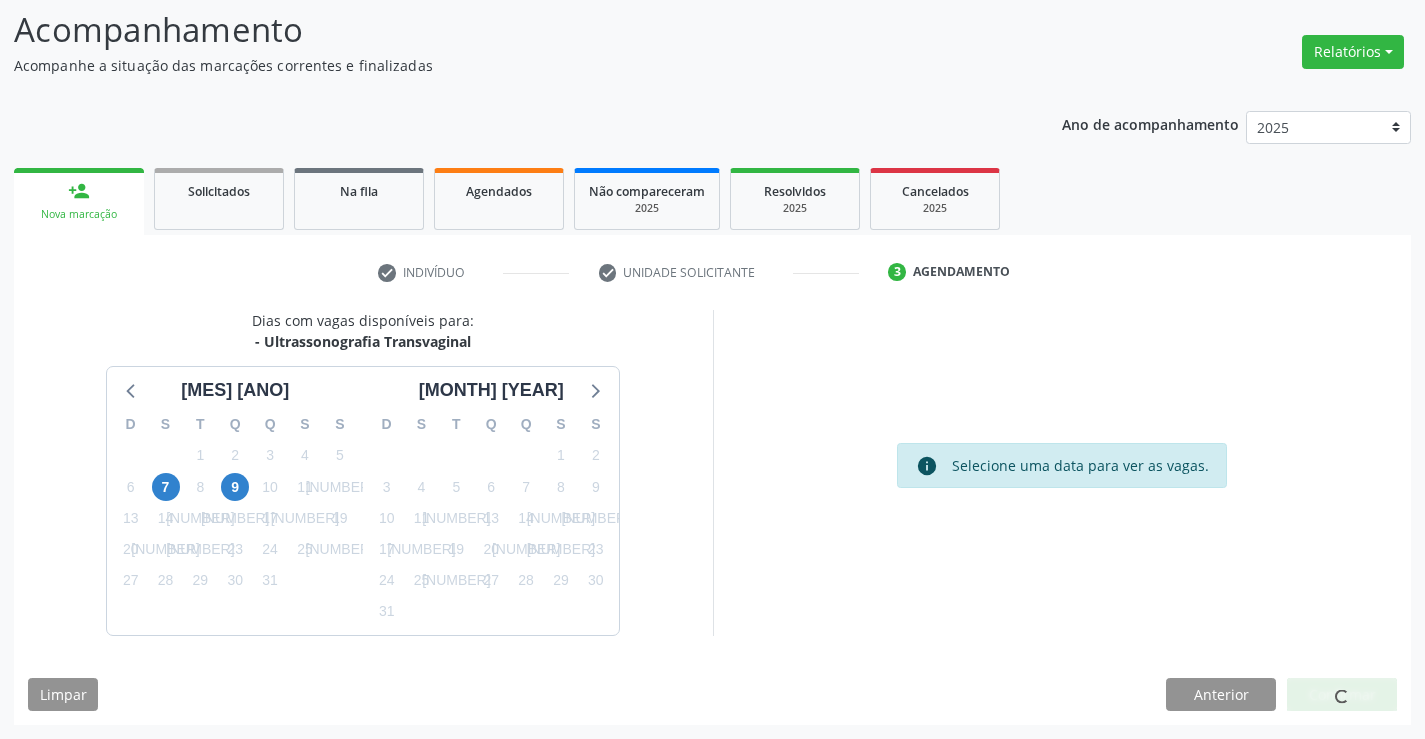 scroll, scrollTop: 0, scrollLeft: 0, axis: both 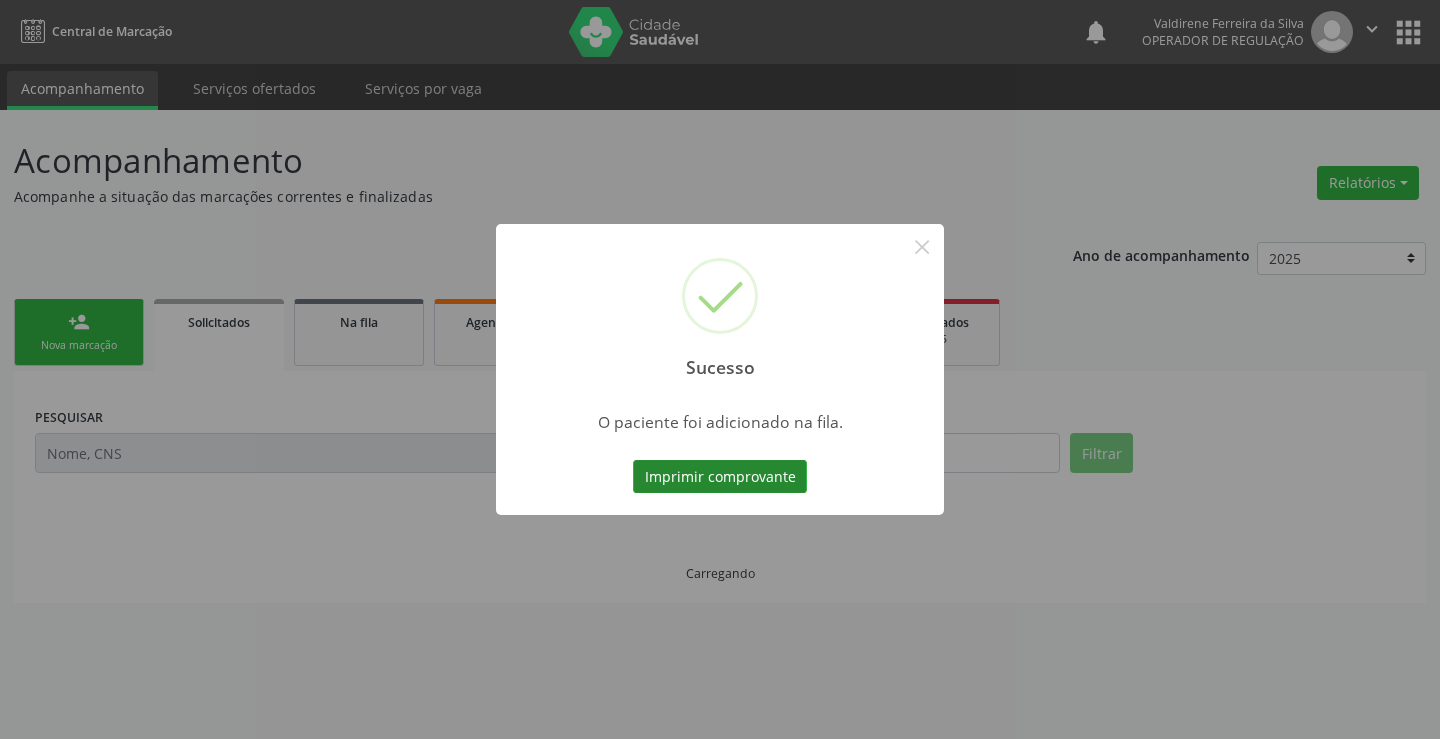 click on "Imprimir comprovante" at bounding box center [720, 477] 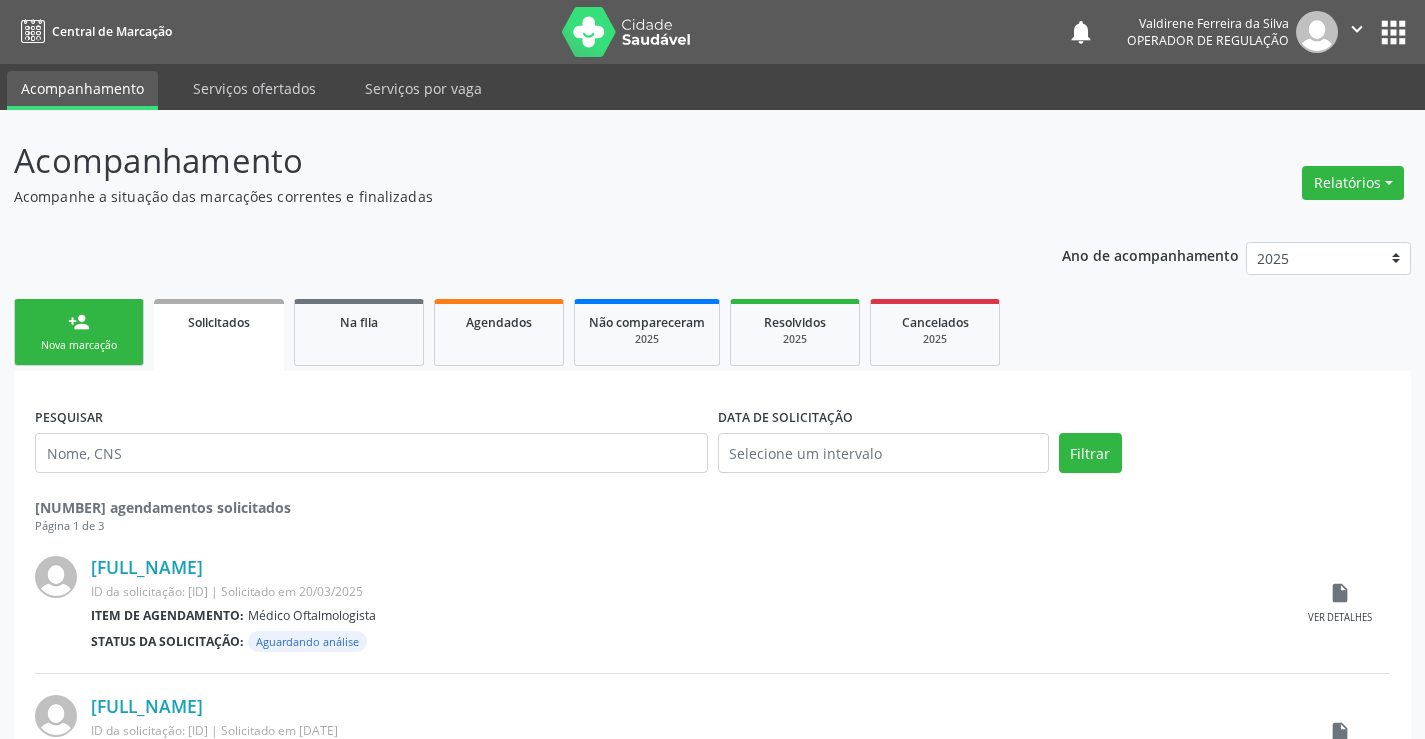 click on "person_add
Nova marcação" at bounding box center (79, 332) 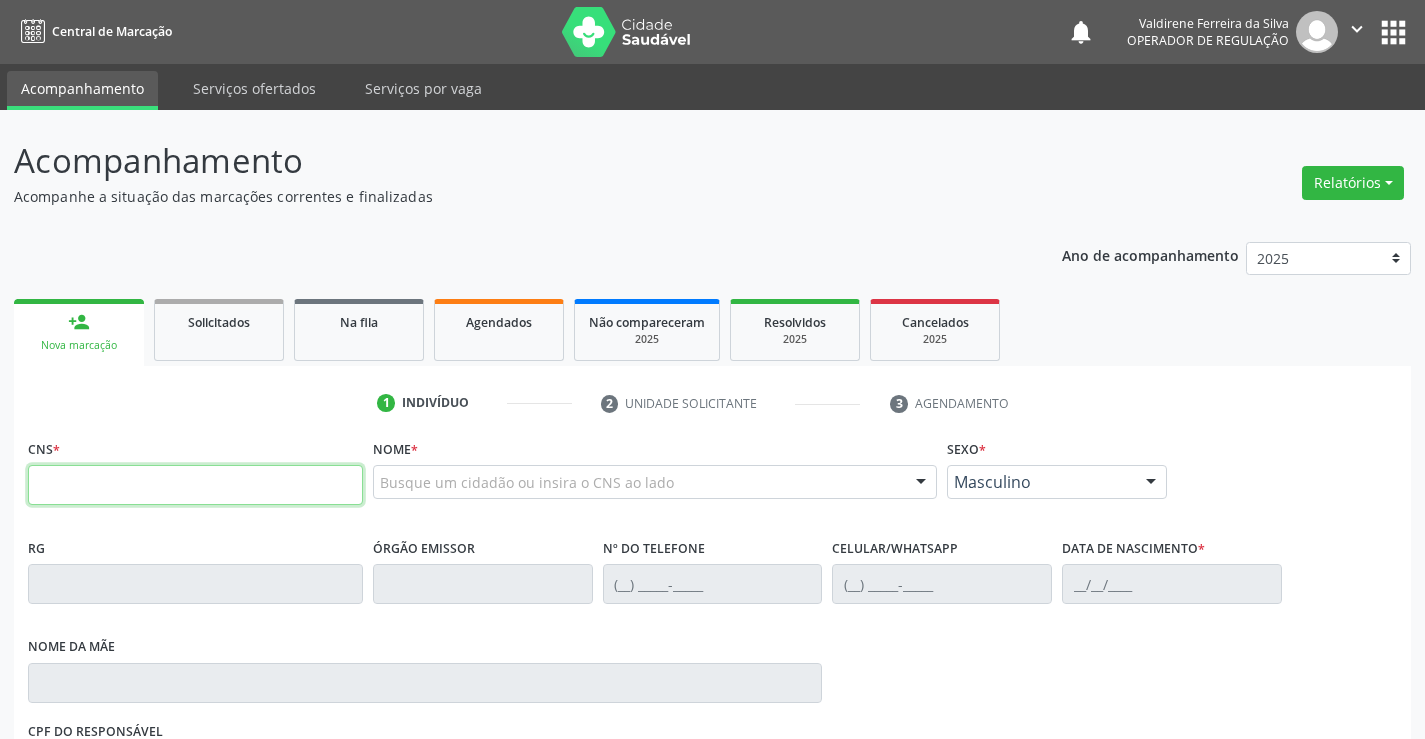 click at bounding box center (195, 485) 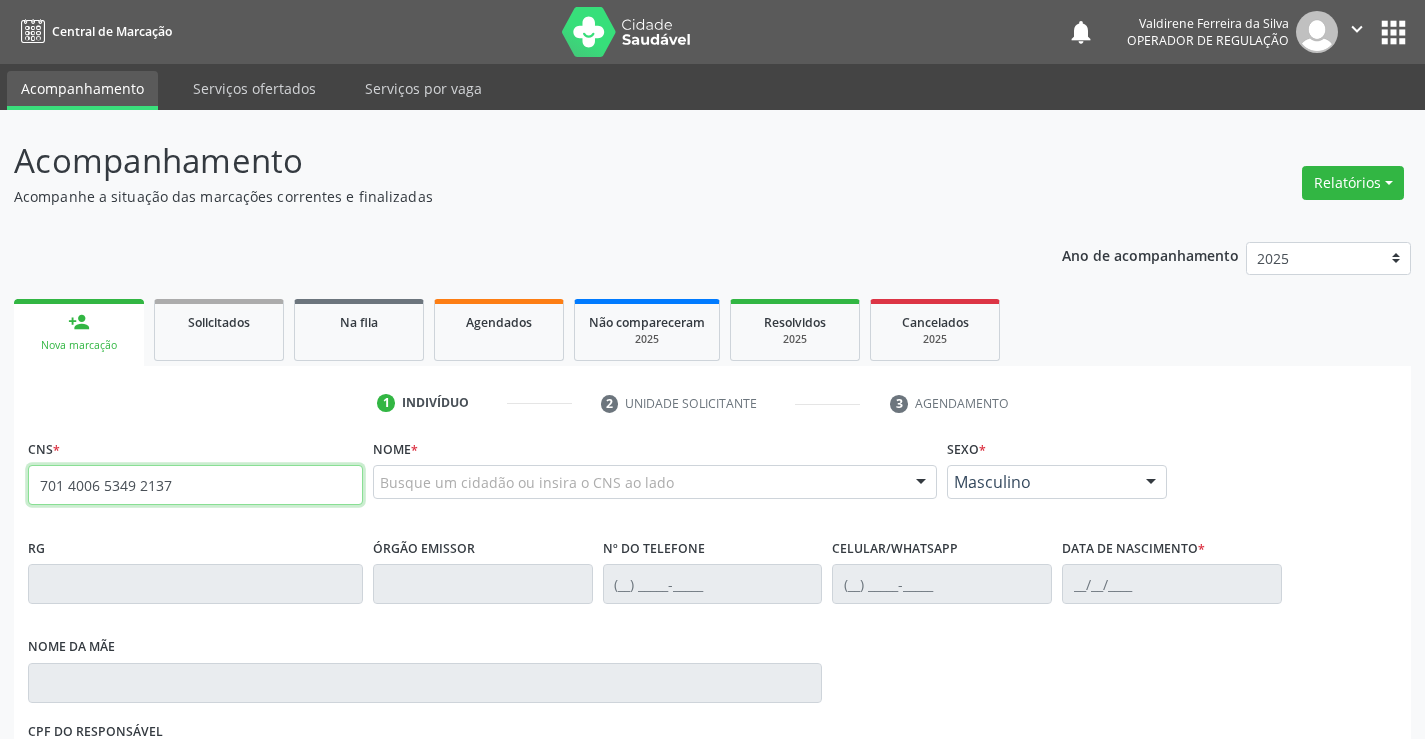 type on "701 4006 5349 2137" 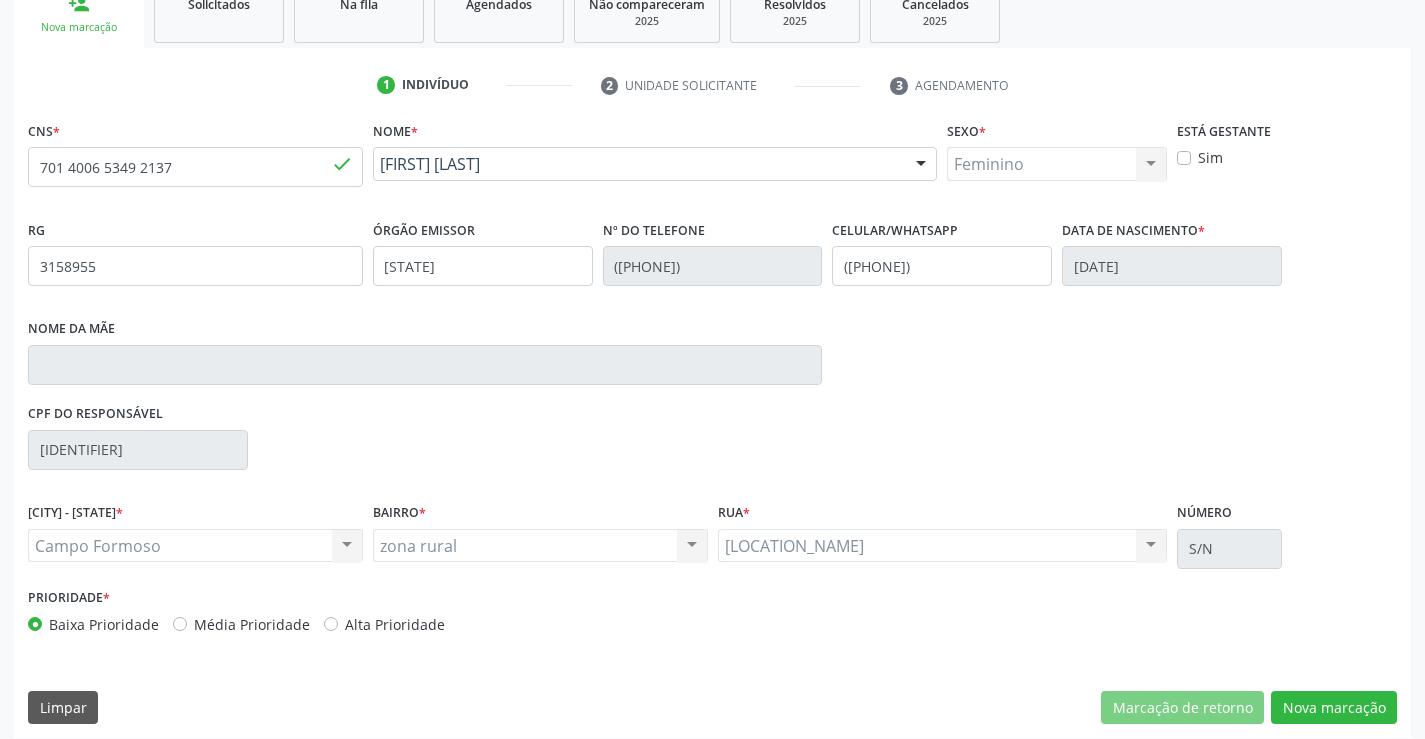scroll, scrollTop: 331, scrollLeft: 0, axis: vertical 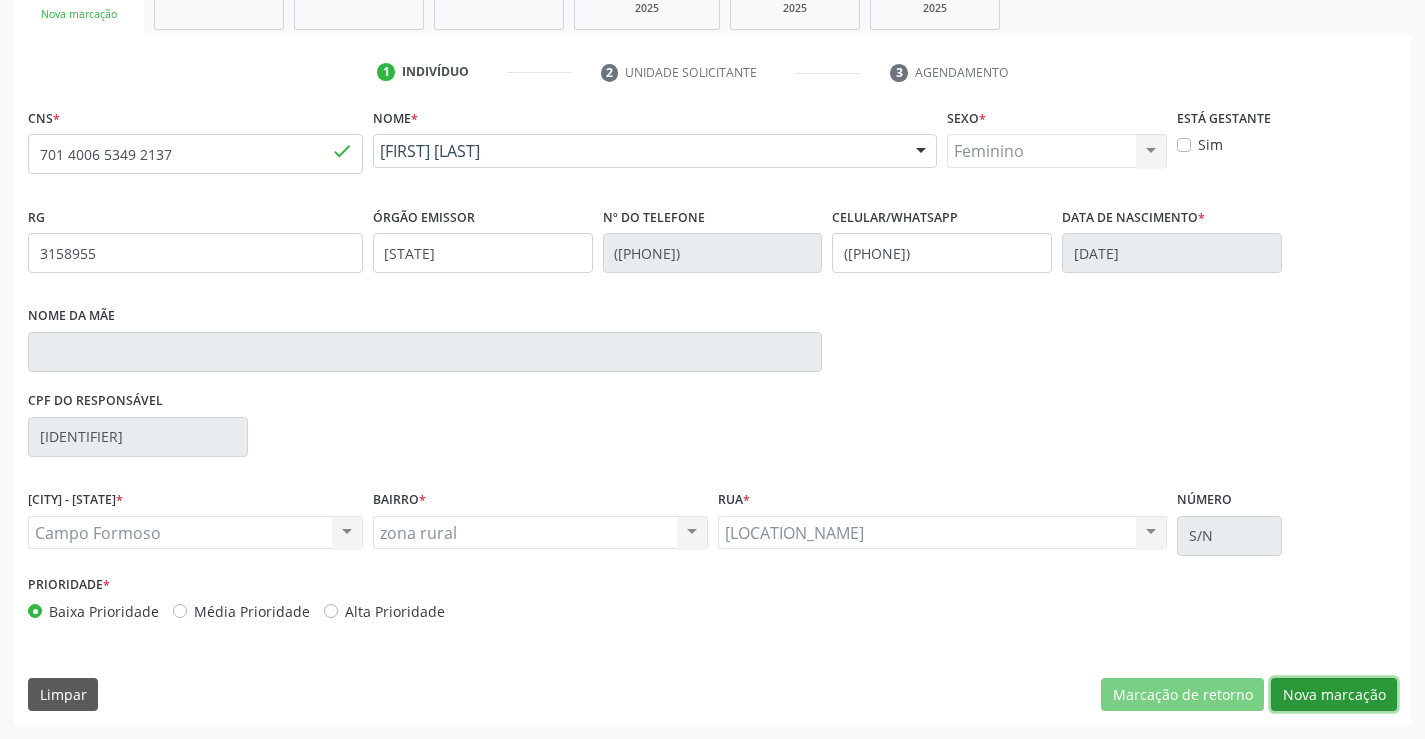 click on "Nova marcação" at bounding box center [1182, 695] 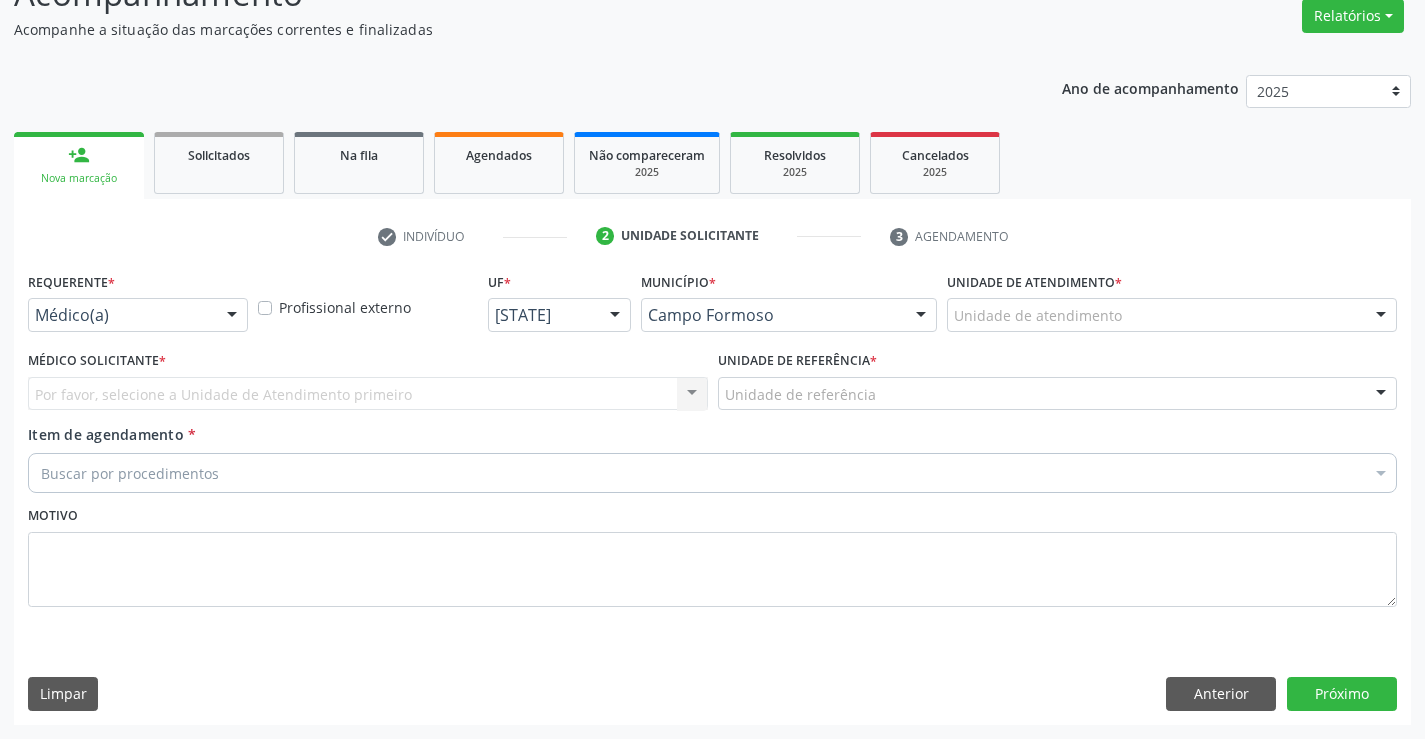 scroll, scrollTop: 167, scrollLeft: 0, axis: vertical 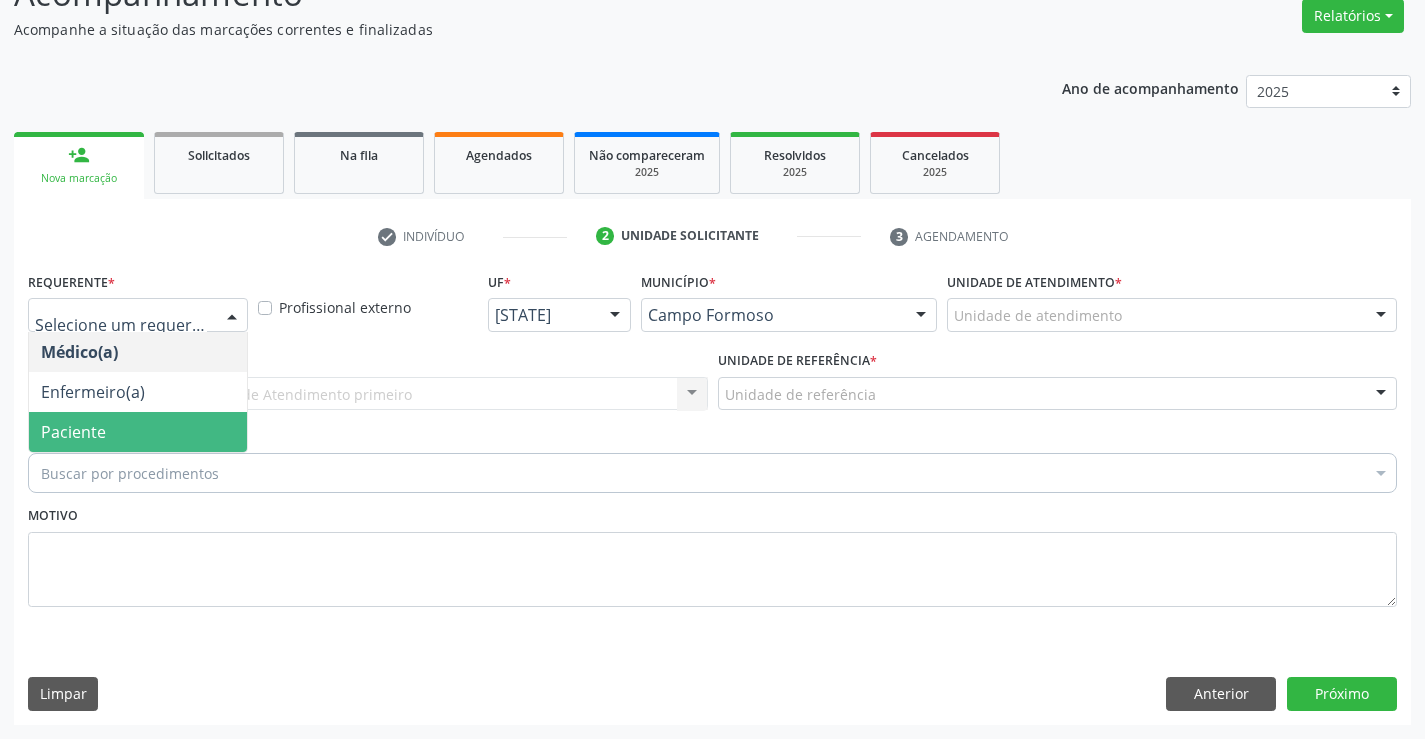 click on "Paciente" at bounding box center (73, 432) 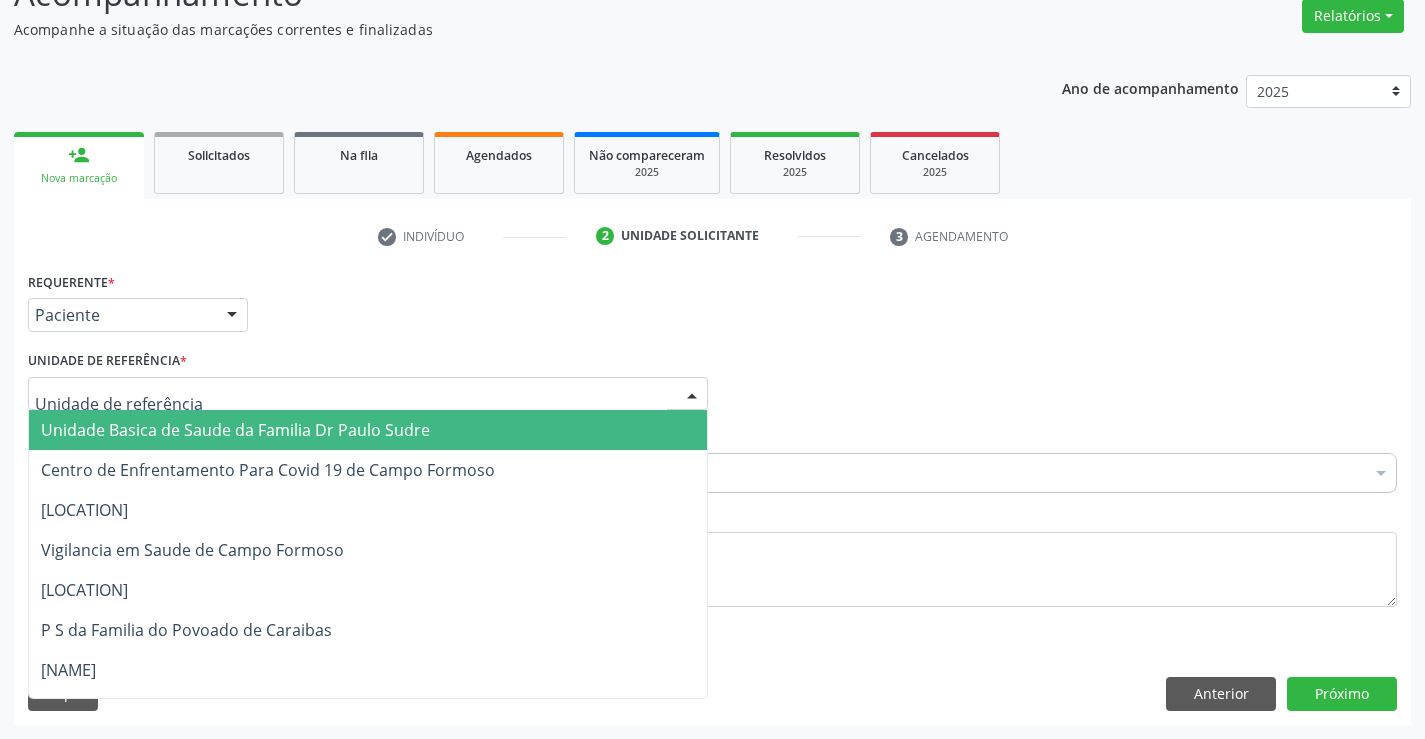 click on "[FACILITY_NAME]" at bounding box center (235, 430) 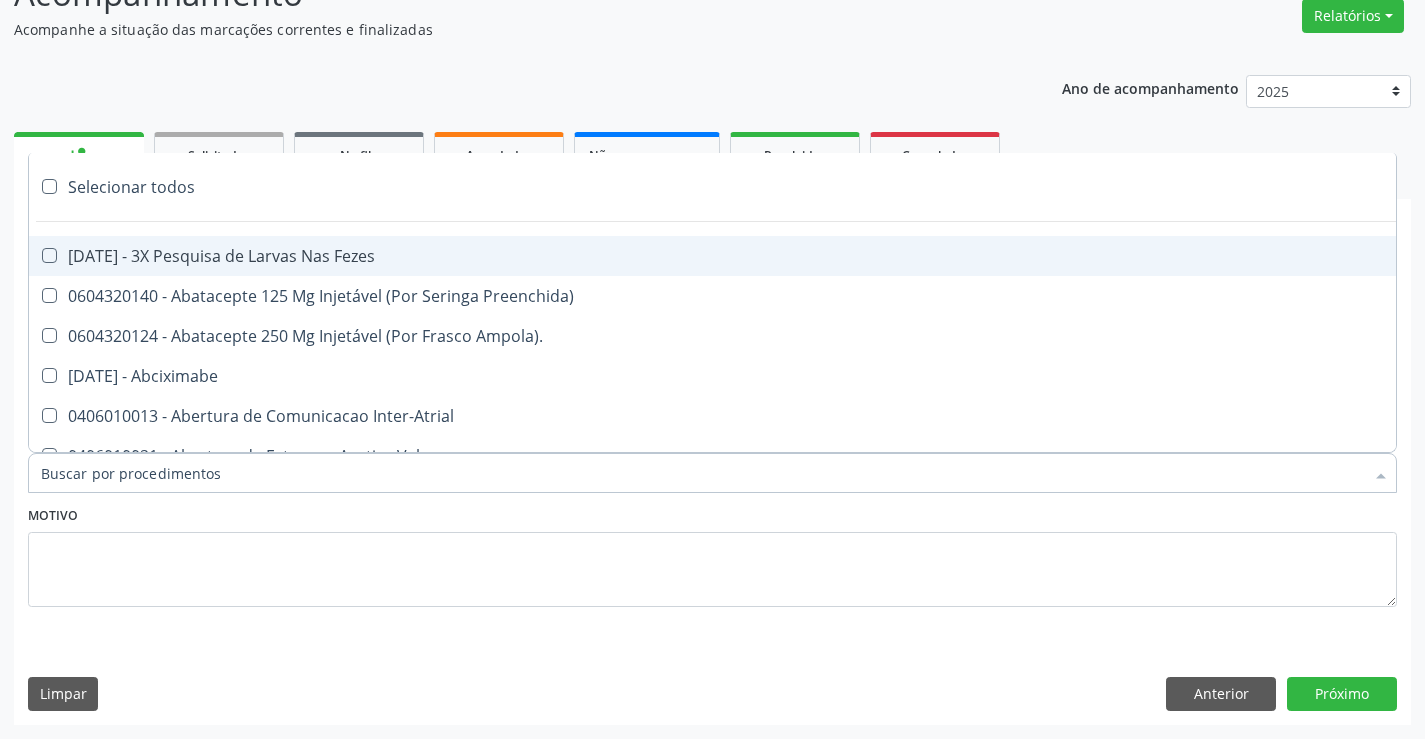 type on "R" 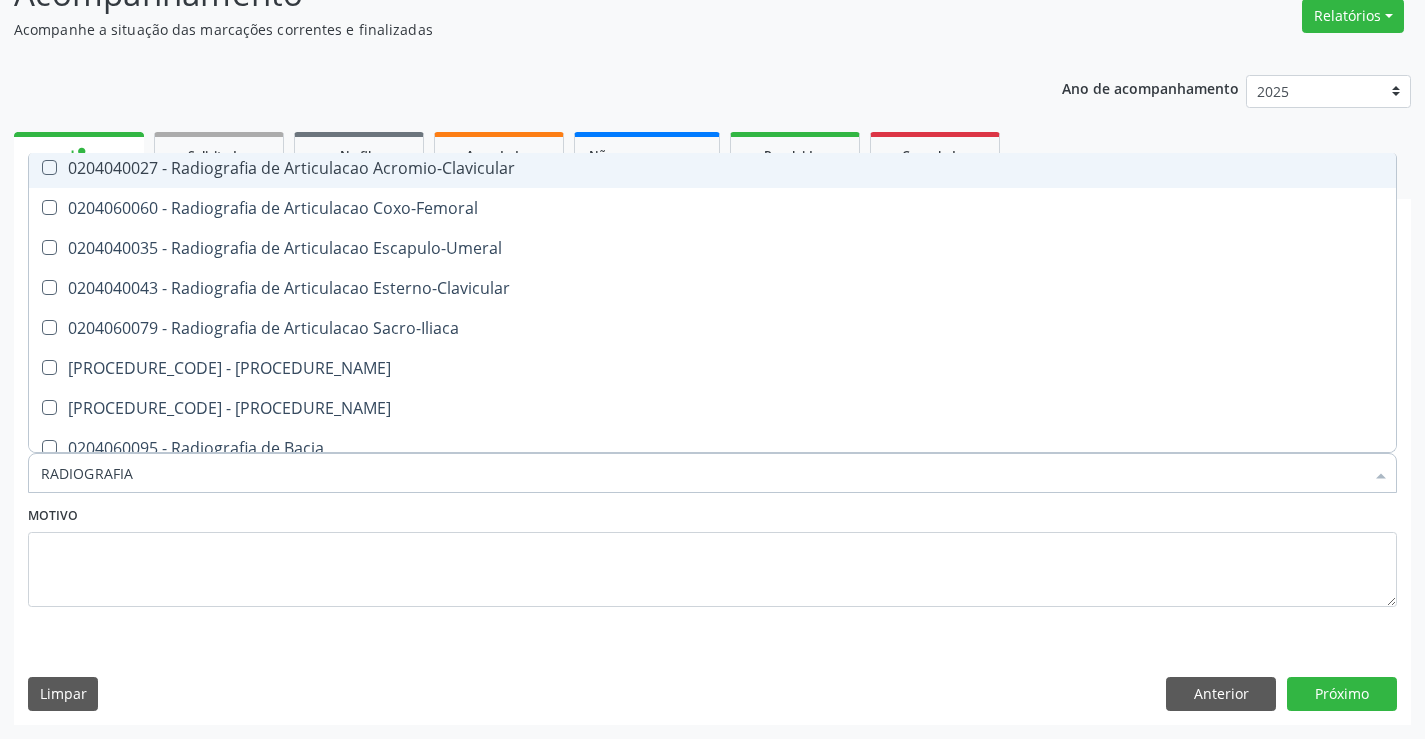 scroll, scrollTop: 500, scrollLeft: 0, axis: vertical 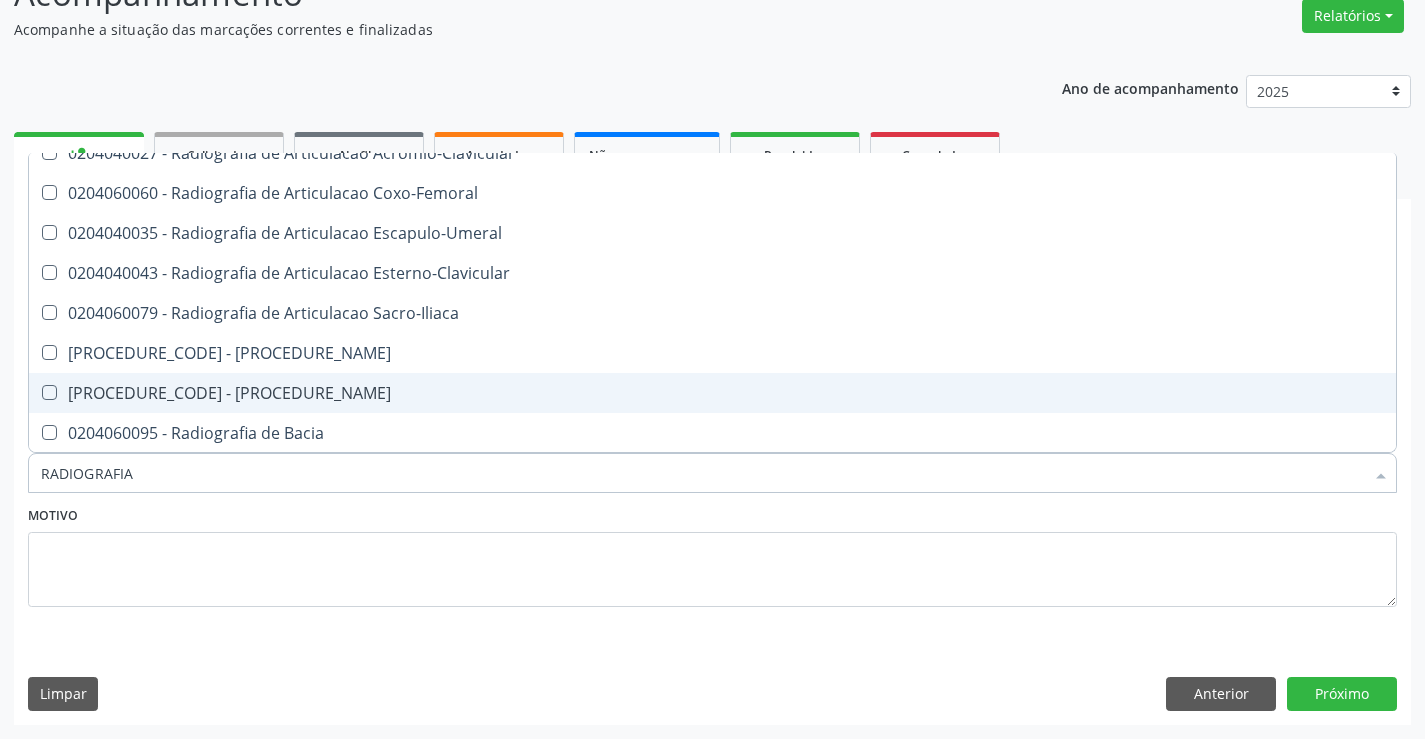 click on "0204060087 - Radiografia de Articulacao Tibio-Tarsica" at bounding box center (712, 393) 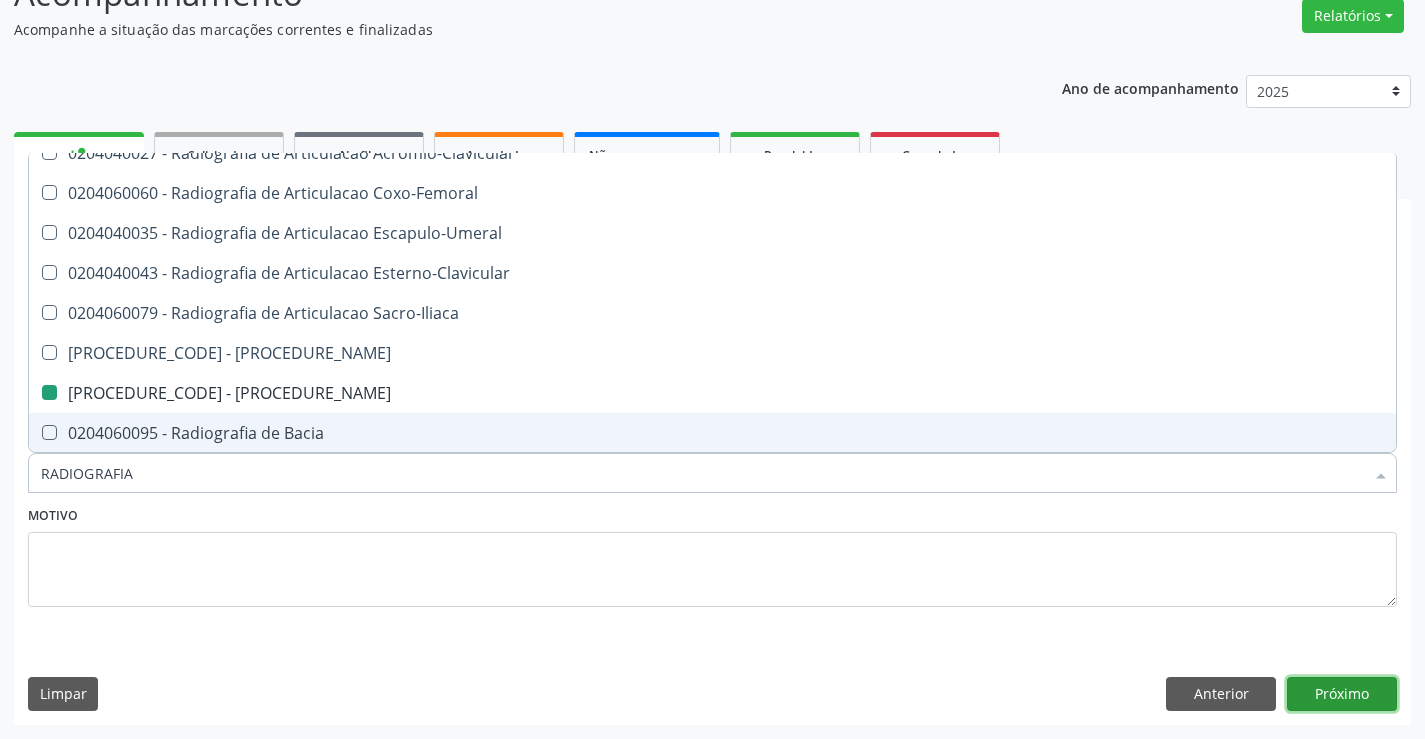 click on "Próximo" at bounding box center [1342, 694] 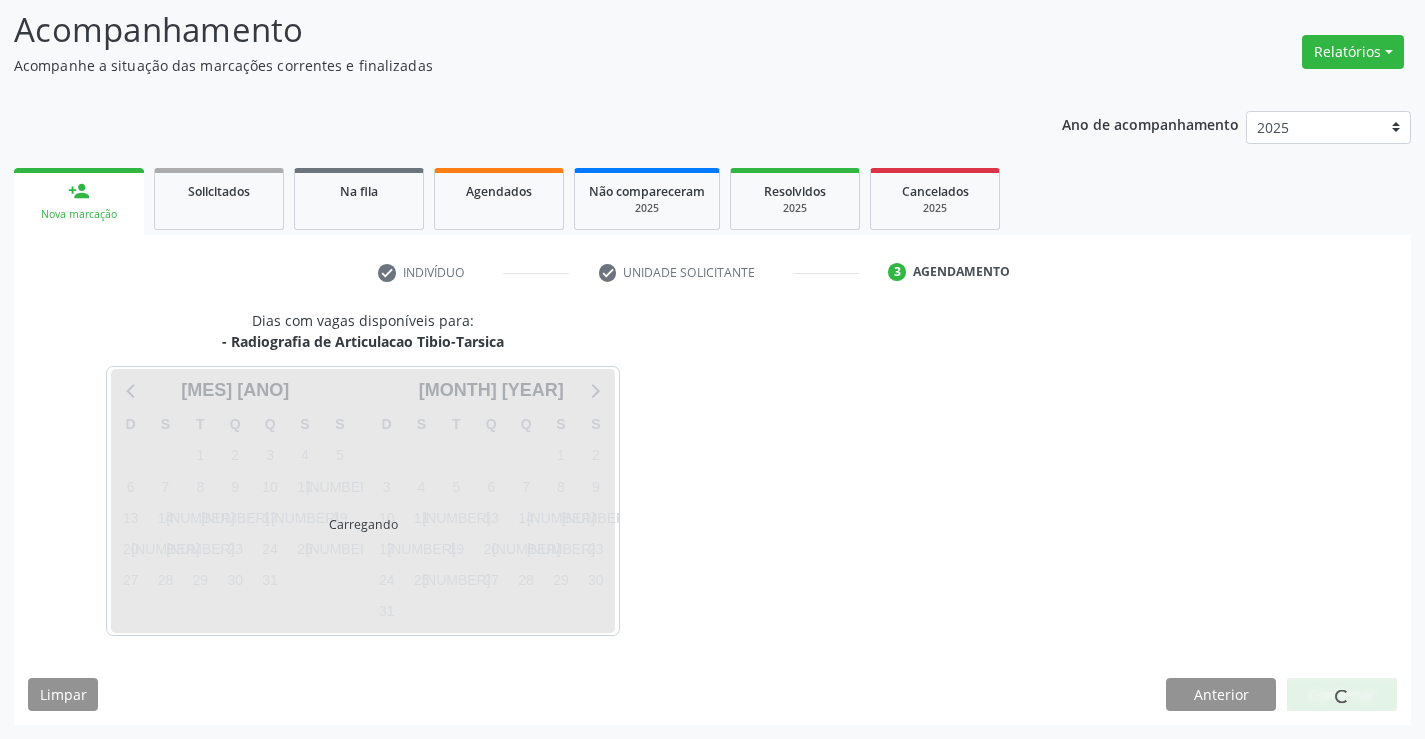 scroll, scrollTop: 131, scrollLeft: 0, axis: vertical 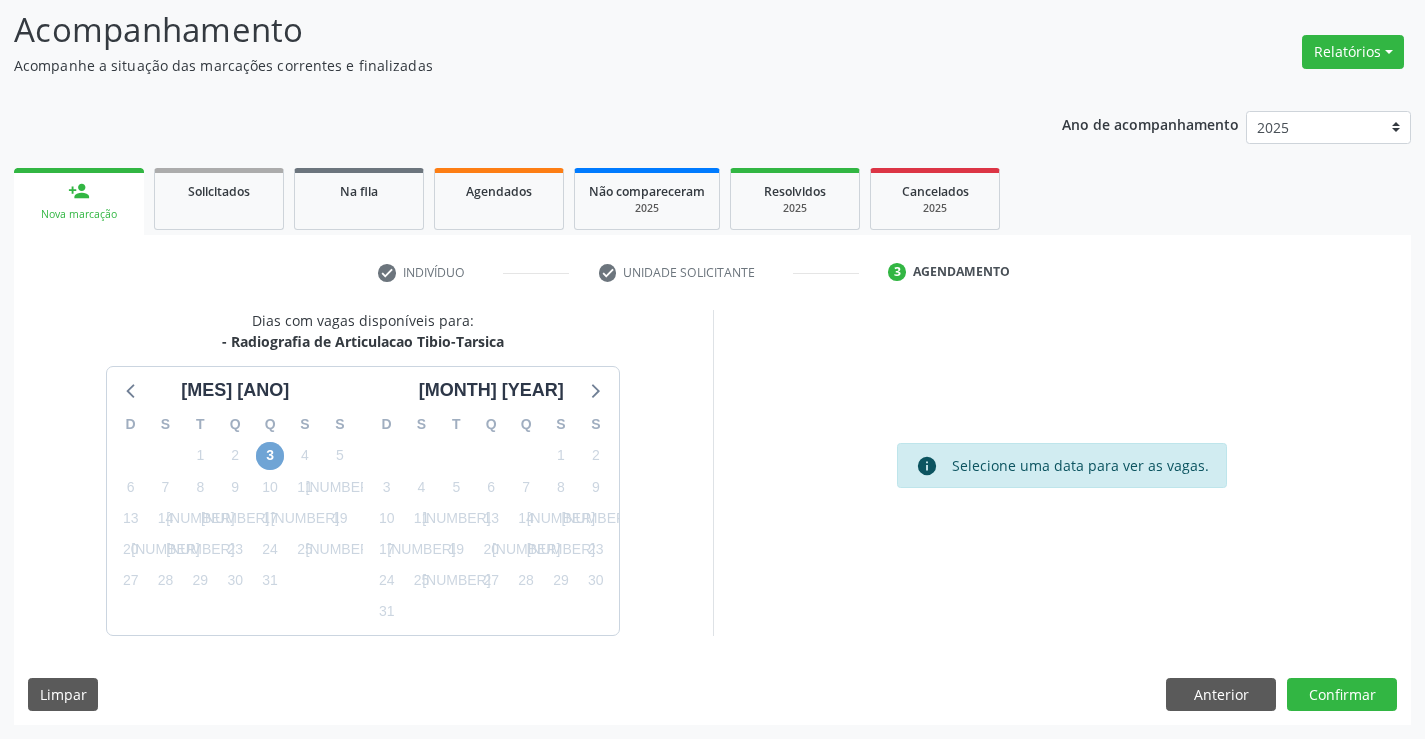 click on "3" at bounding box center (270, 456) 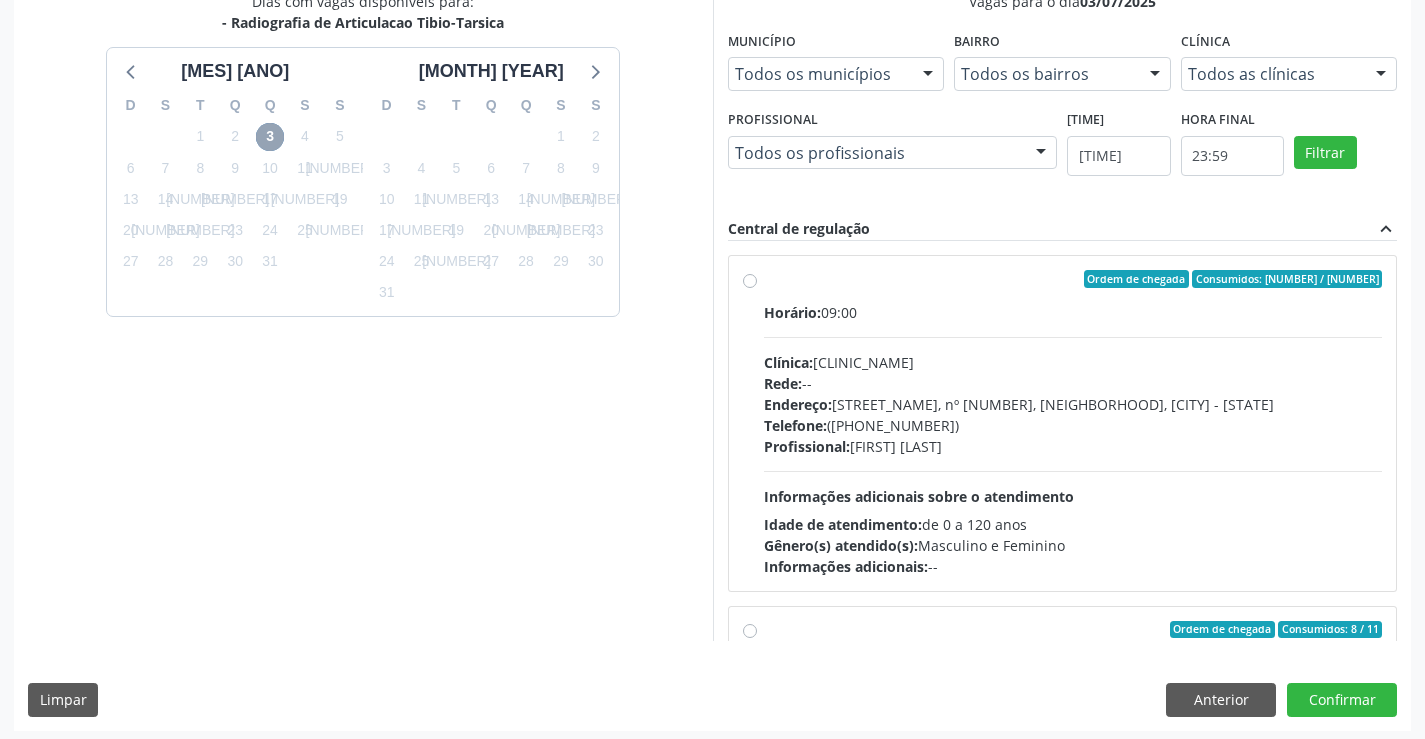 scroll, scrollTop: 456, scrollLeft: 0, axis: vertical 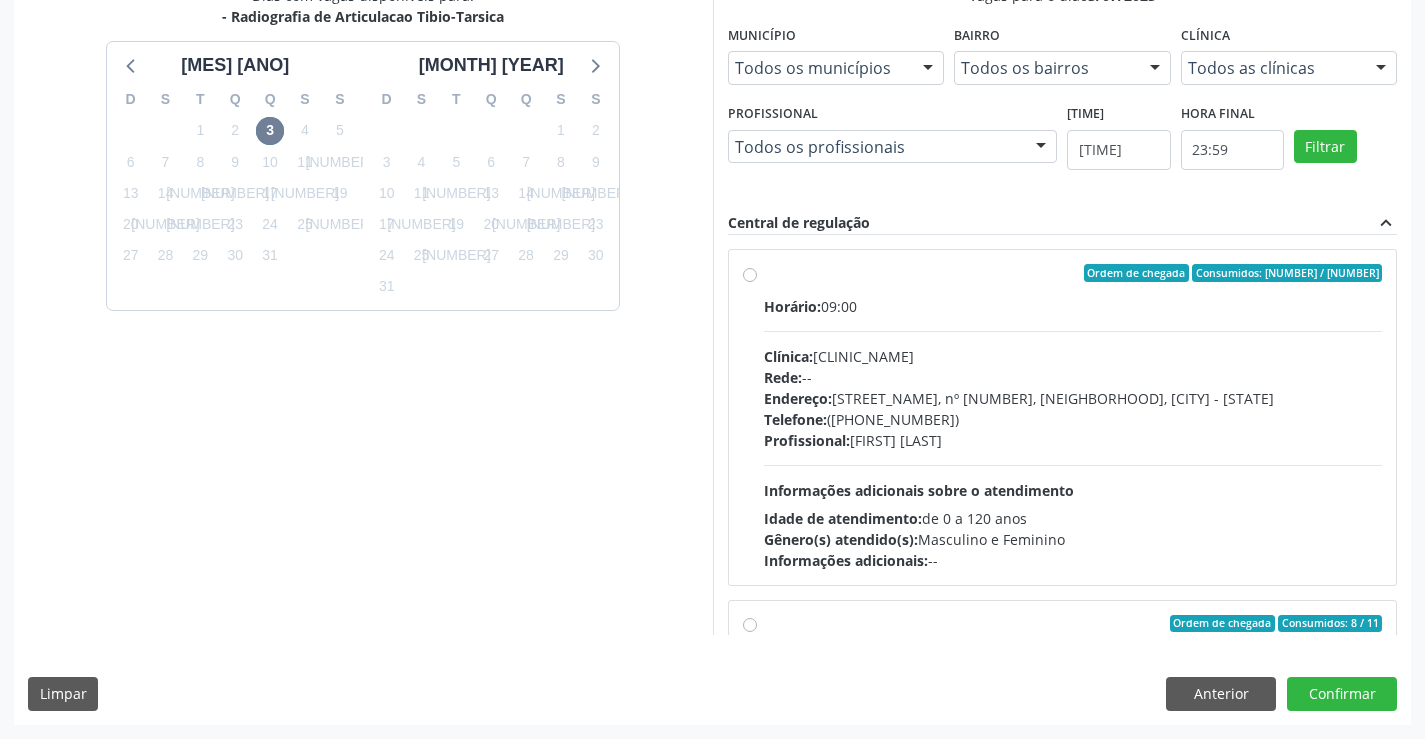 click on "Horário:   09:00" at bounding box center [1073, 306] 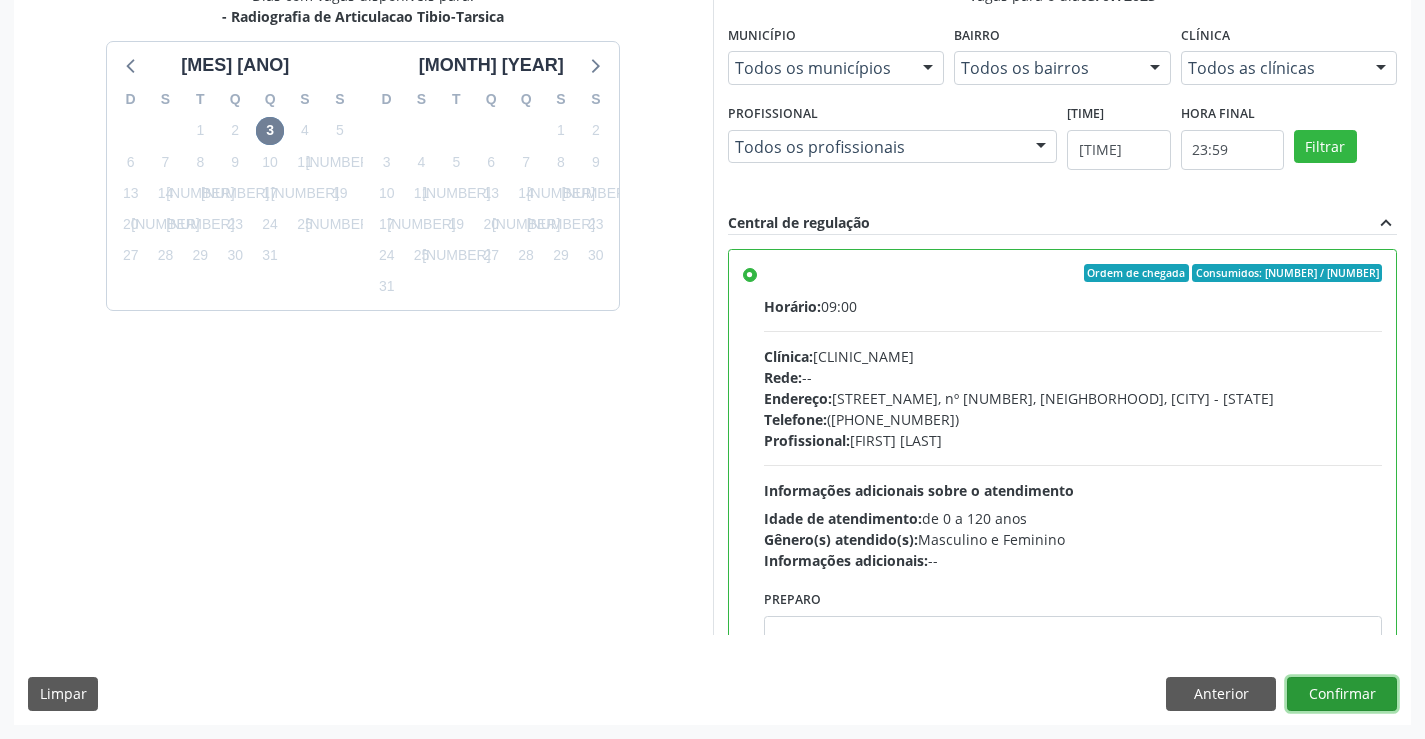 click on "Confirmar" at bounding box center [1342, 694] 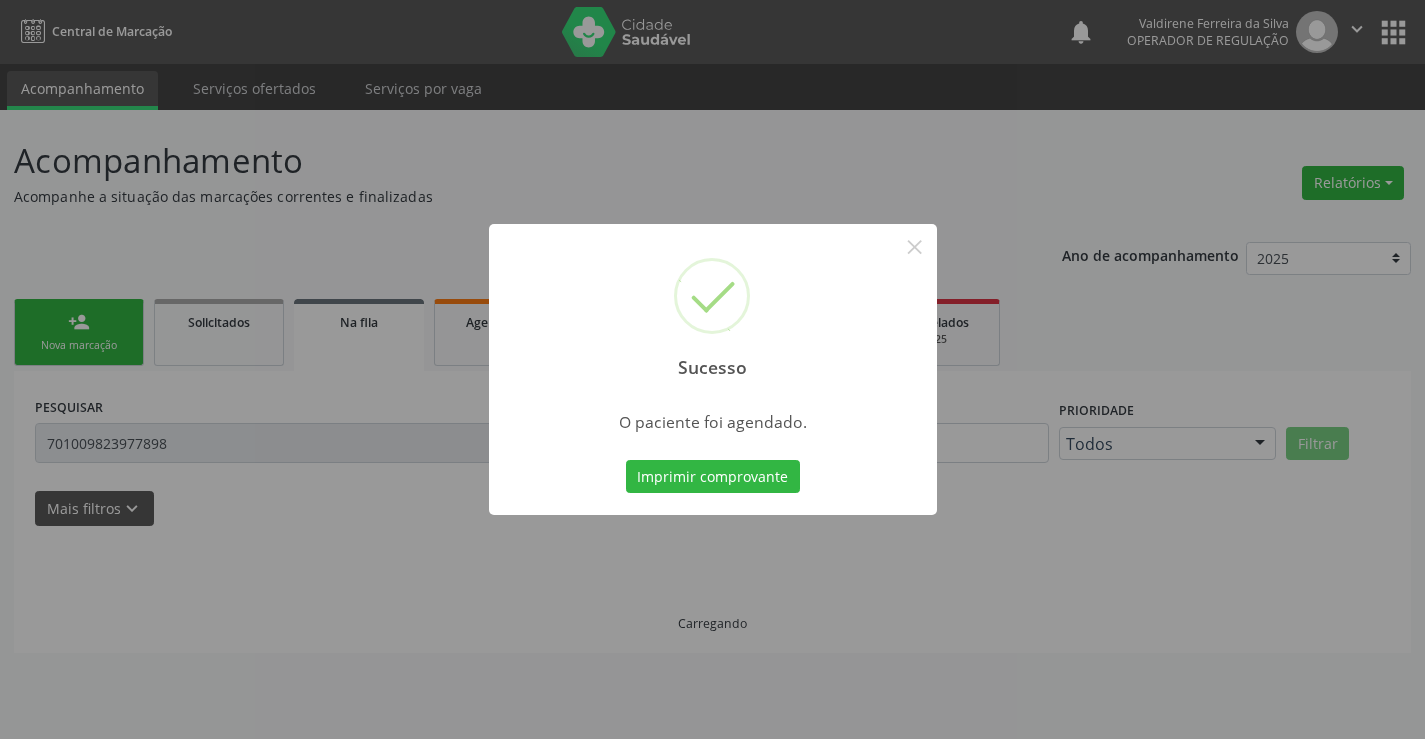 scroll, scrollTop: 0, scrollLeft: 0, axis: both 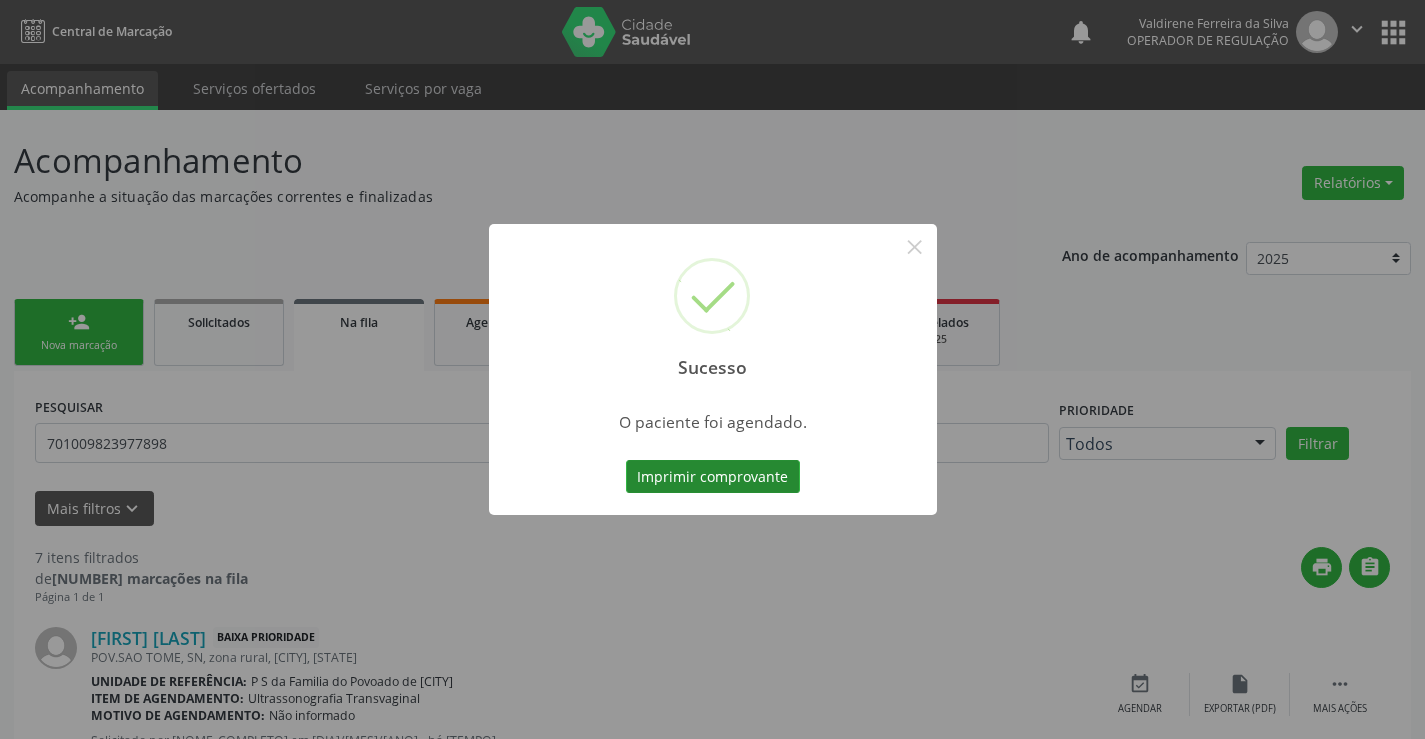 click on "Imprimir comprovante" at bounding box center [713, 477] 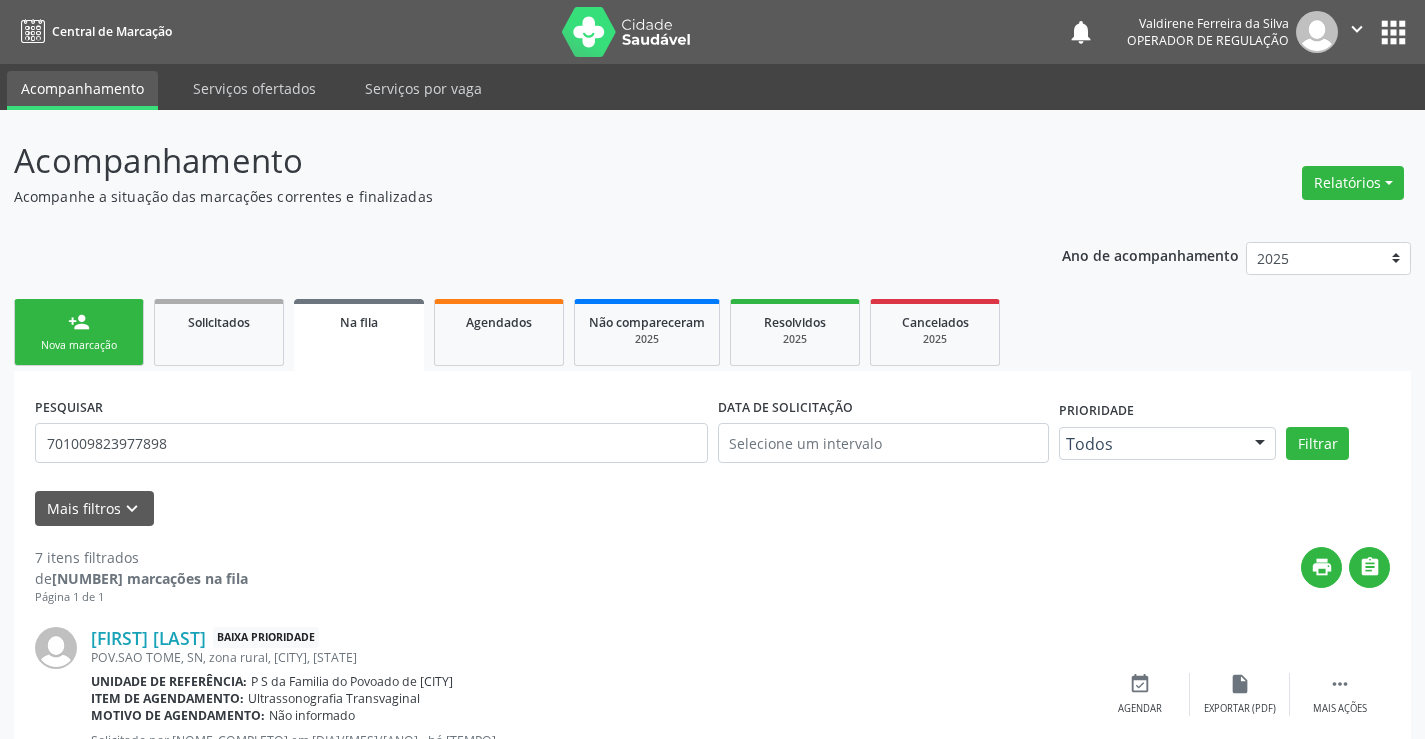 click on "person_add
Nova marcação" at bounding box center (79, 332) 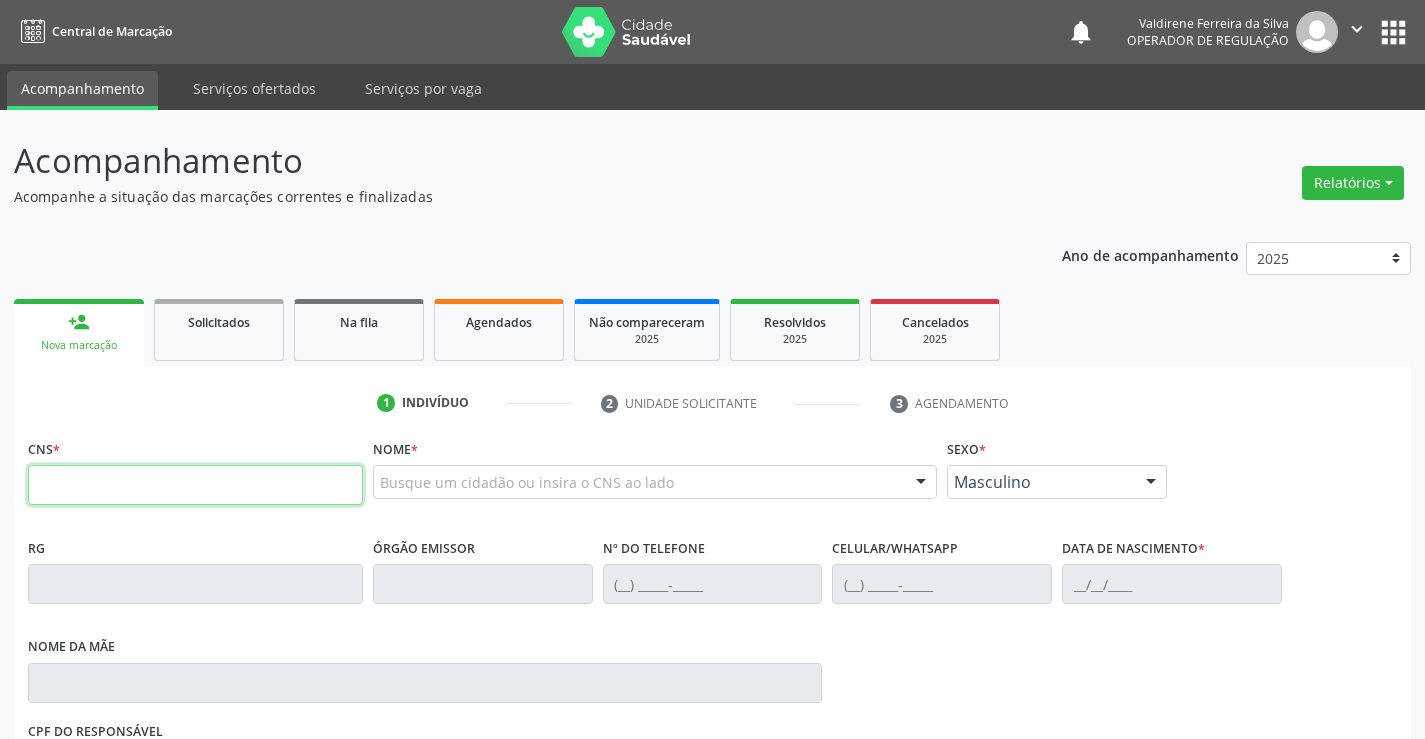click at bounding box center [195, 485] 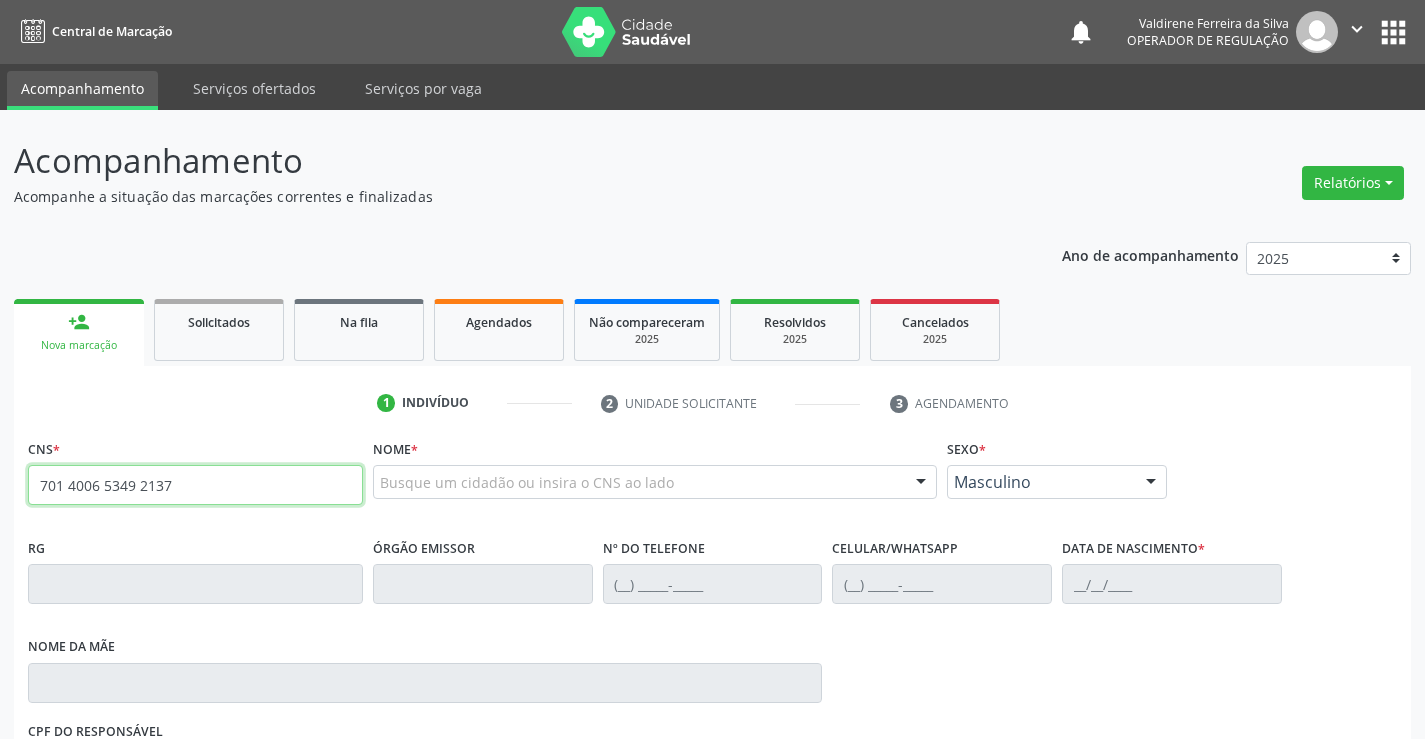 type on "701 4006 5349 2137" 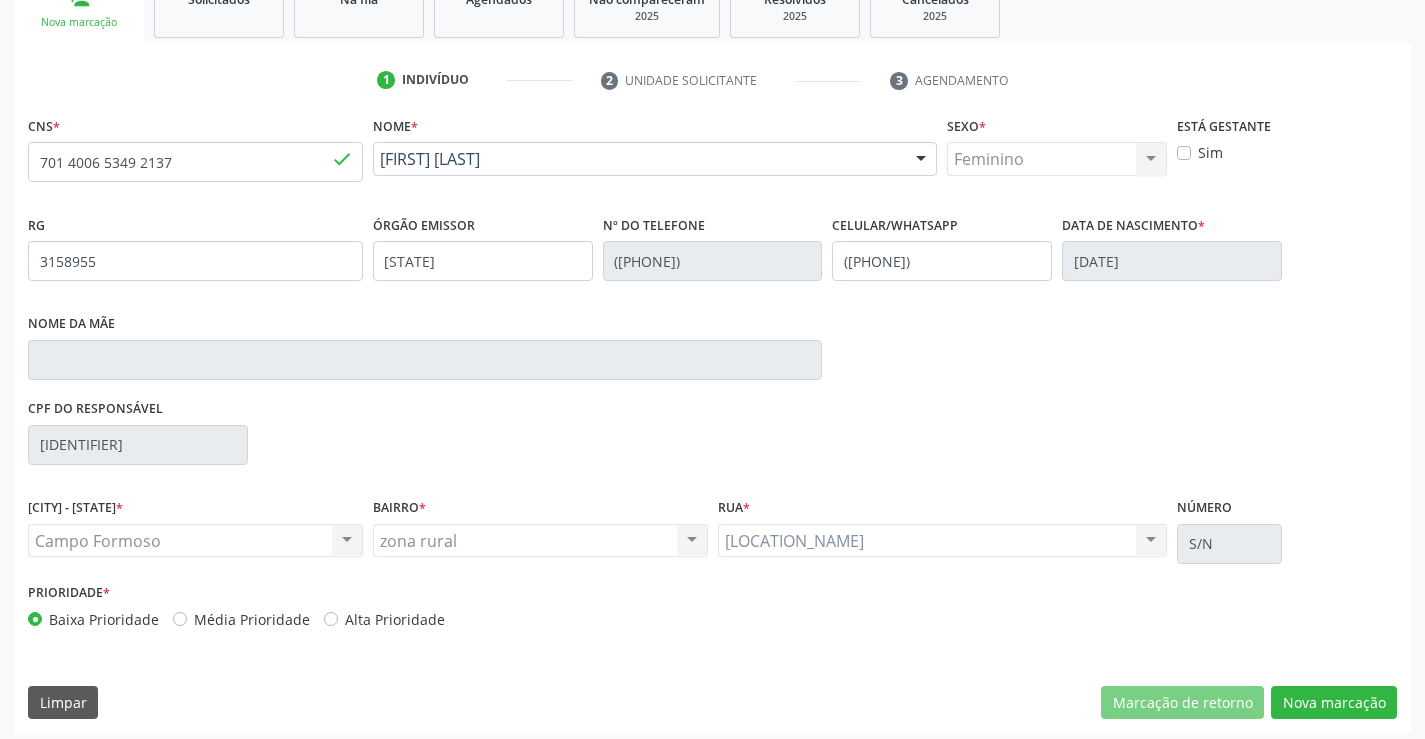 scroll, scrollTop: 331, scrollLeft: 0, axis: vertical 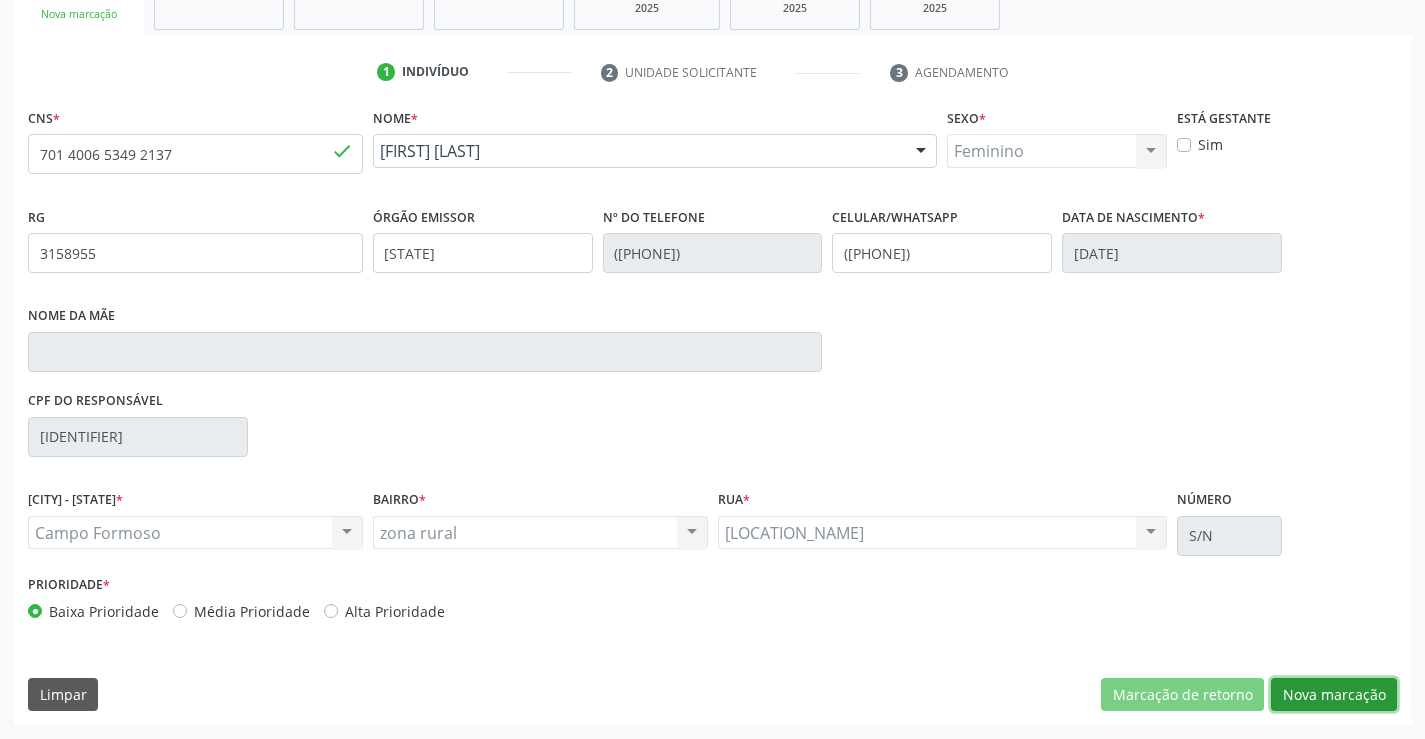click on "Nova marcação" at bounding box center (1182, 695) 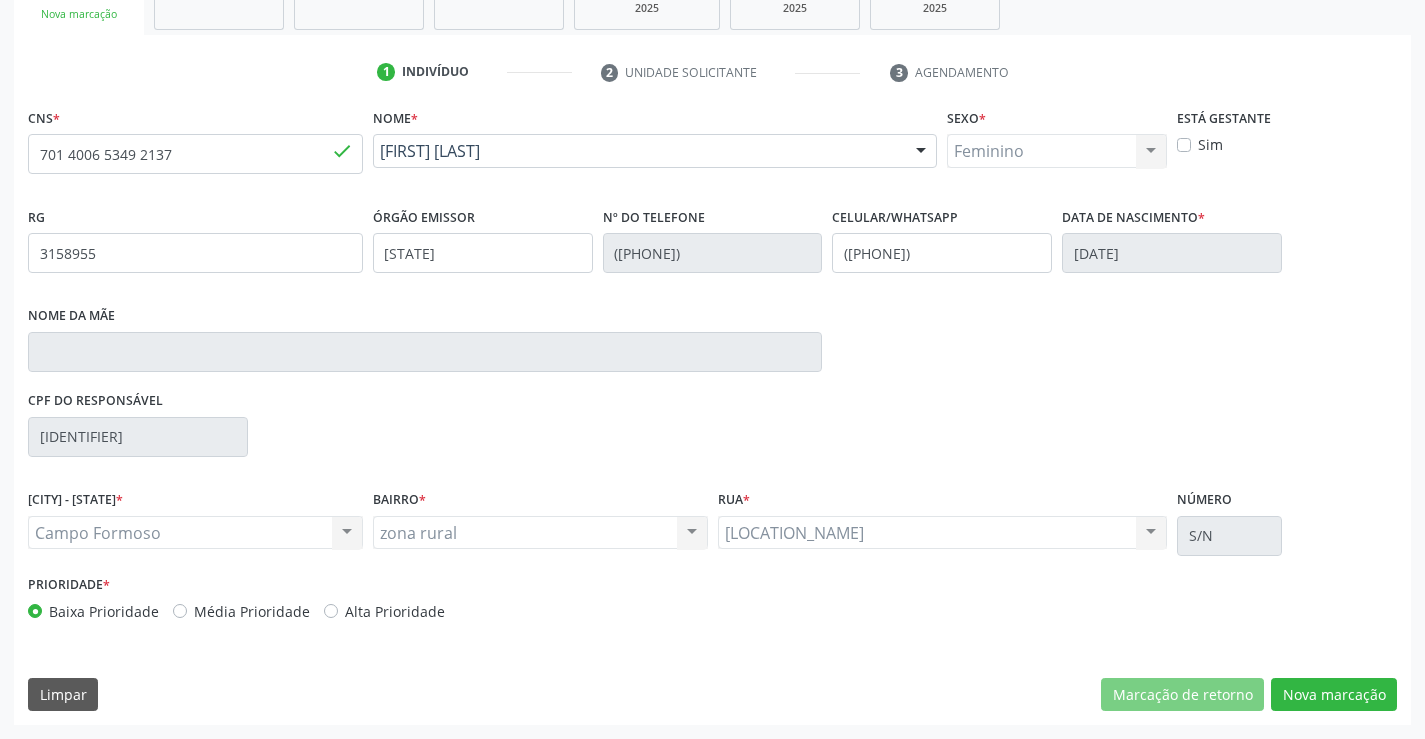 scroll, scrollTop: 167, scrollLeft: 0, axis: vertical 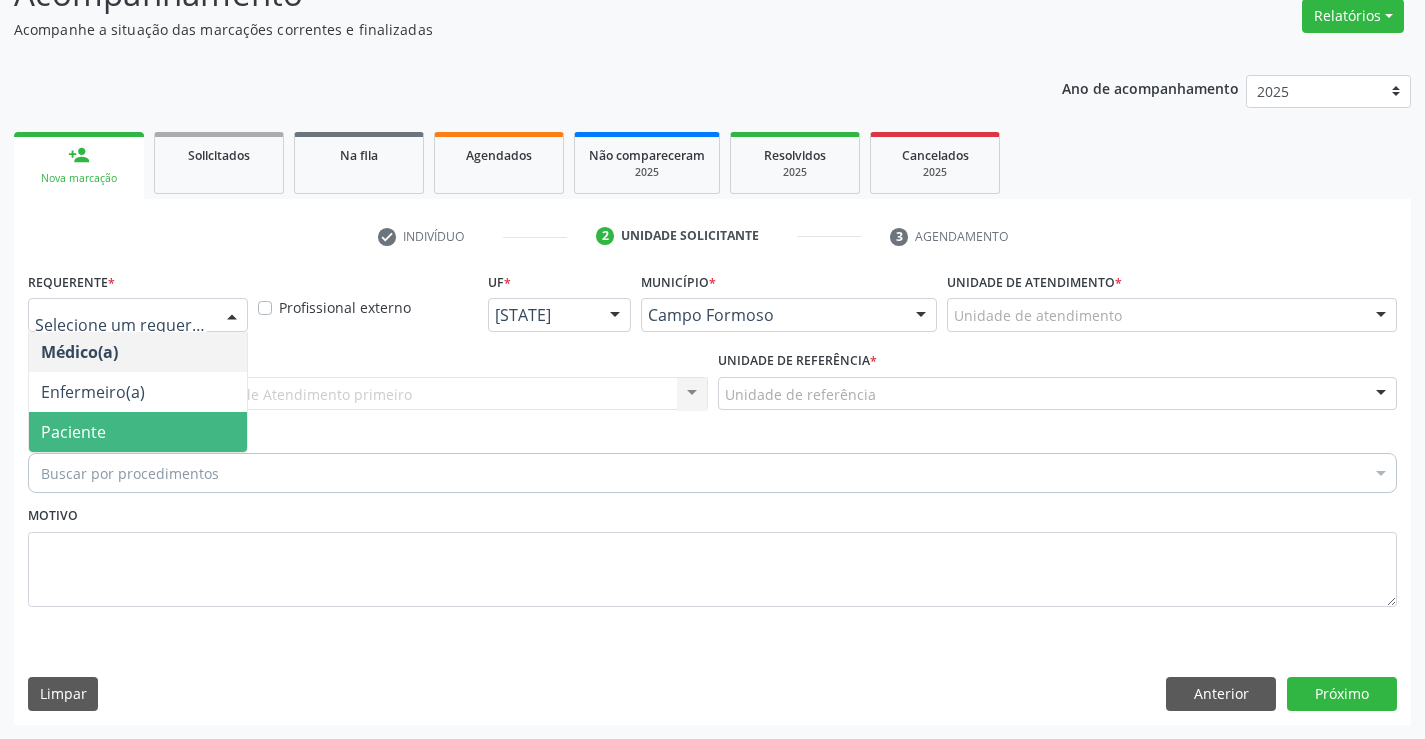click on "Paciente" at bounding box center (73, 432) 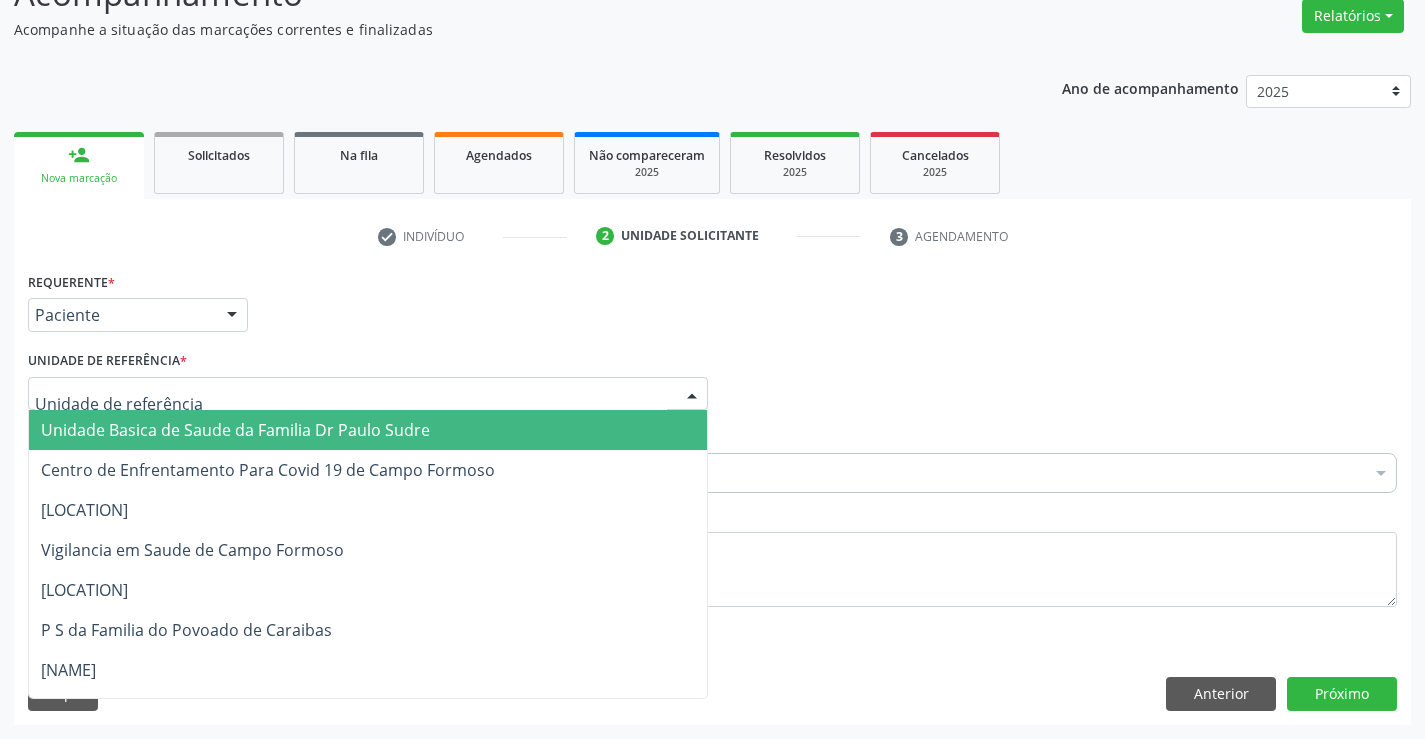 click on "[FACILITY_NAME]" at bounding box center [235, 430] 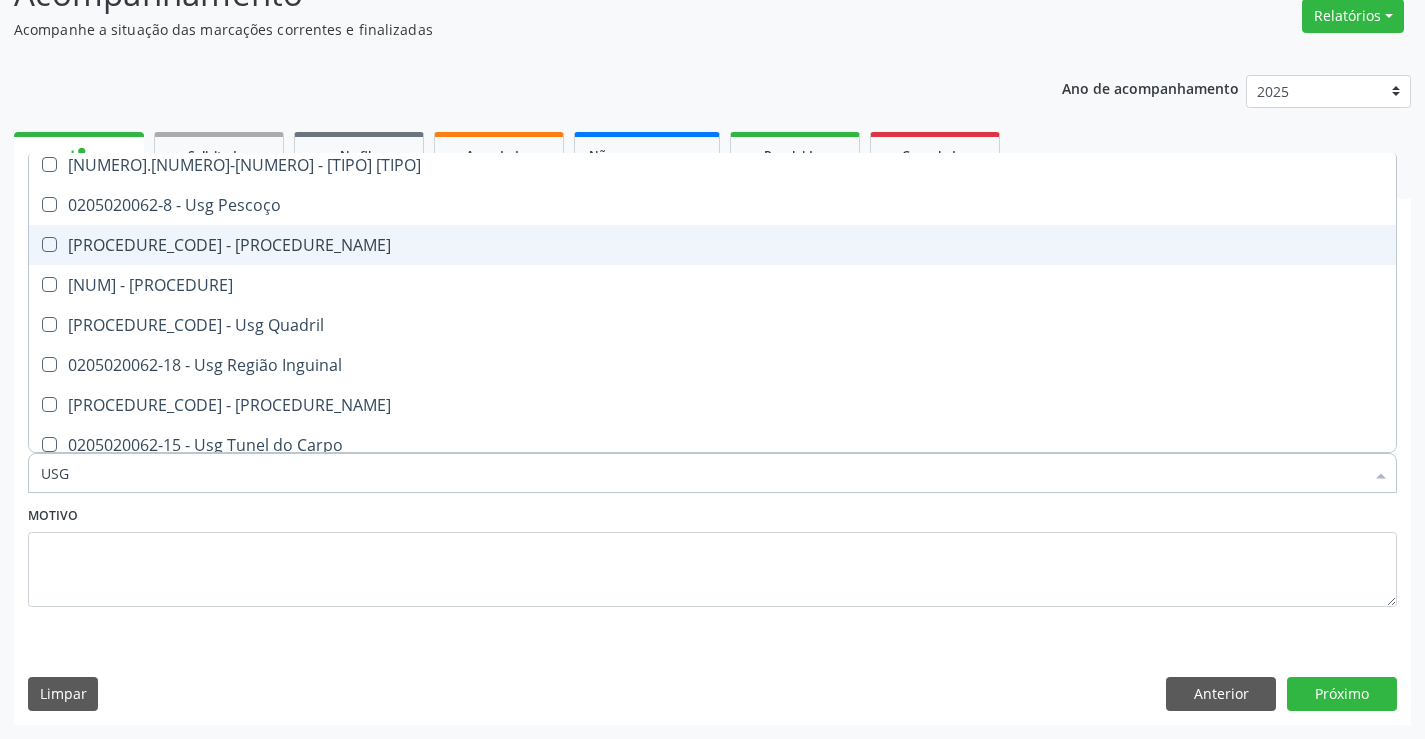 scroll, scrollTop: 461, scrollLeft: 0, axis: vertical 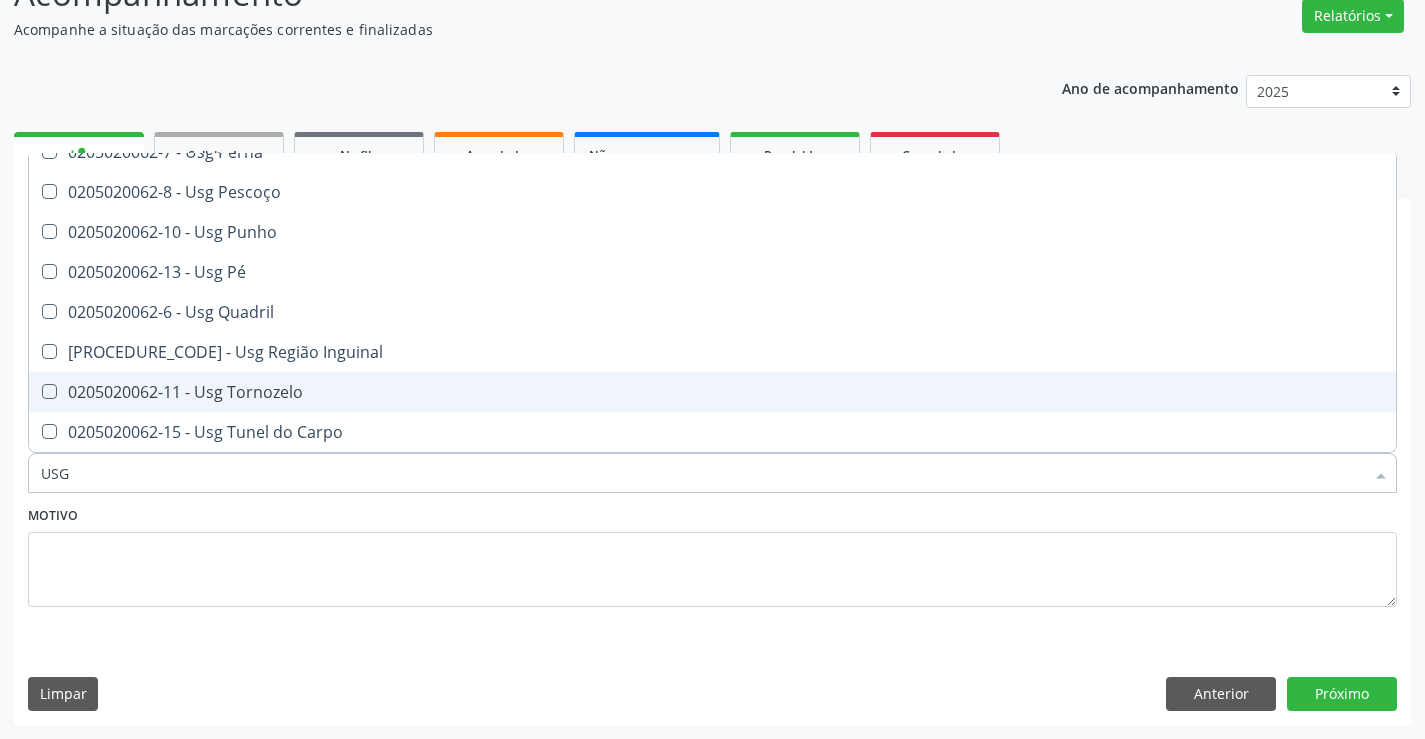 click on "0205020062-11 - Usg Tornozelo" at bounding box center [712, 392] 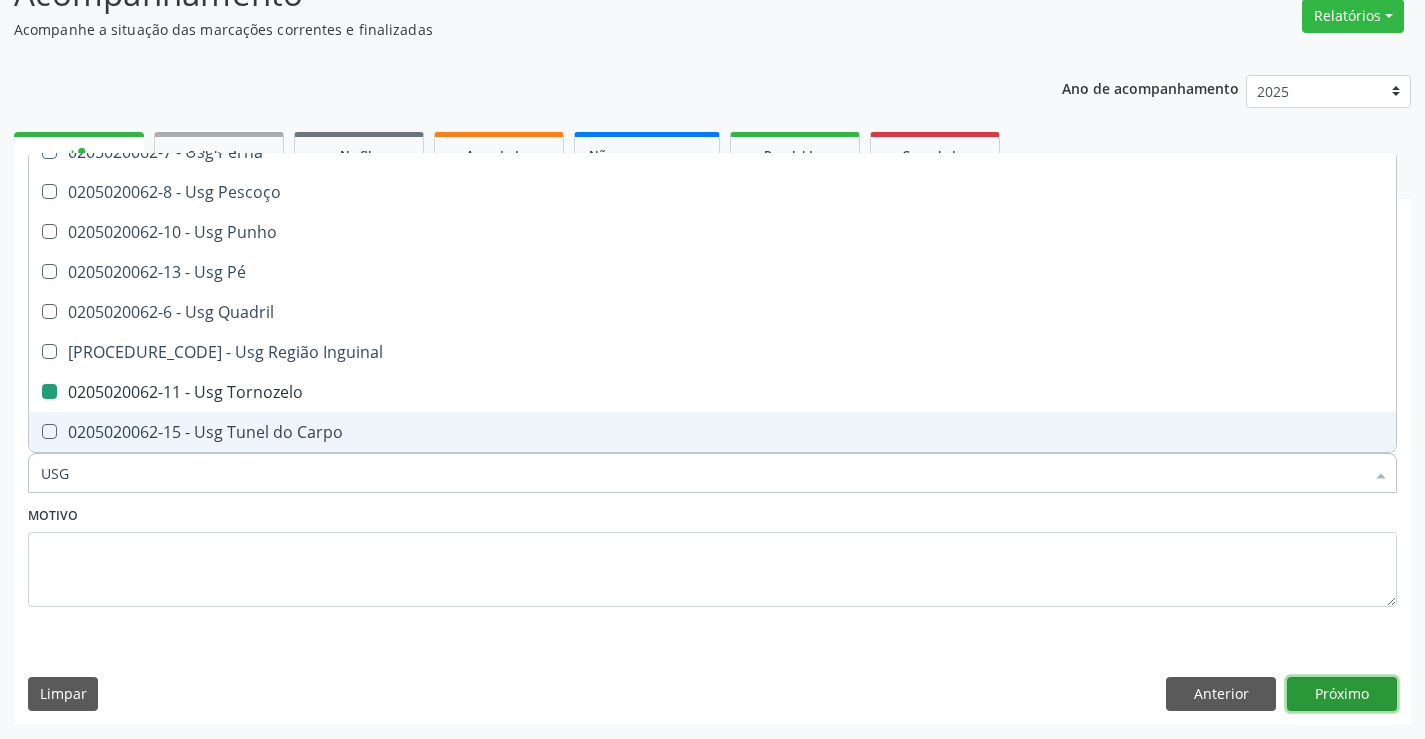 click on "Próximo" at bounding box center (1342, 694) 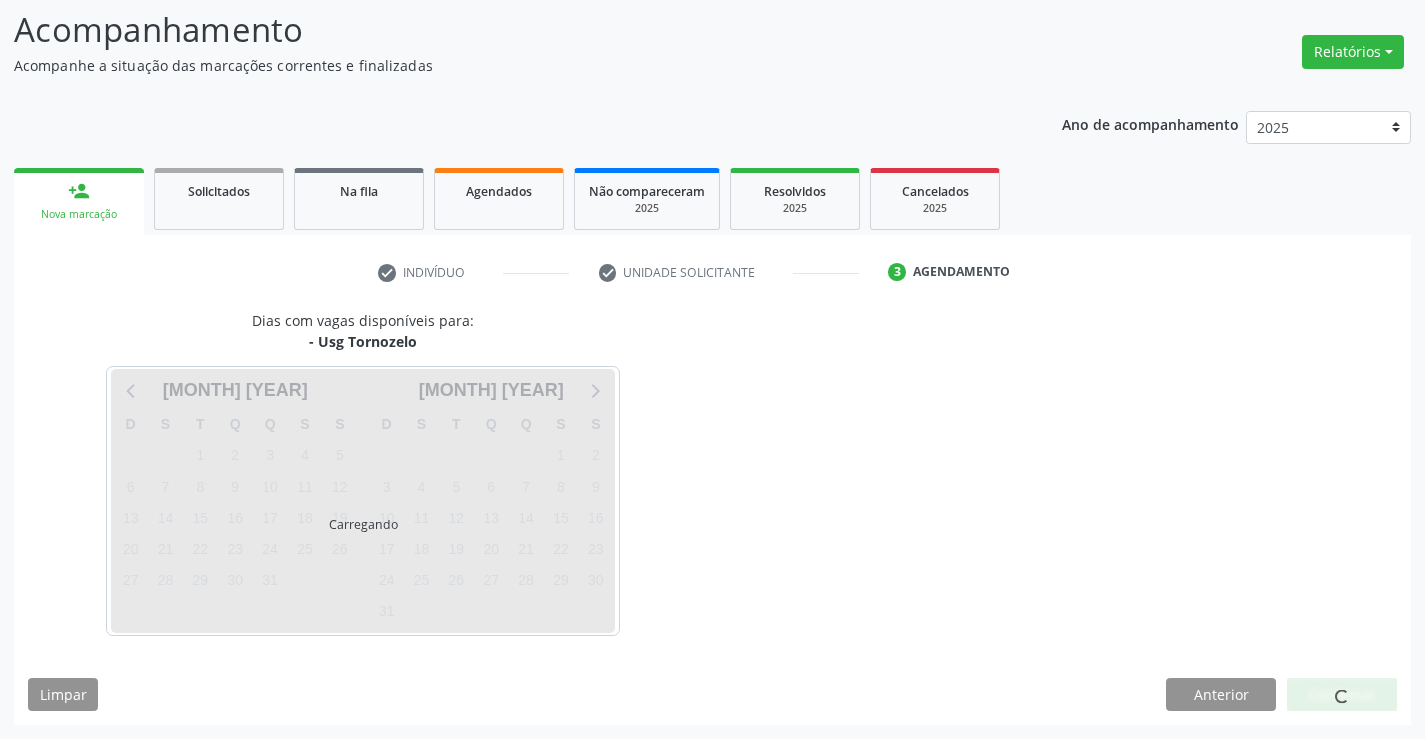 scroll, scrollTop: 131, scrollLeft: 0, axis: vertical 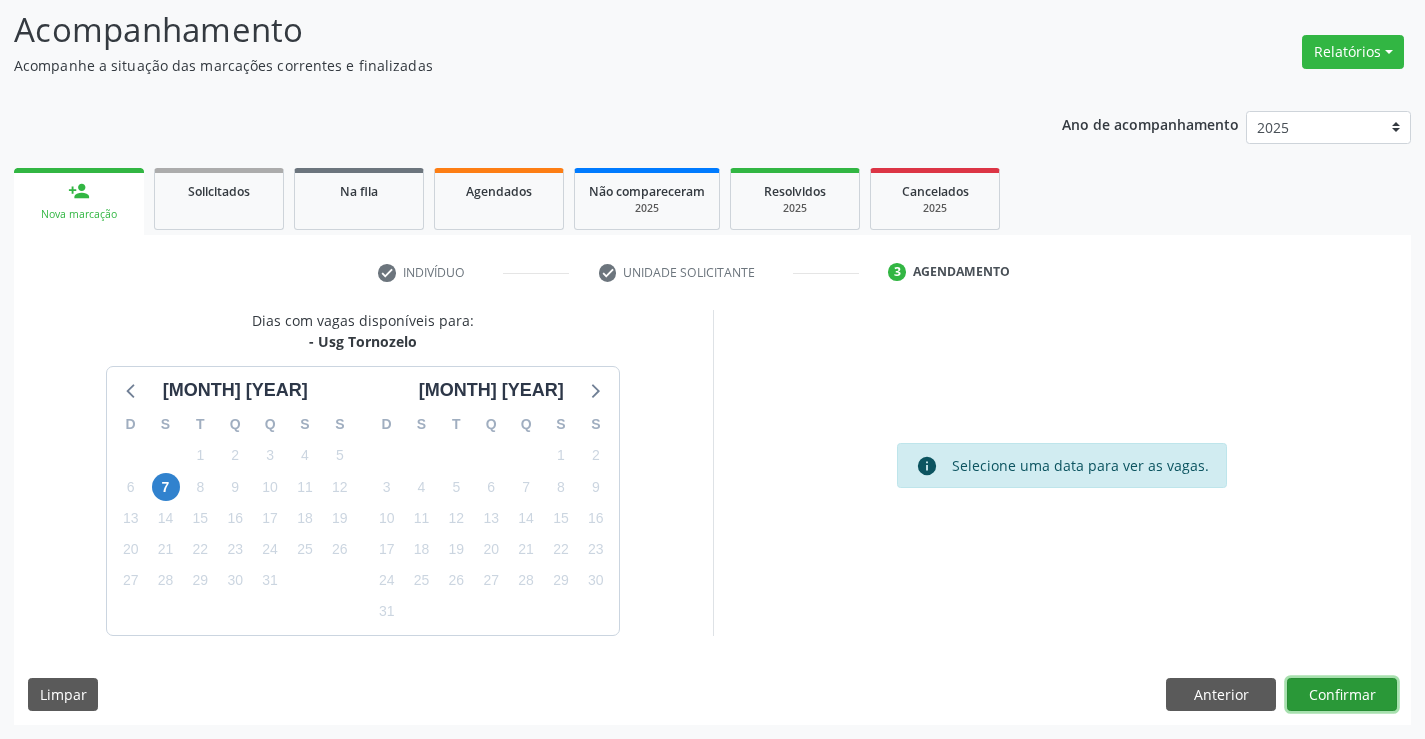 click on "Confirmar" at bounding box center (1342, 695) 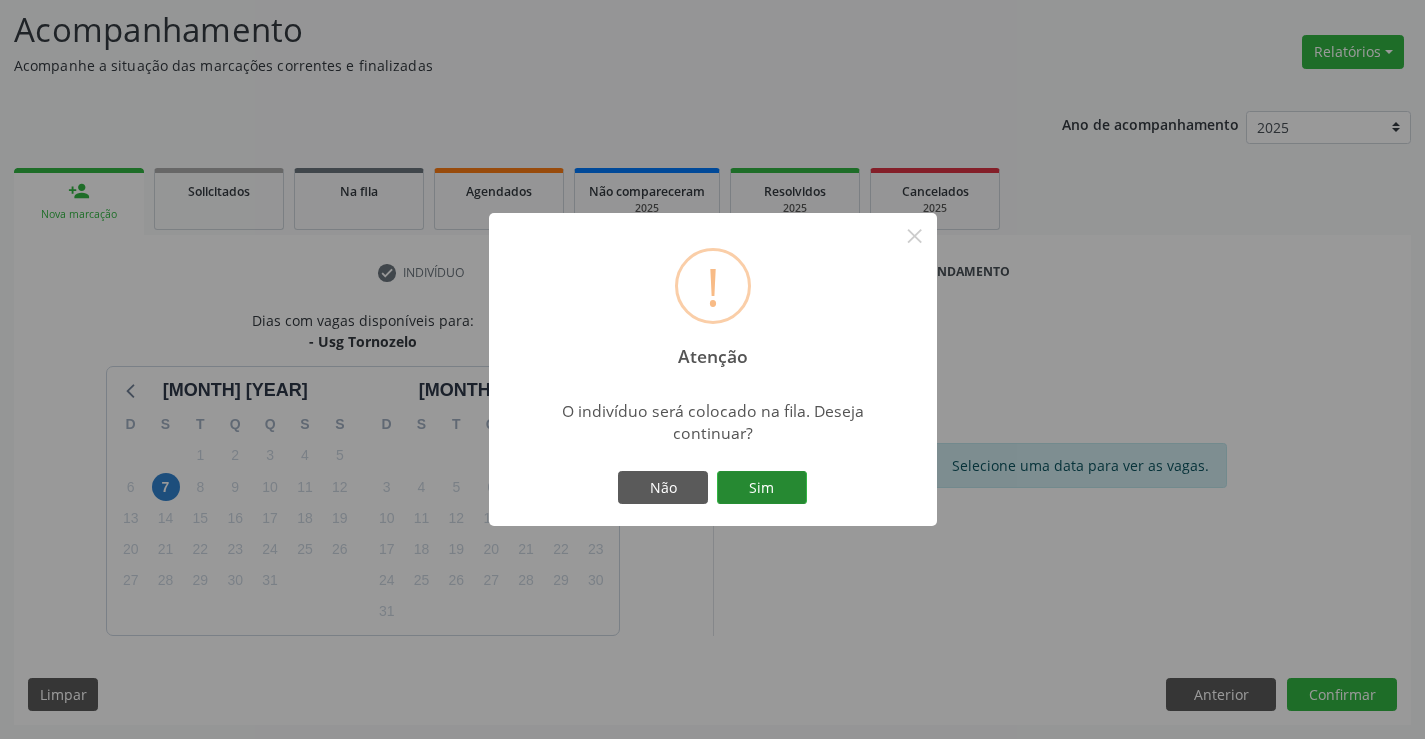 click on "Sim" at bounding box center [762, 488] 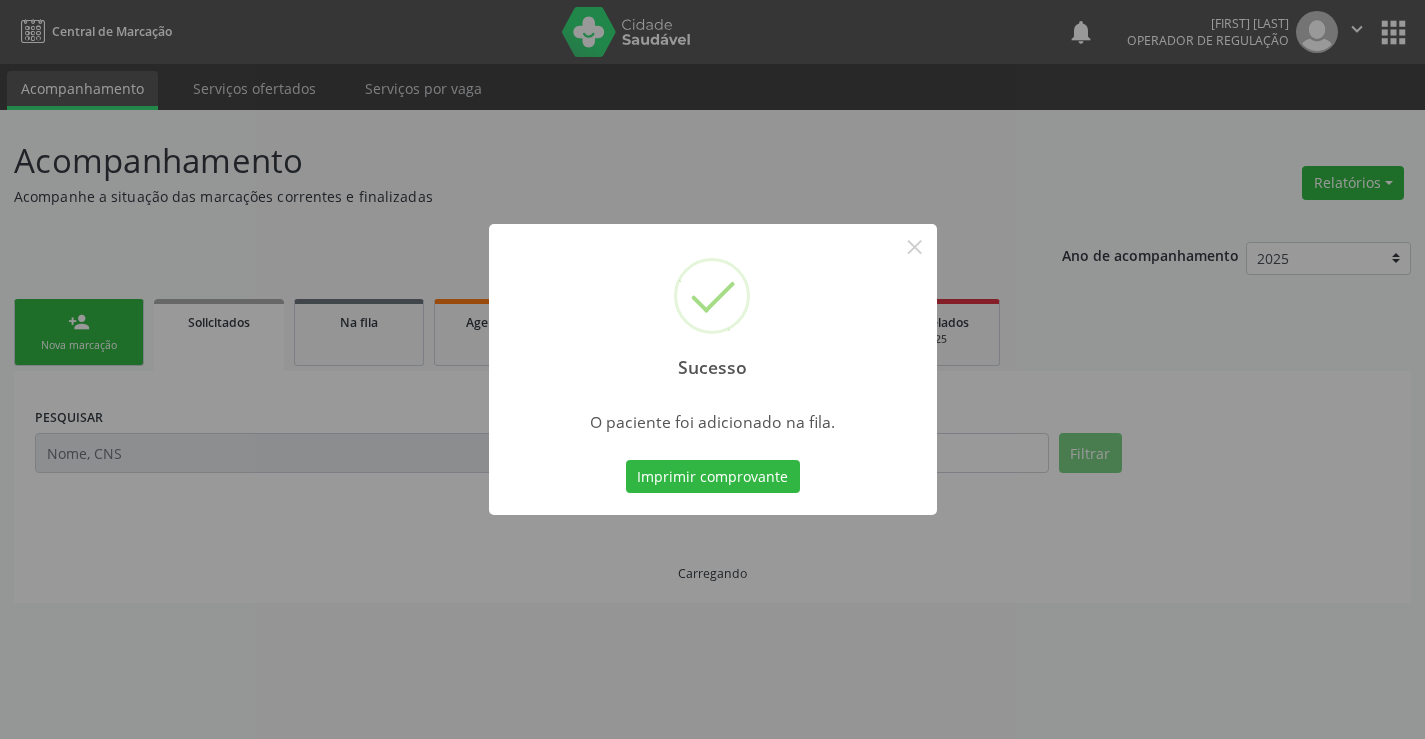 scroll, scrollTop: 0, scrollLeft: 0, axis: both 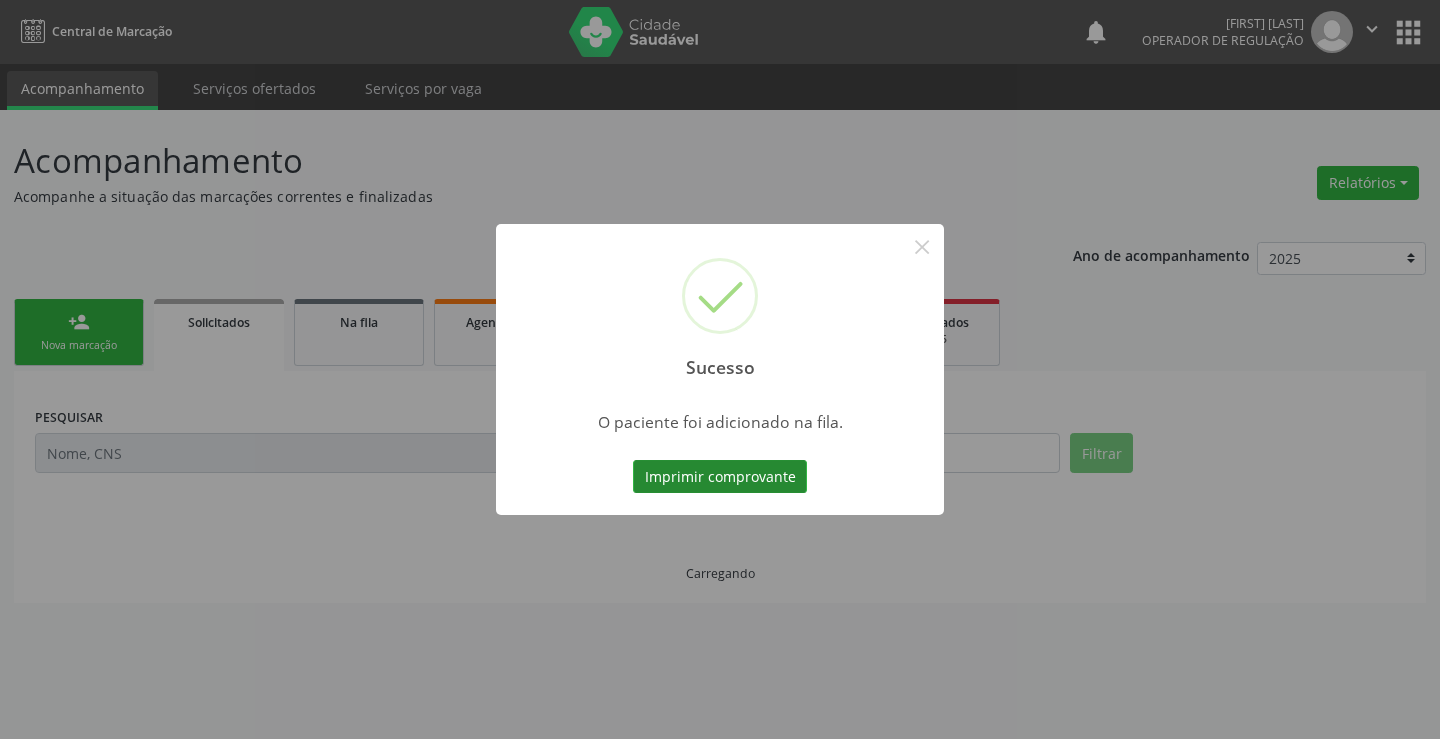 click on "Imprimir comprovante" at bounding box center (720, 477) 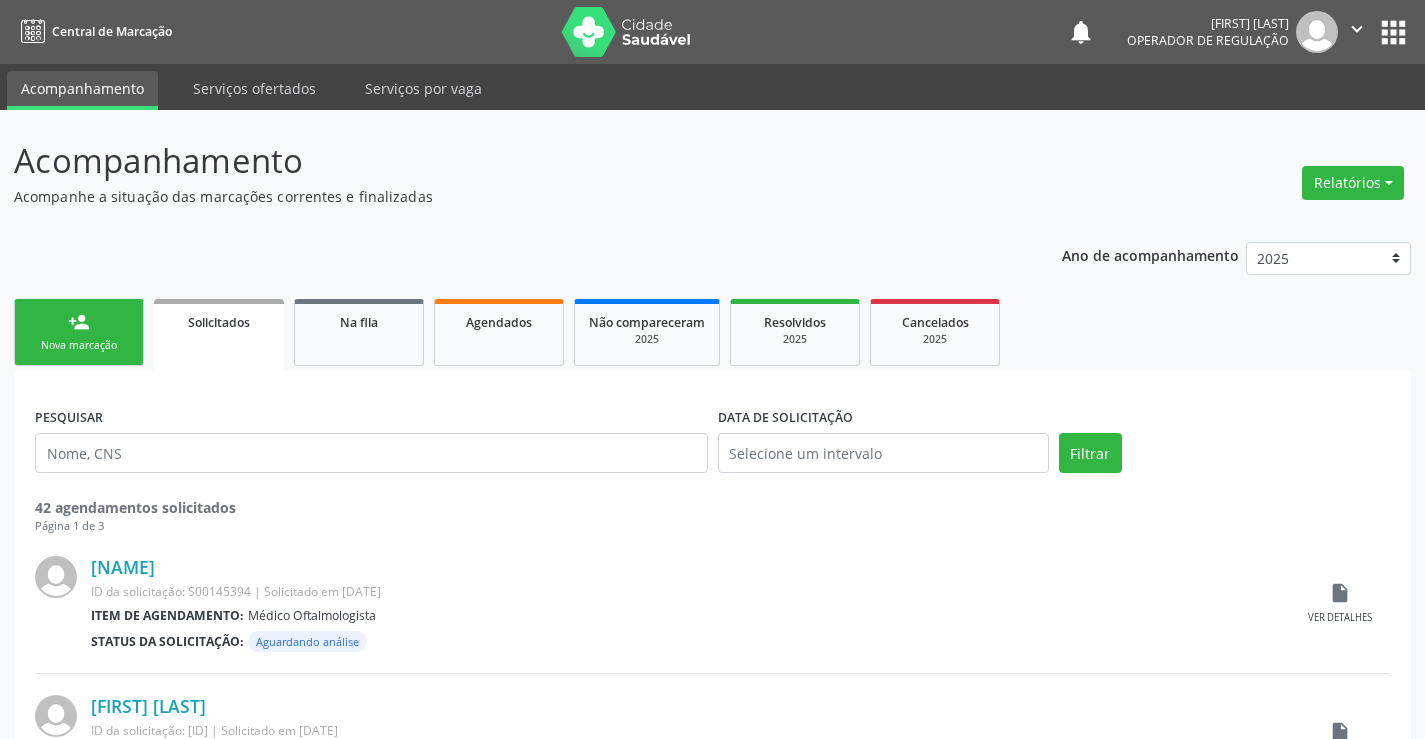 click on "person_add
Nova marcação" at bounding box center (79, 332) 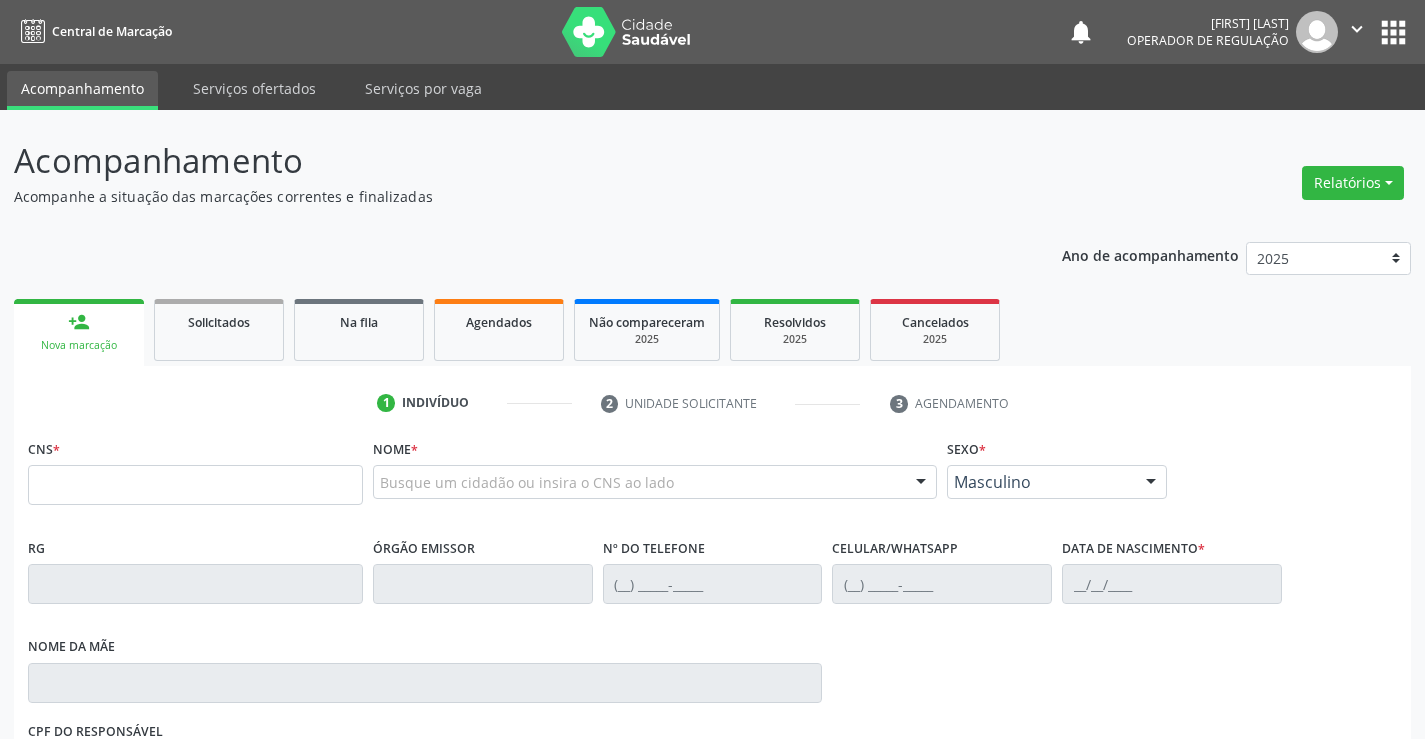 click on "" at bounding box center [1357, 29] 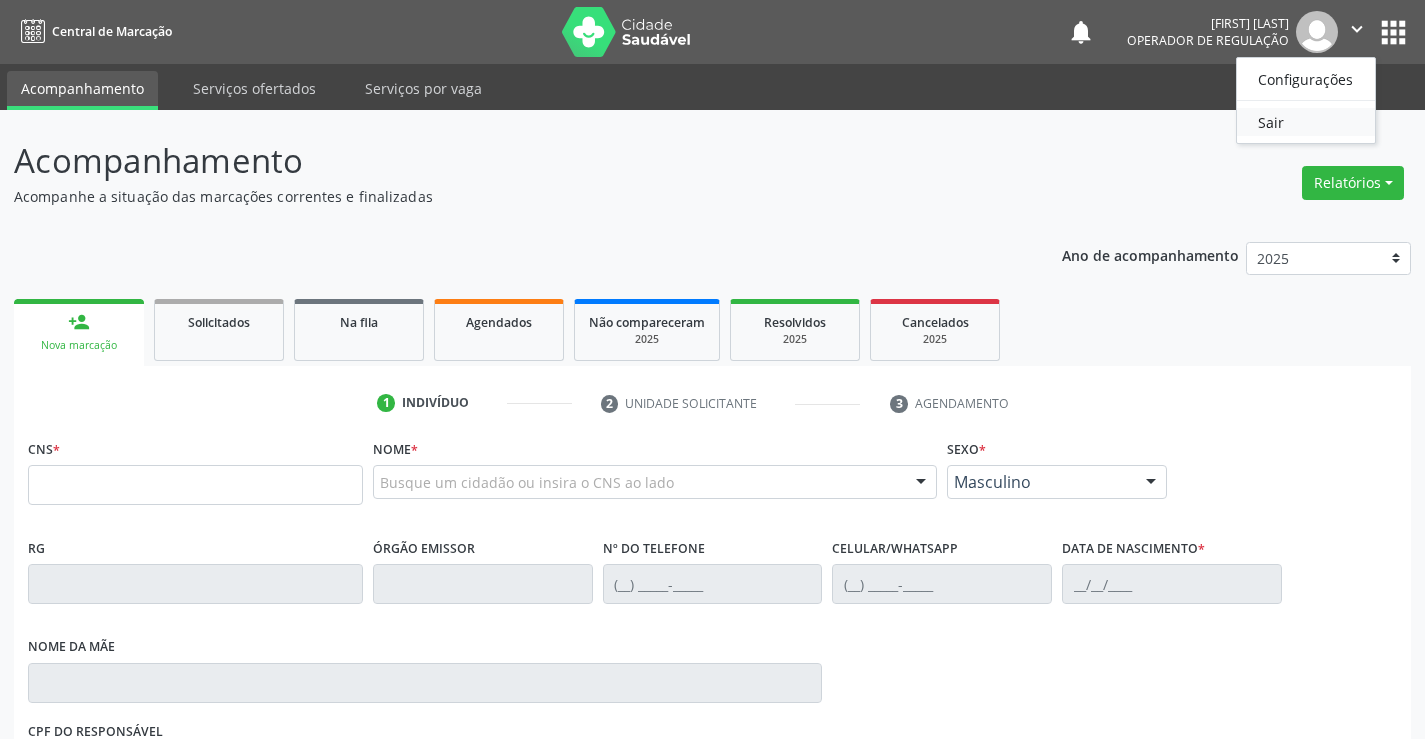 click on "Sair" at bounding box center (1306, 122) 